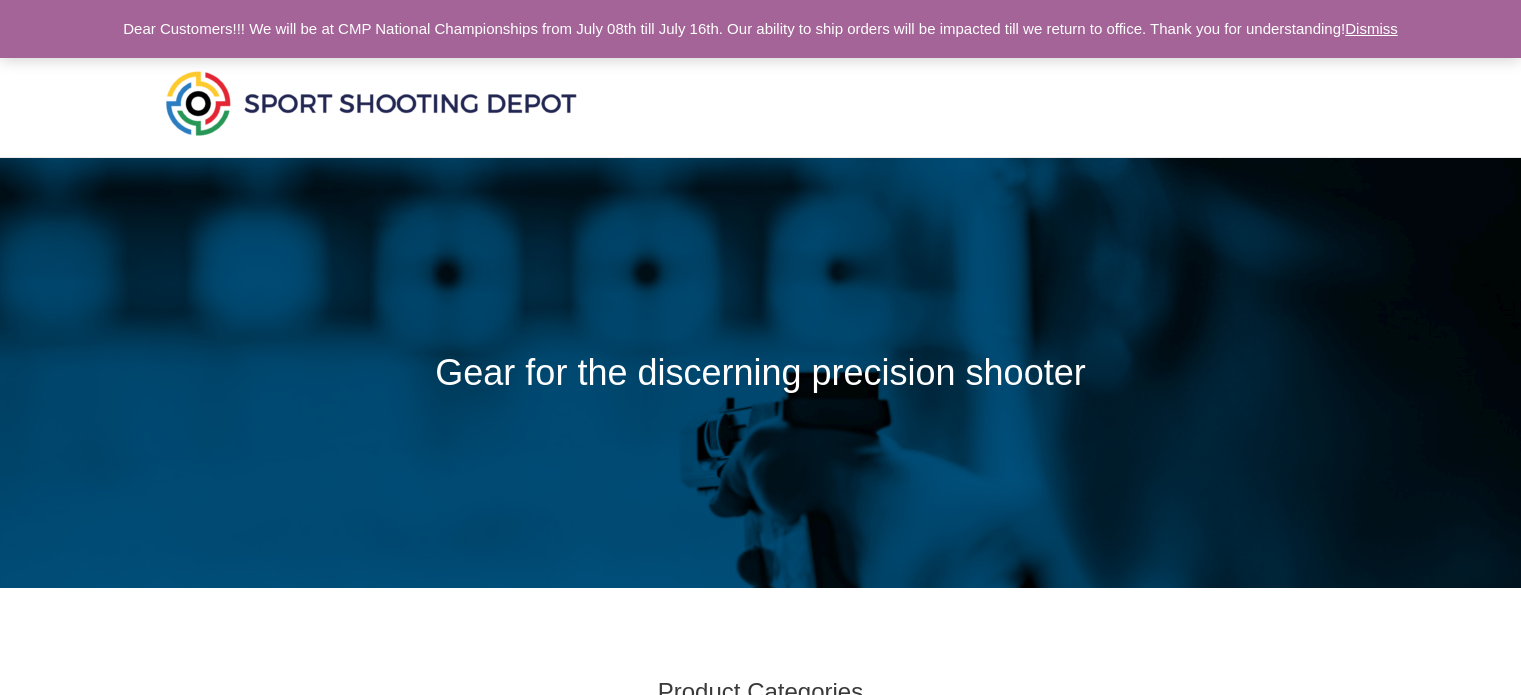 scroll, scrollTop: 0, scrollLeft: 0, axis: both 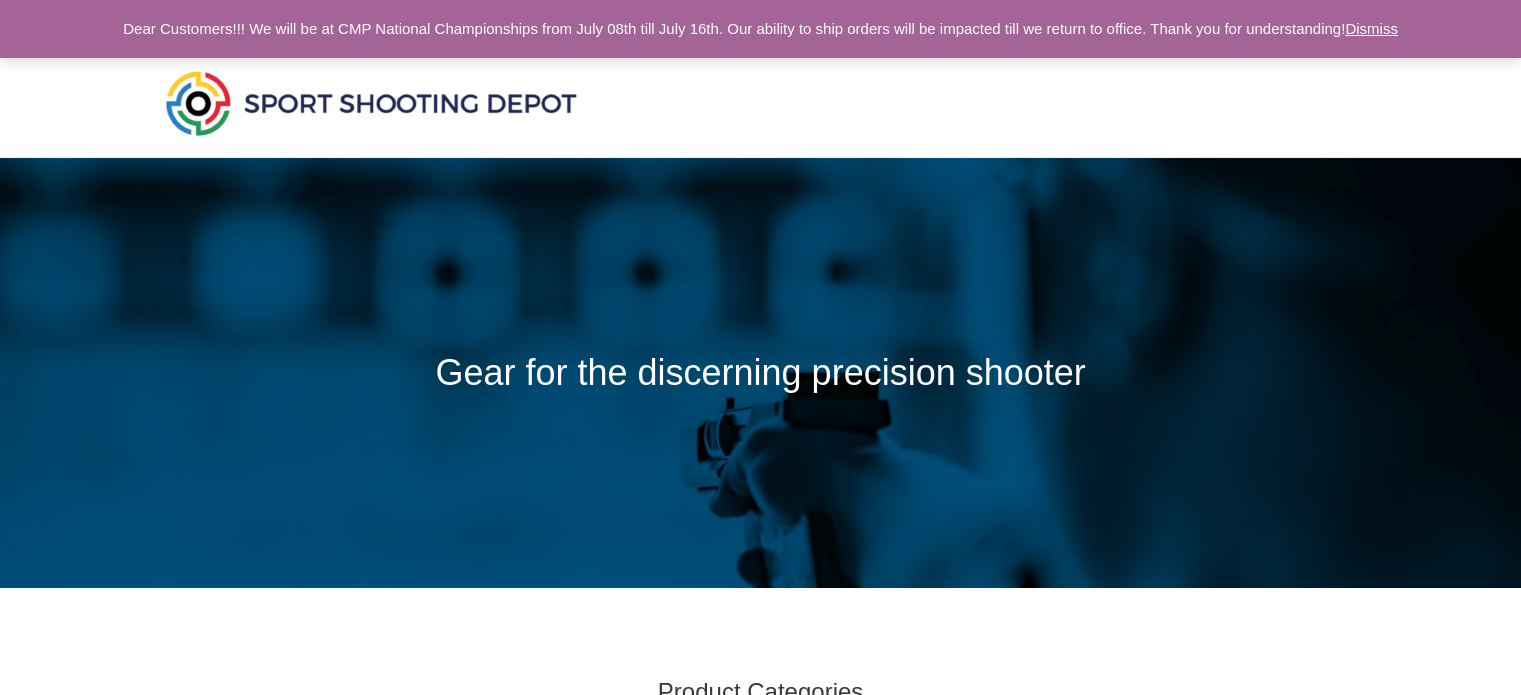 click on "Dismiss" at bounding box center [1371, 28] 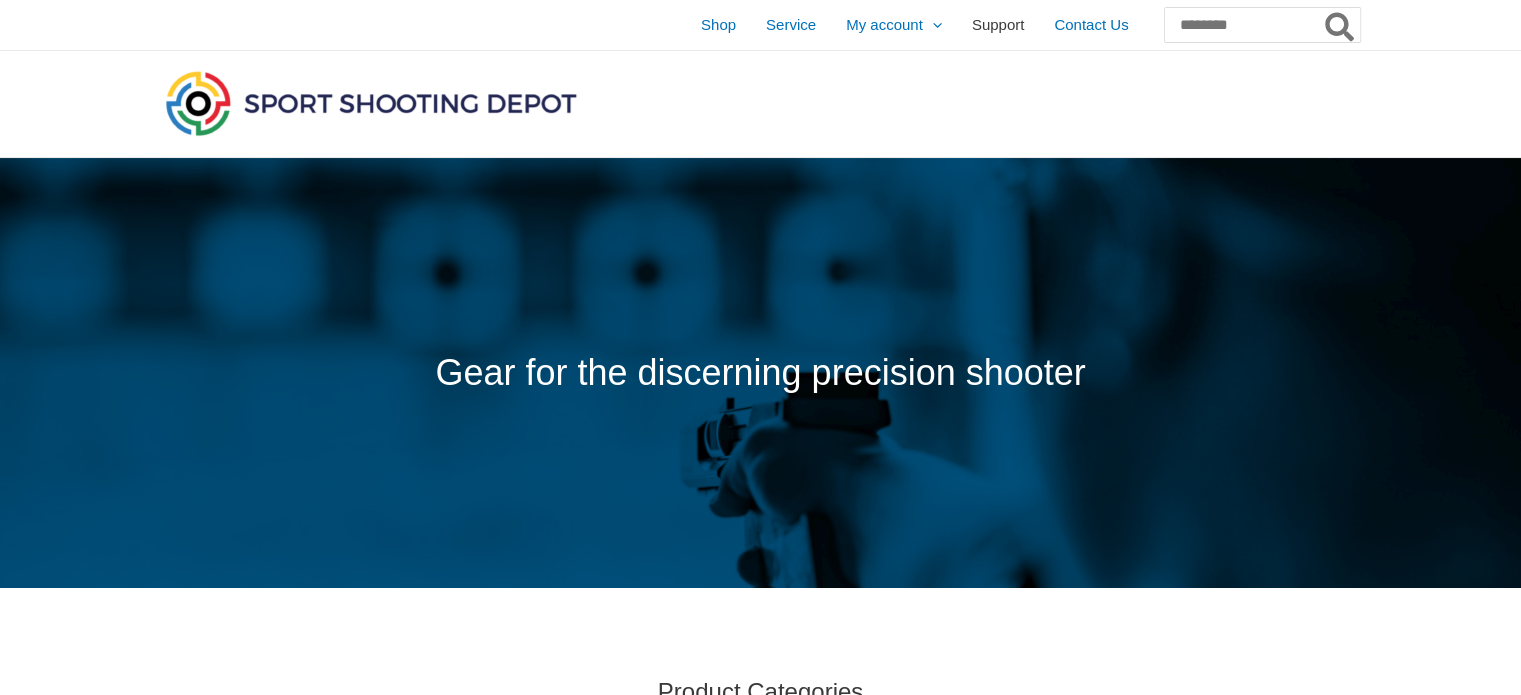 click on "Support" at bounding box center [998, 25] 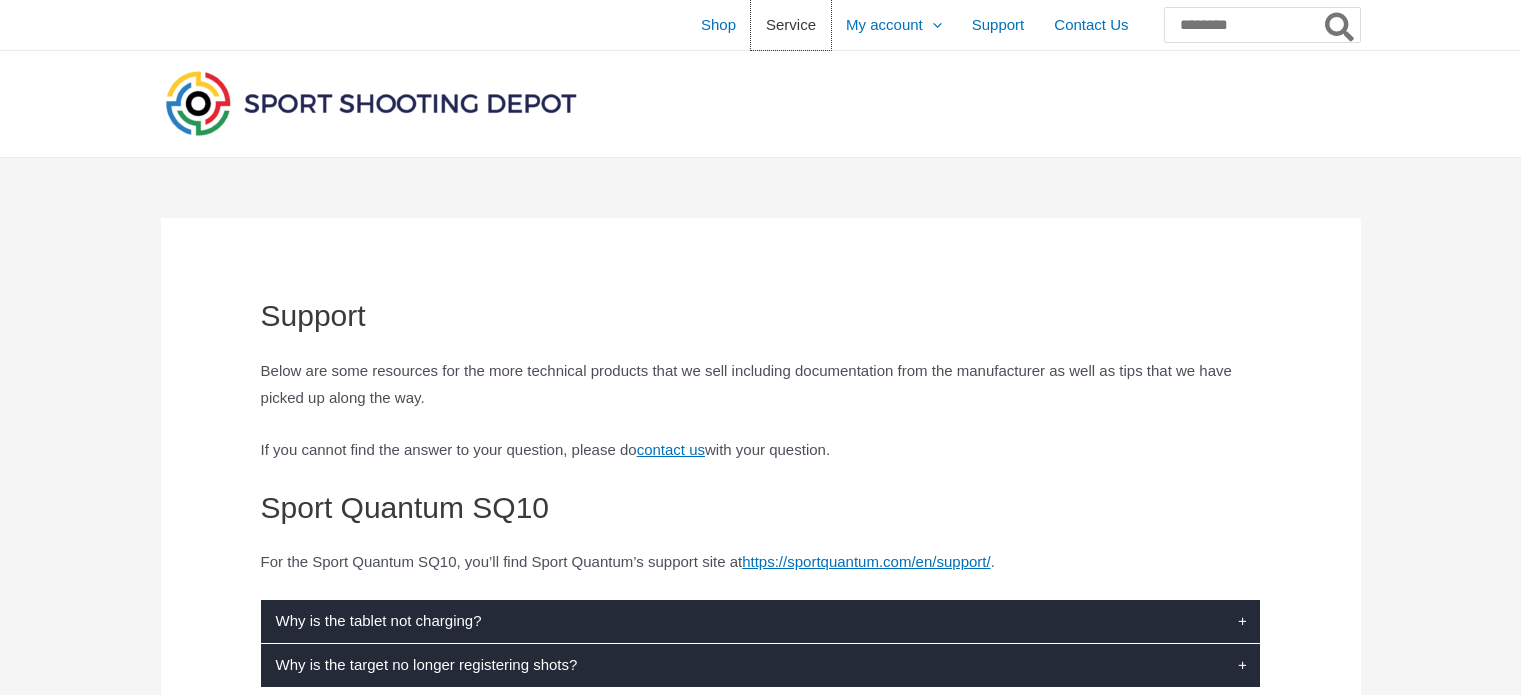 scroll, scrollTop: 0, scrollLeft: 0, axis: both 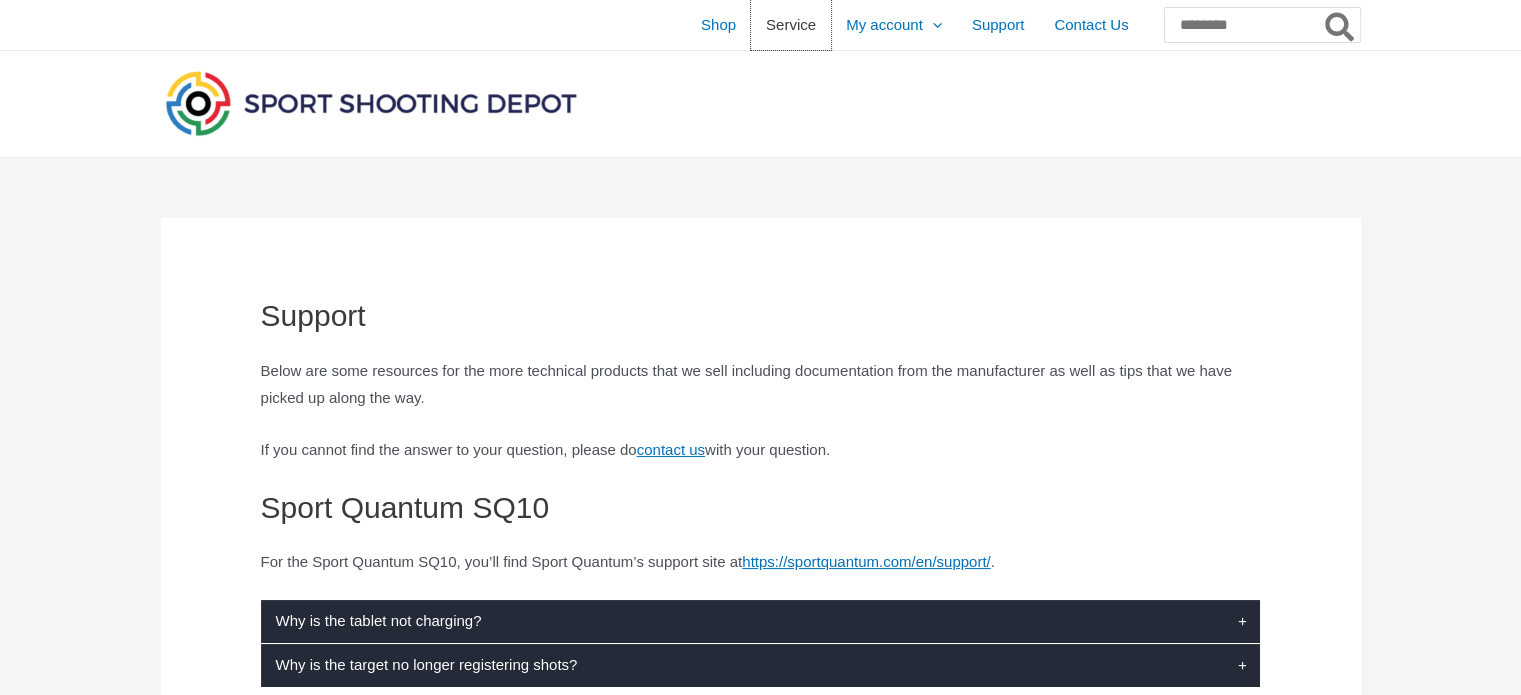 click on "Service" at bounding box center (791, 25) 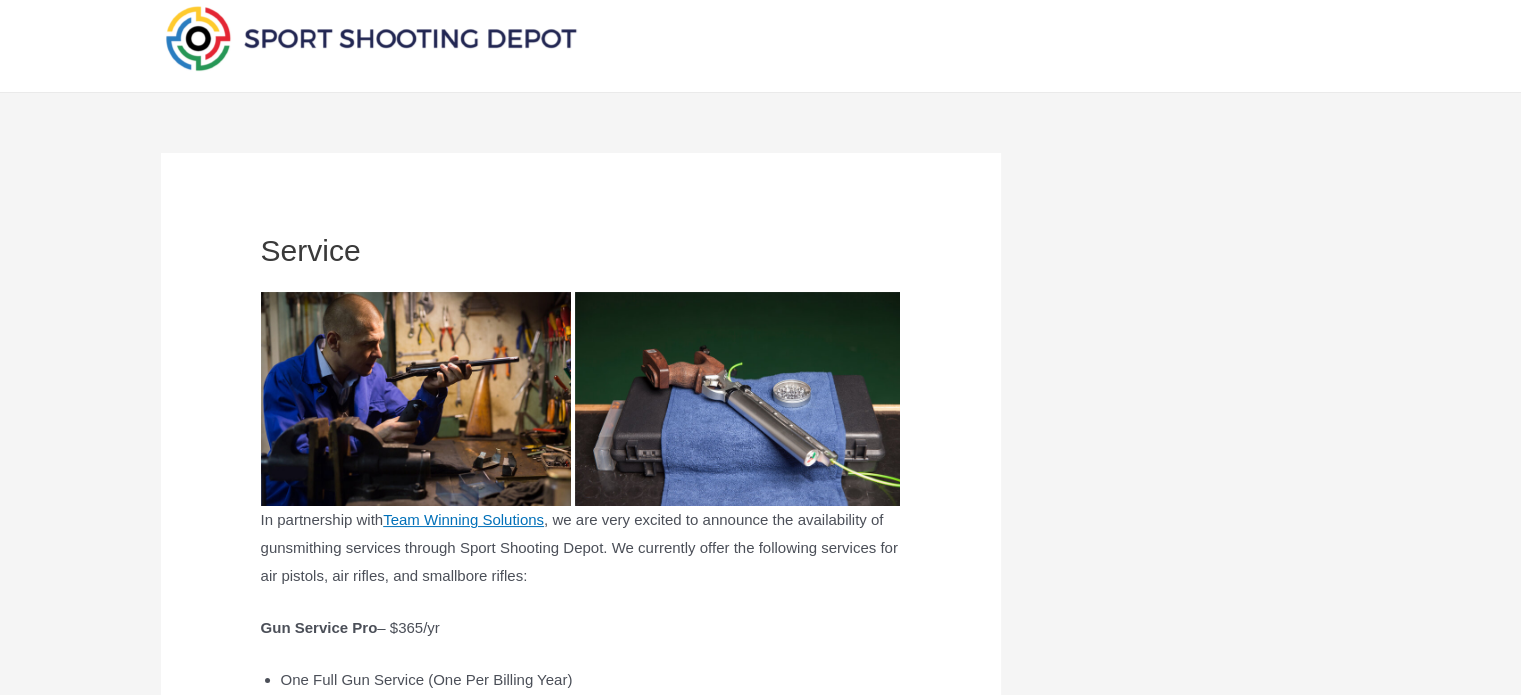 scroll, scrollTop: 100, scrollLeft: 0, axis: vertical 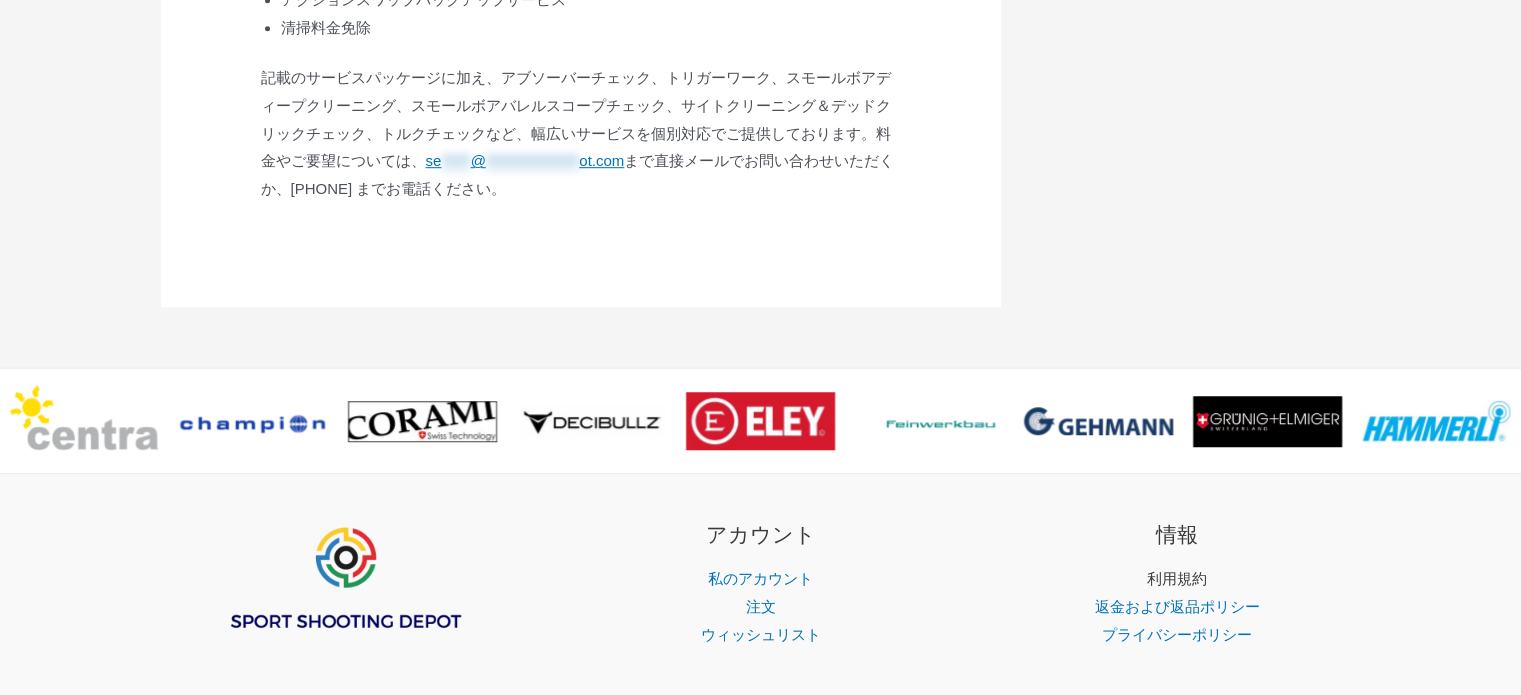 click on "利用規約" at bounding box center (1177, 578) 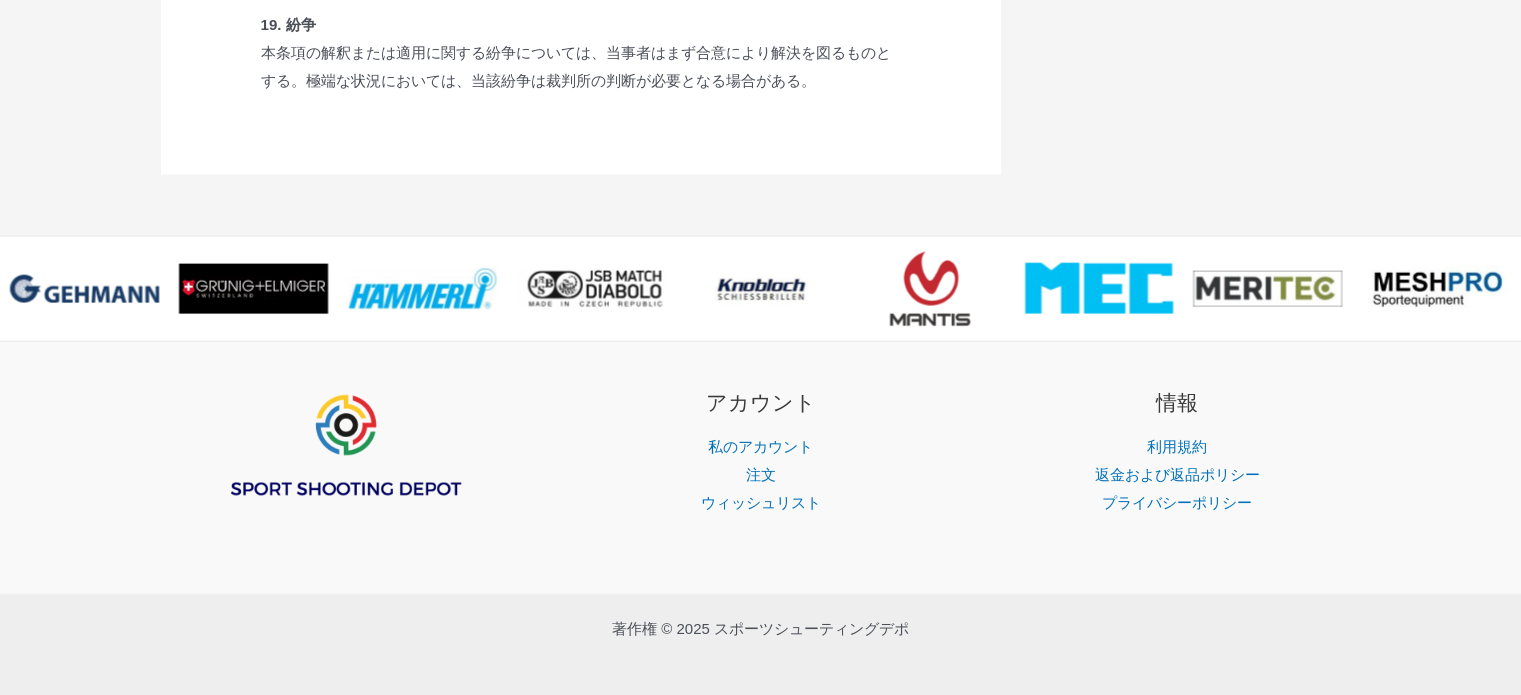 scroll, scrollTop: 4300, scrollLeft: 0, axis: vertical 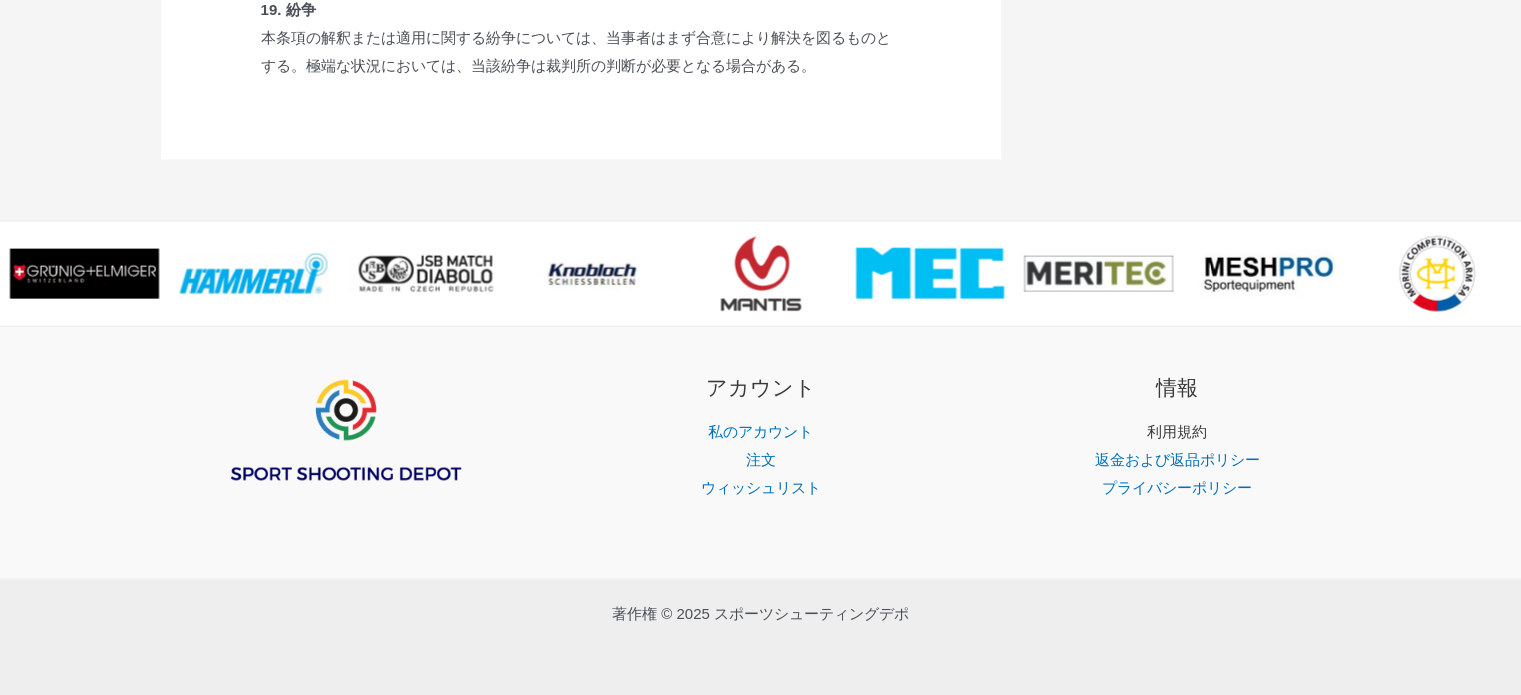 click on "利用規約" at bounding box center [1177, 431] 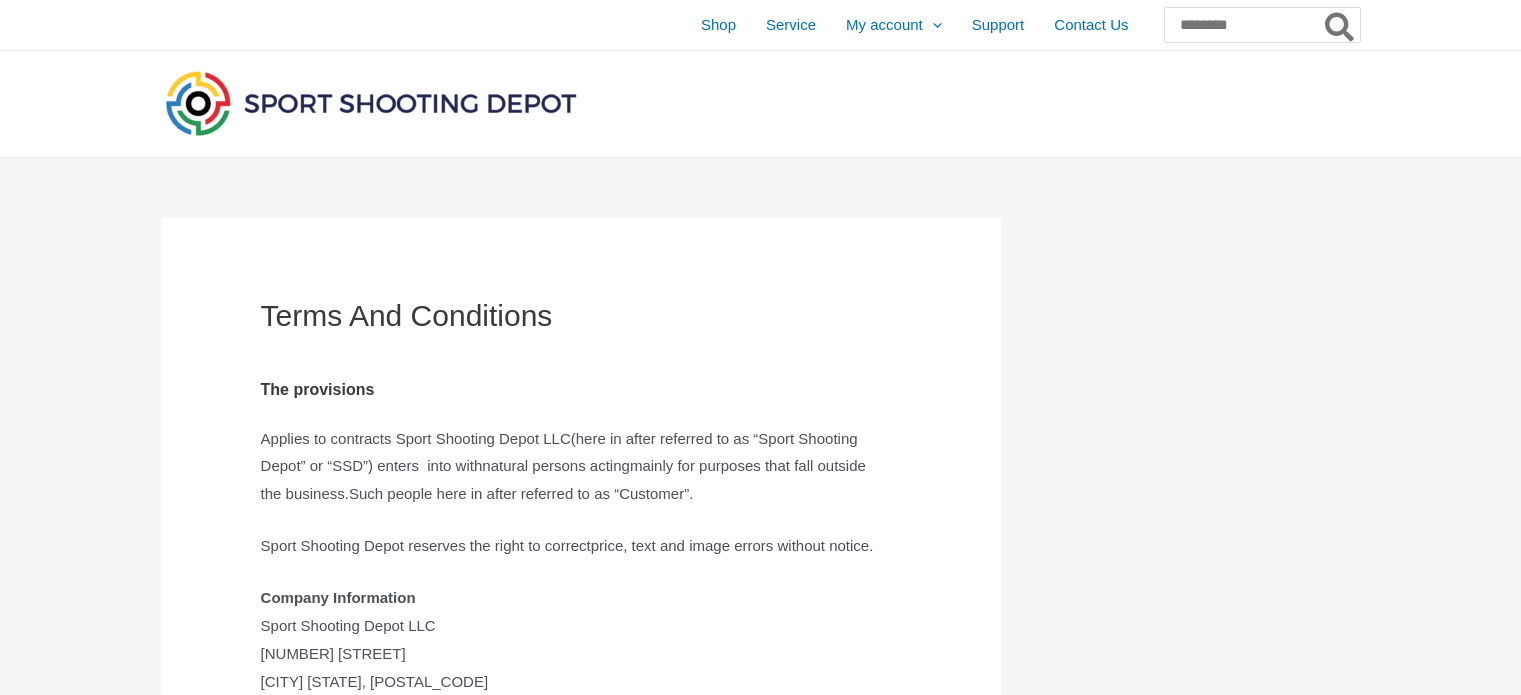 scroll, scrollTop: 0, scrollLeft: 0, axis: both 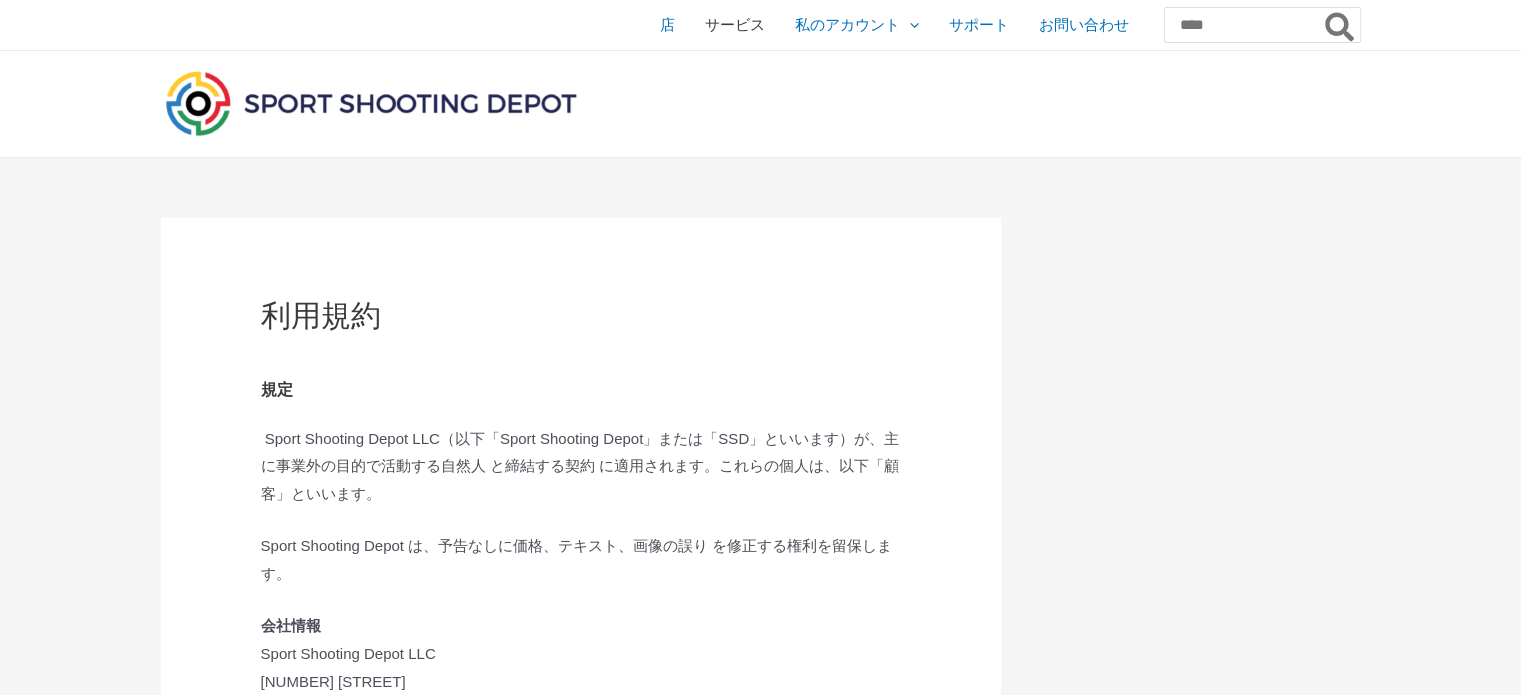 click on "サービス" at bounding box center [735, 24] 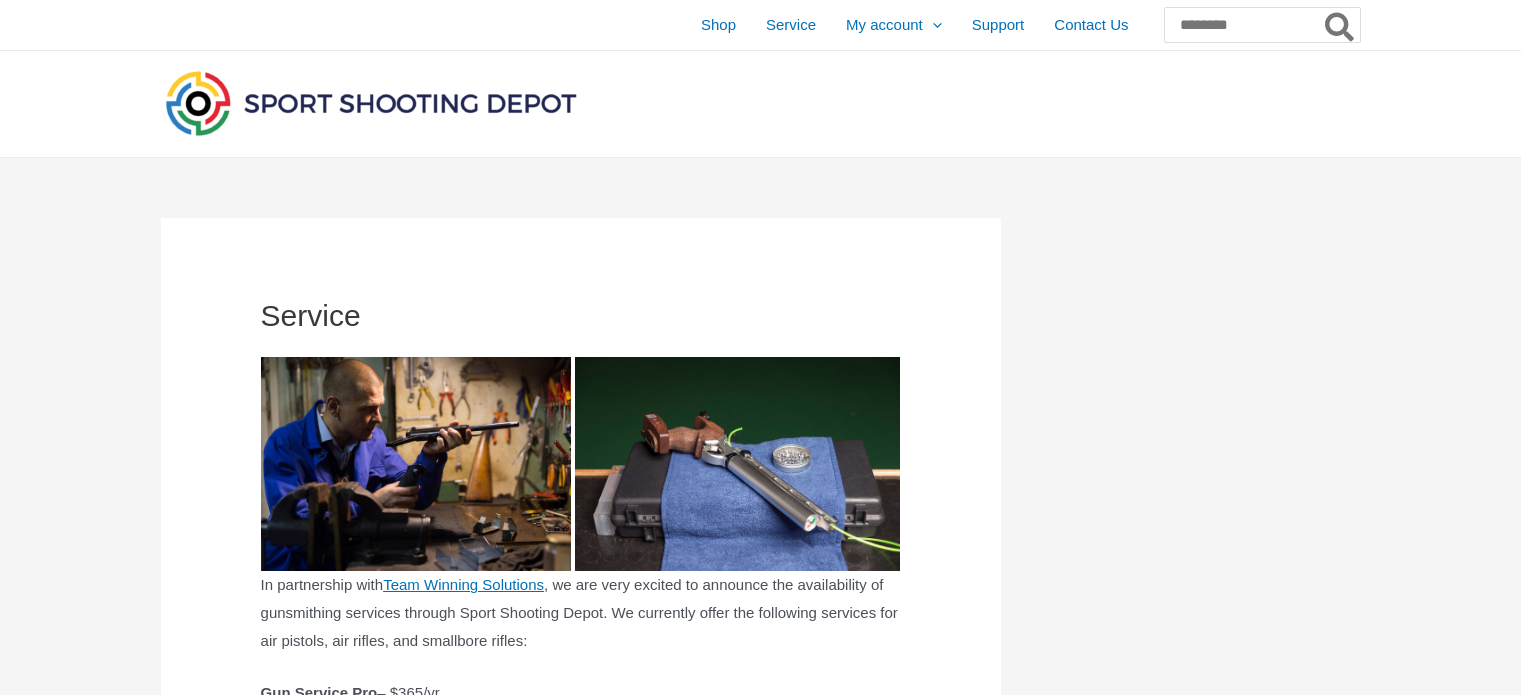 scroll, scrollTop: 0, scrollLeft: 0, axis: both 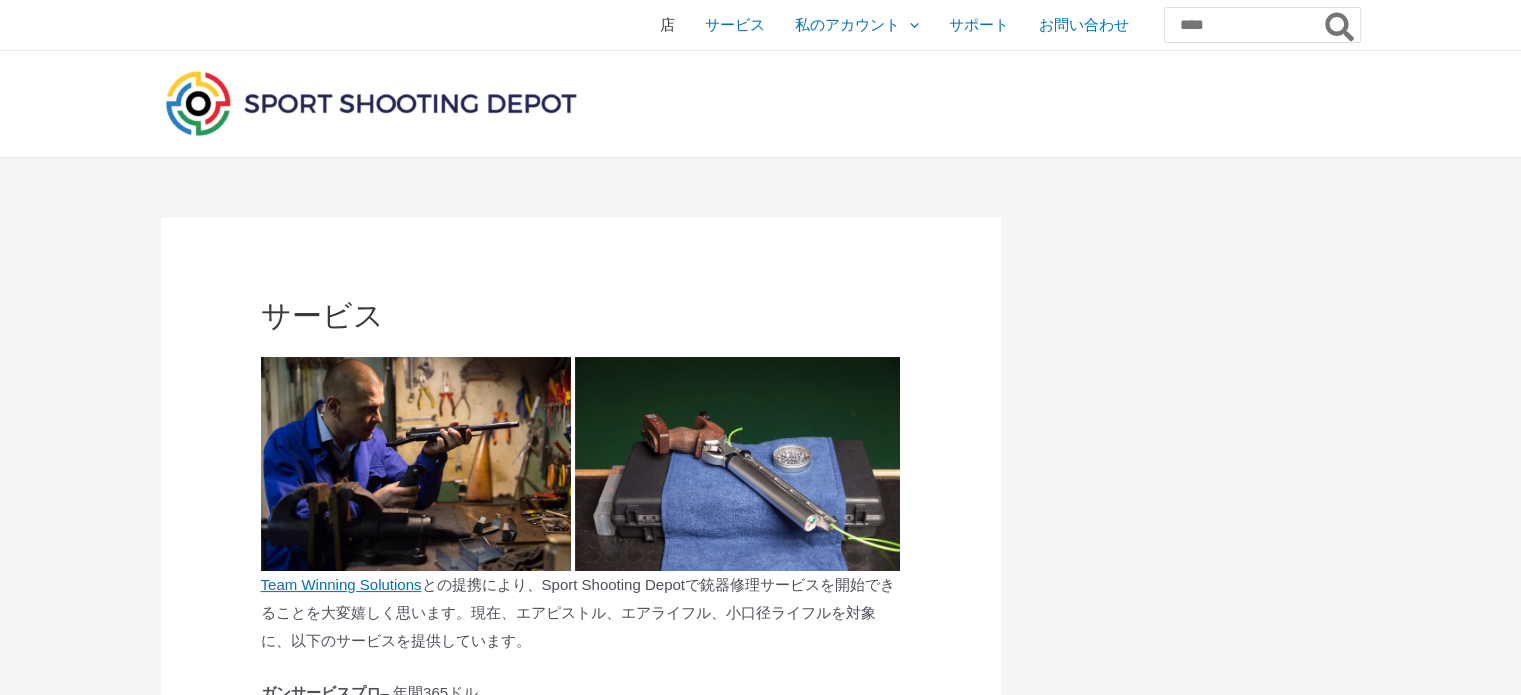 click on "店" at bounding box center (667, 24) 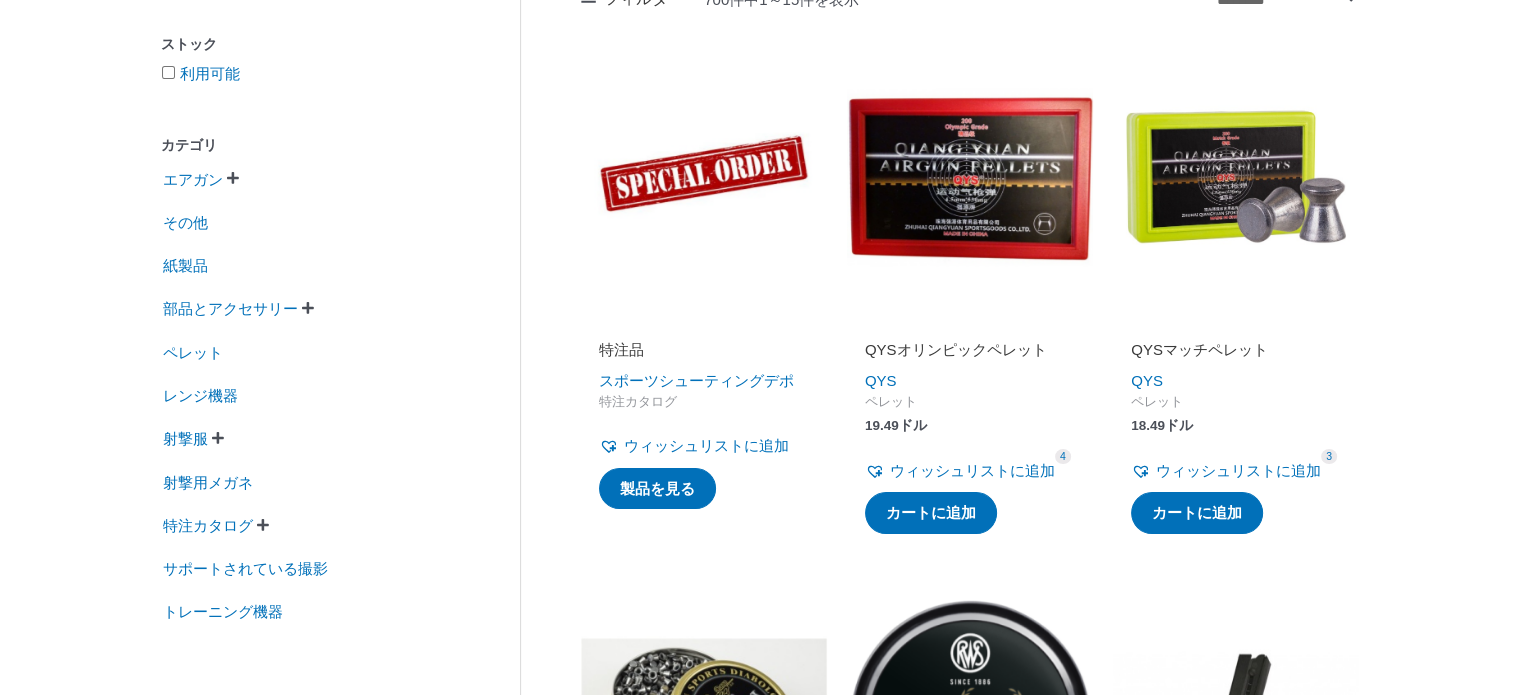 scroll, scrollTop: 500, scrollLeft: 0, axis: vertical 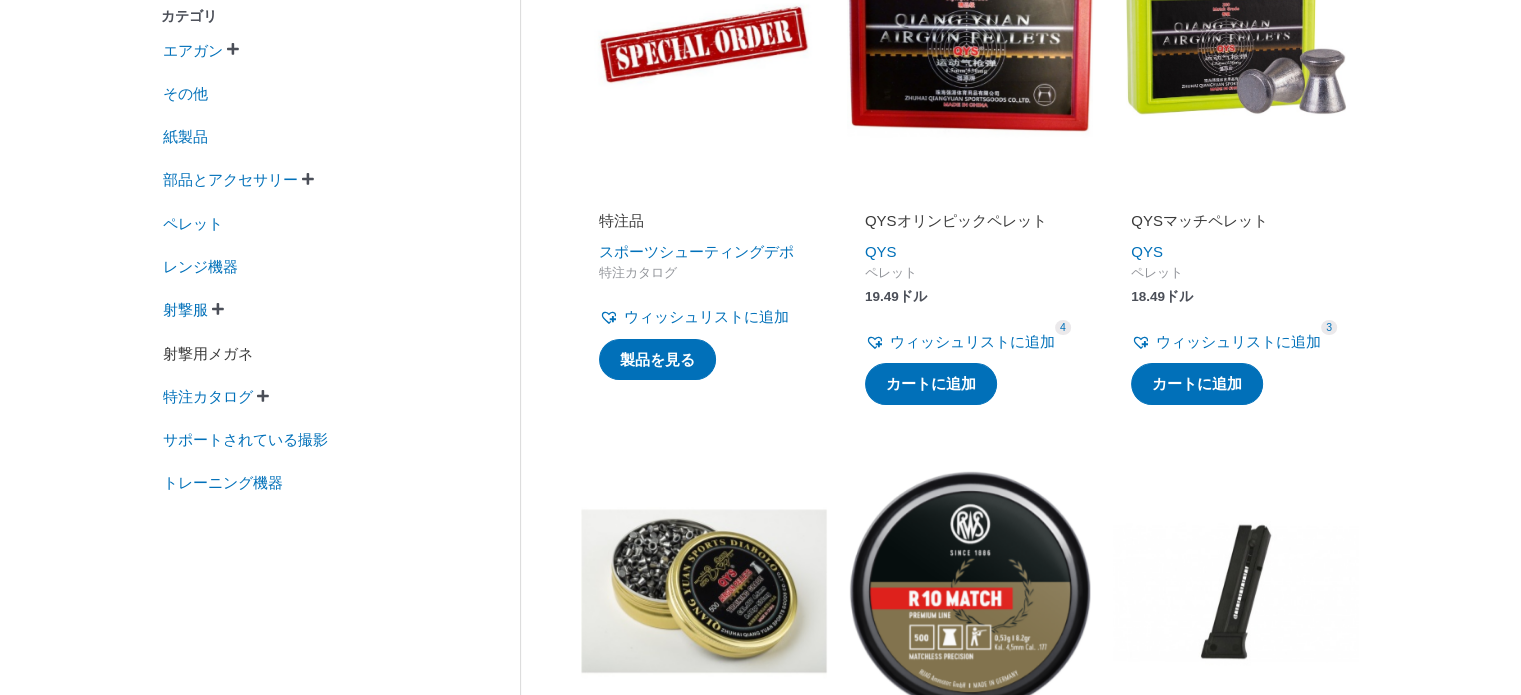 click on "射撃用メガネ" 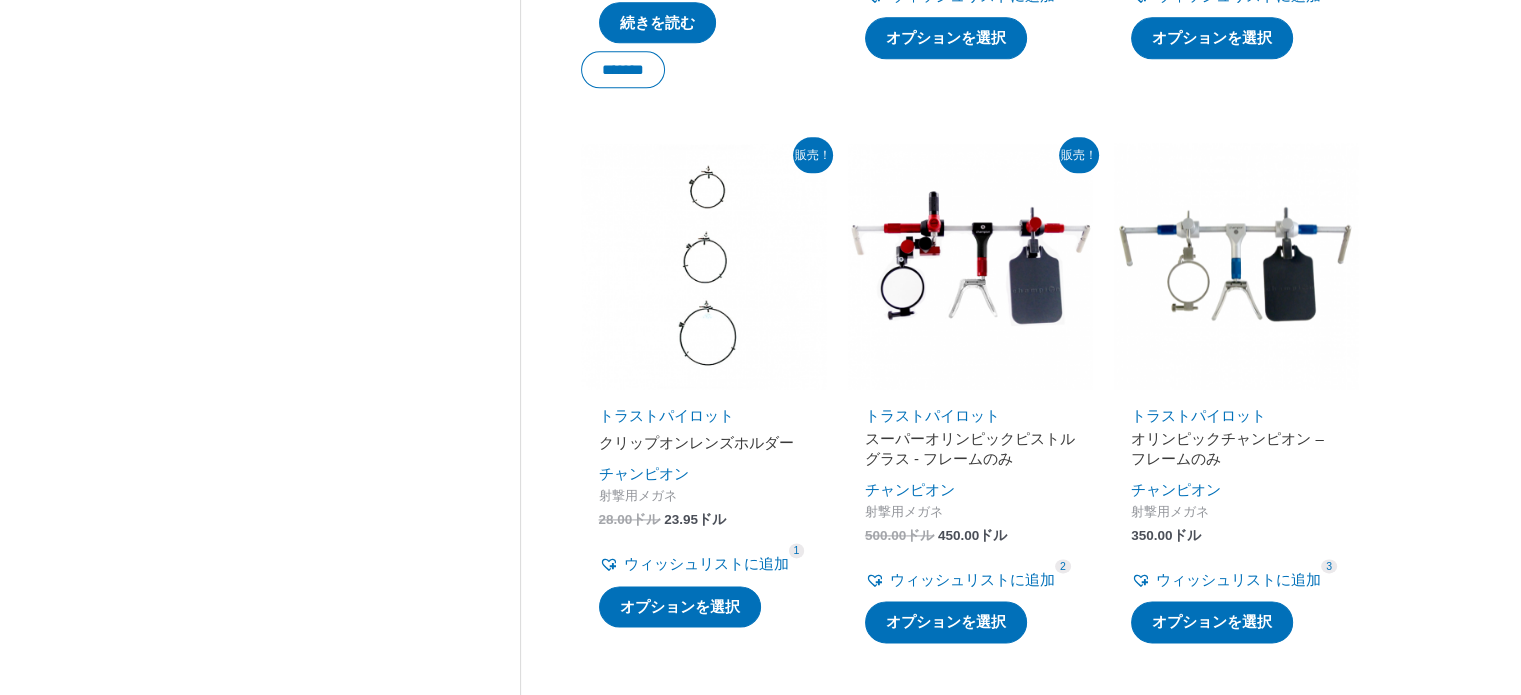 scroll, scrollTop: 2600, scrollLeft: 0, axis: vertical 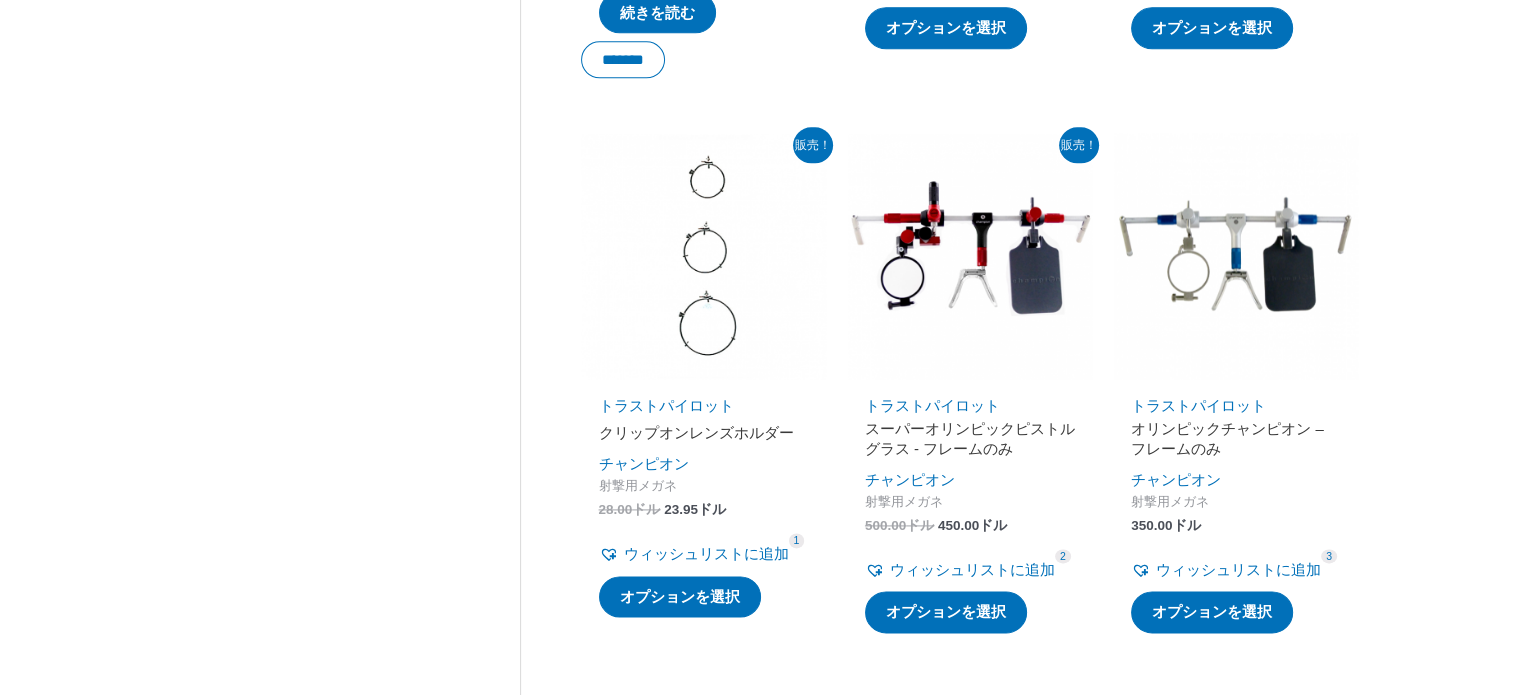 click 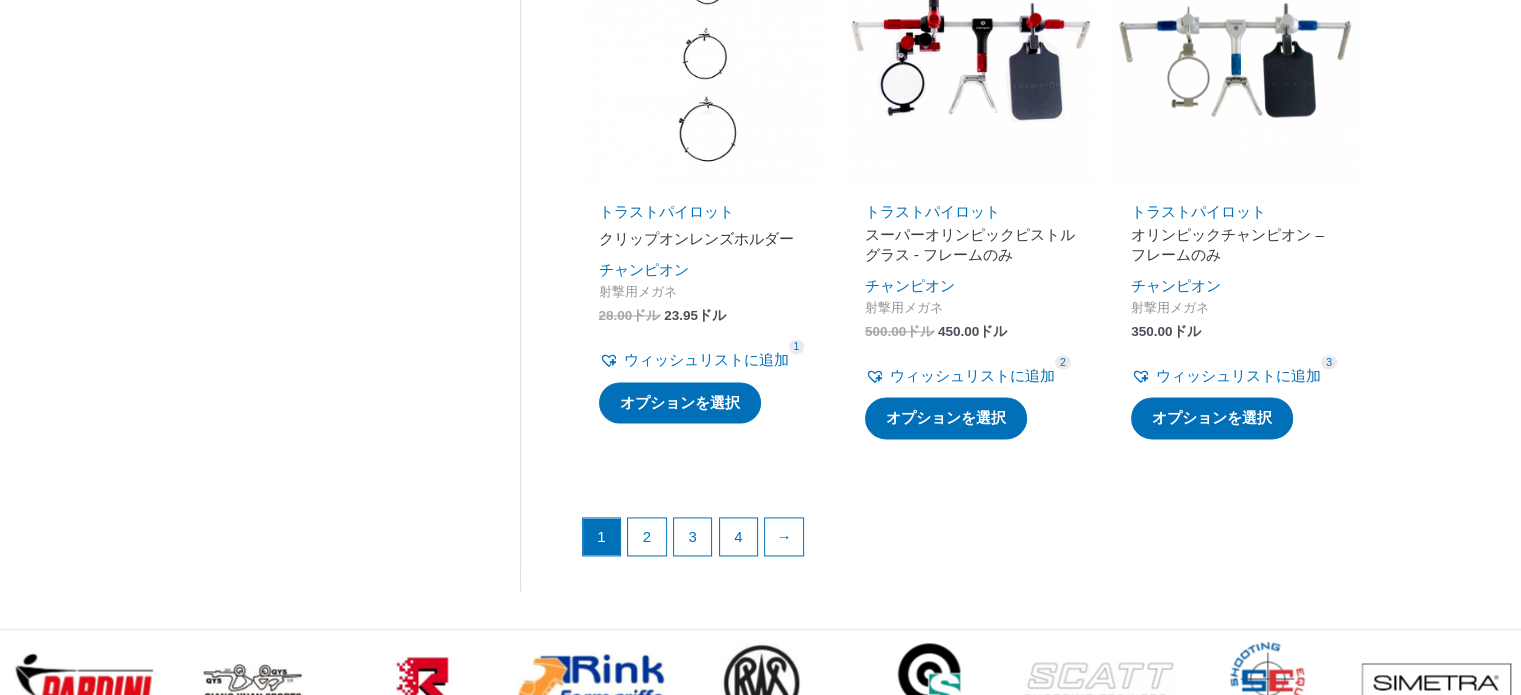 scroll, scrollTop: 3000, scrollLeft: 0, axis: vertical 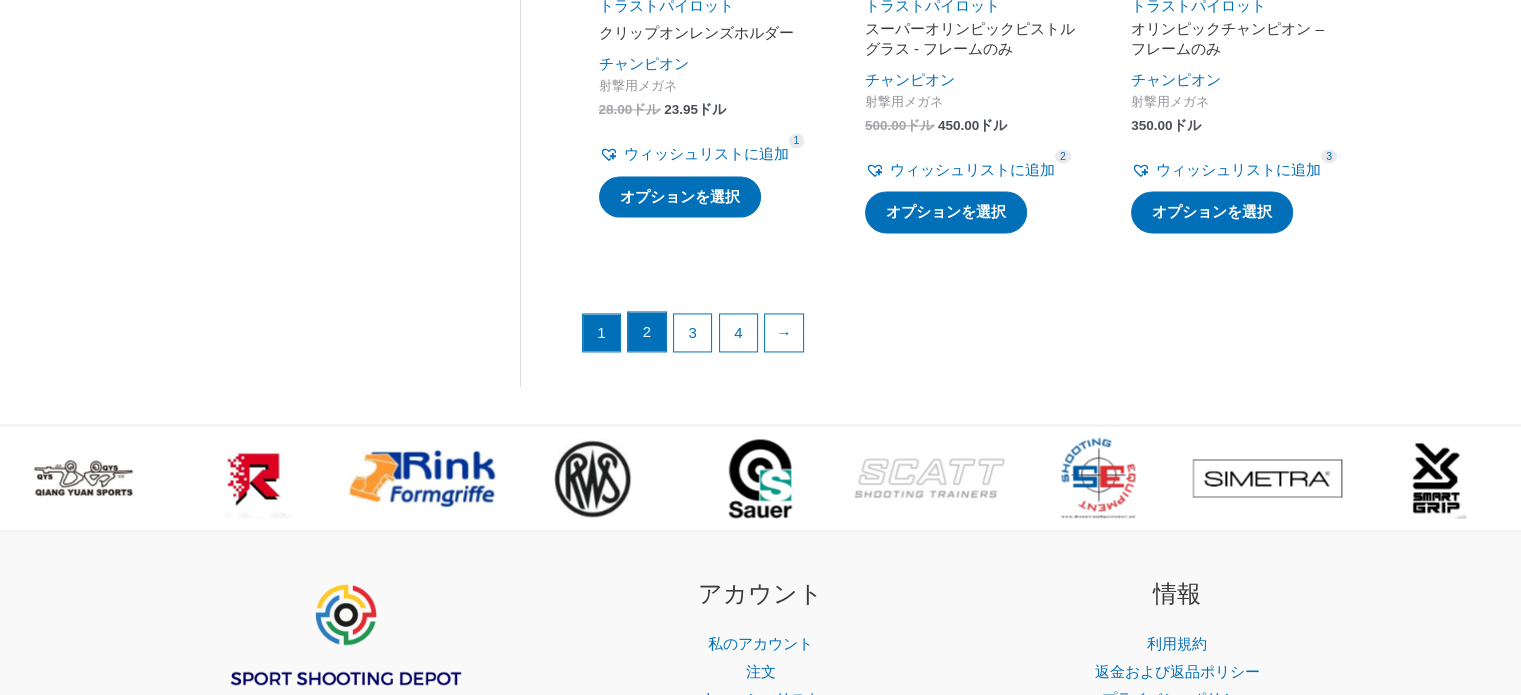 click on "2" 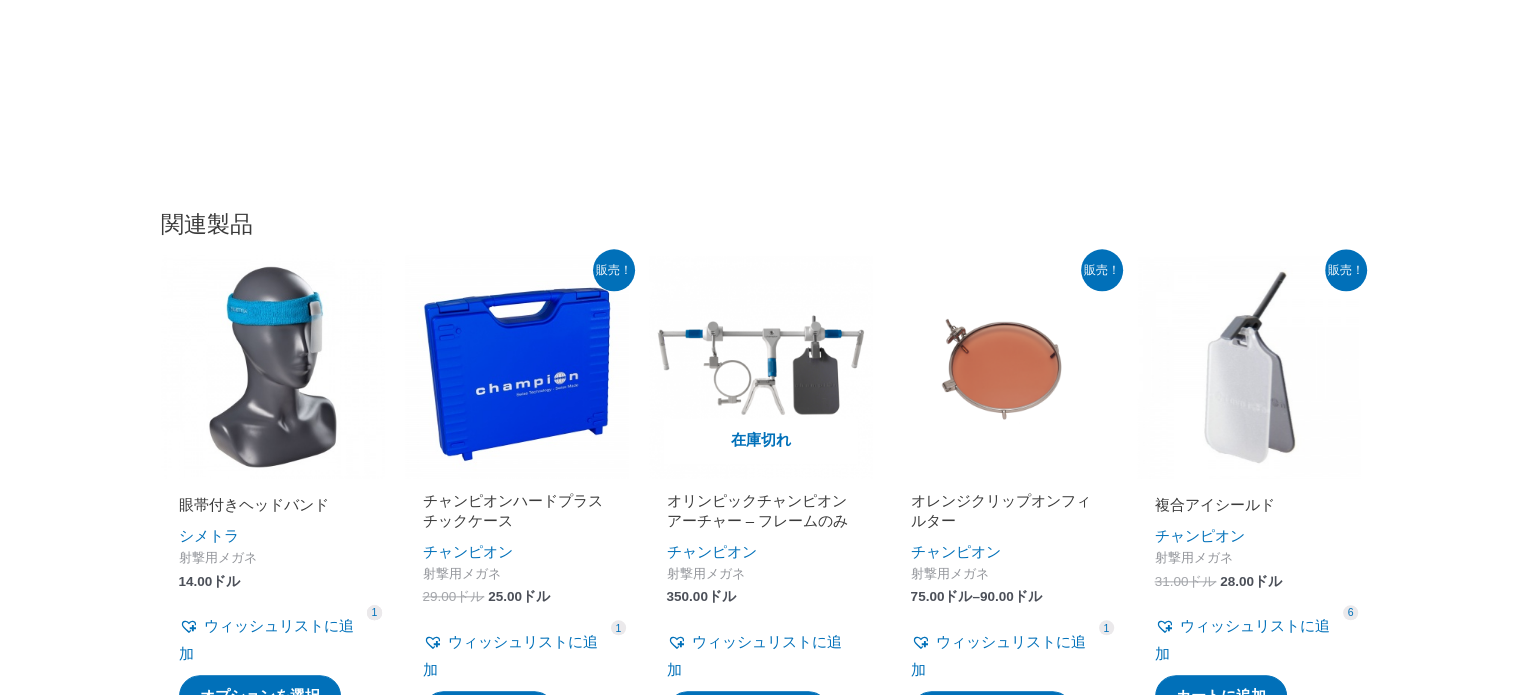 scroll, scrollTop: 2100, scrollLeft: 0, axis: vertical 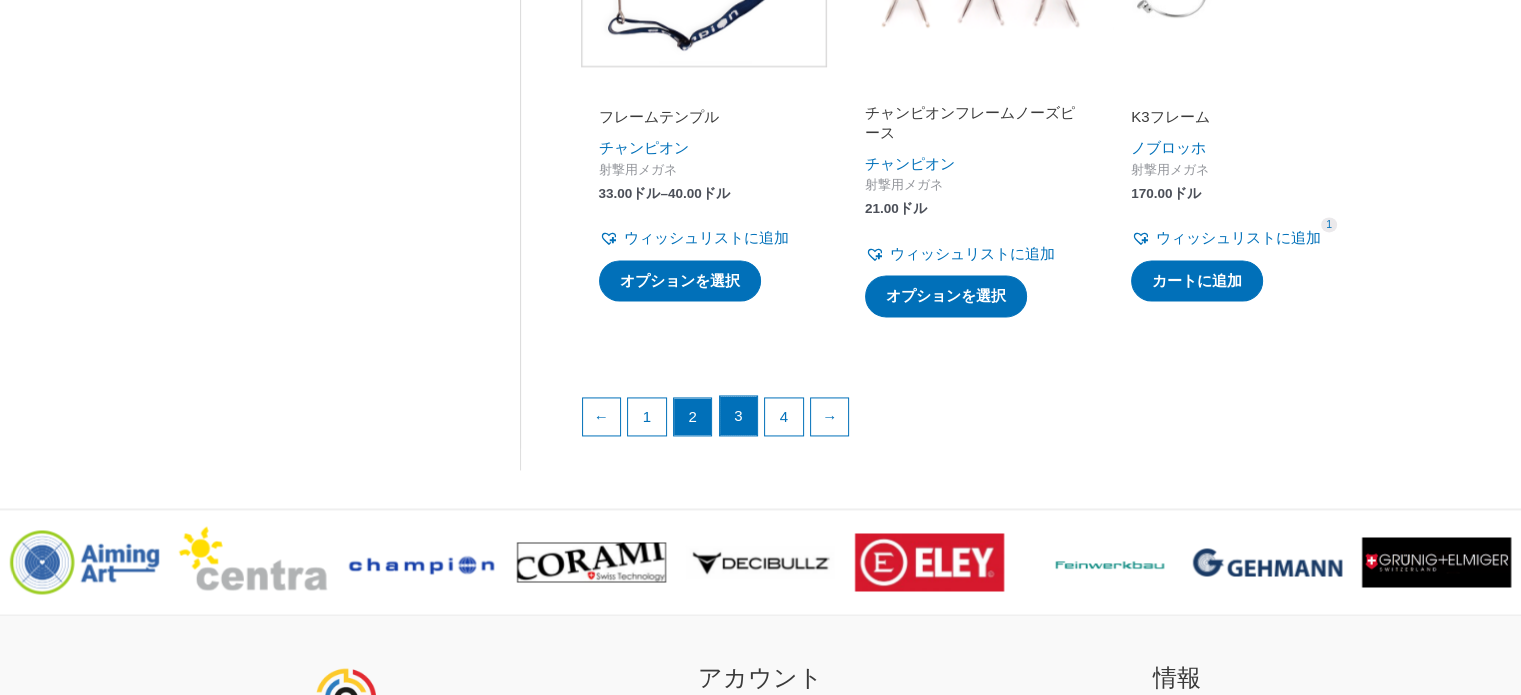 click on "3" at bounding box center [738, 415] 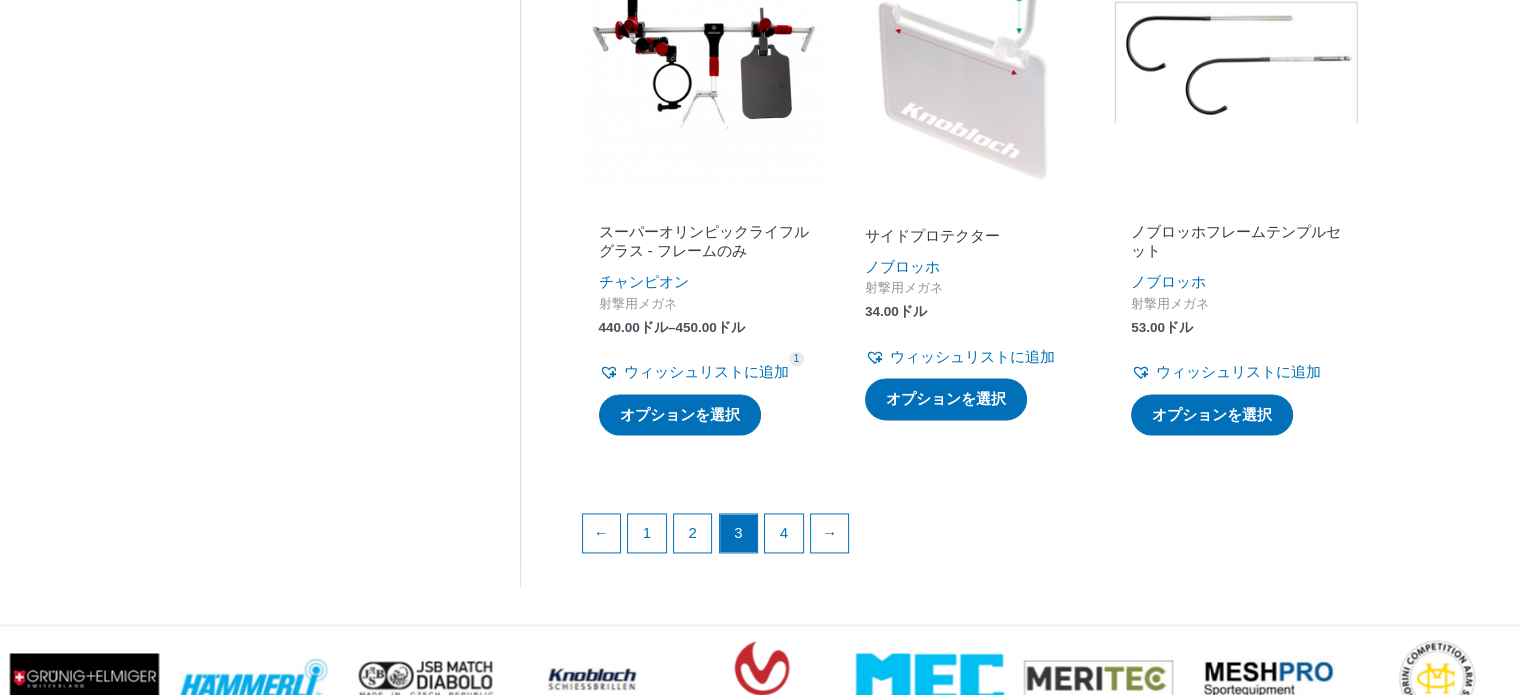 scroll, scrollTop: 2800, scrollLeft: 0, axis: vertical 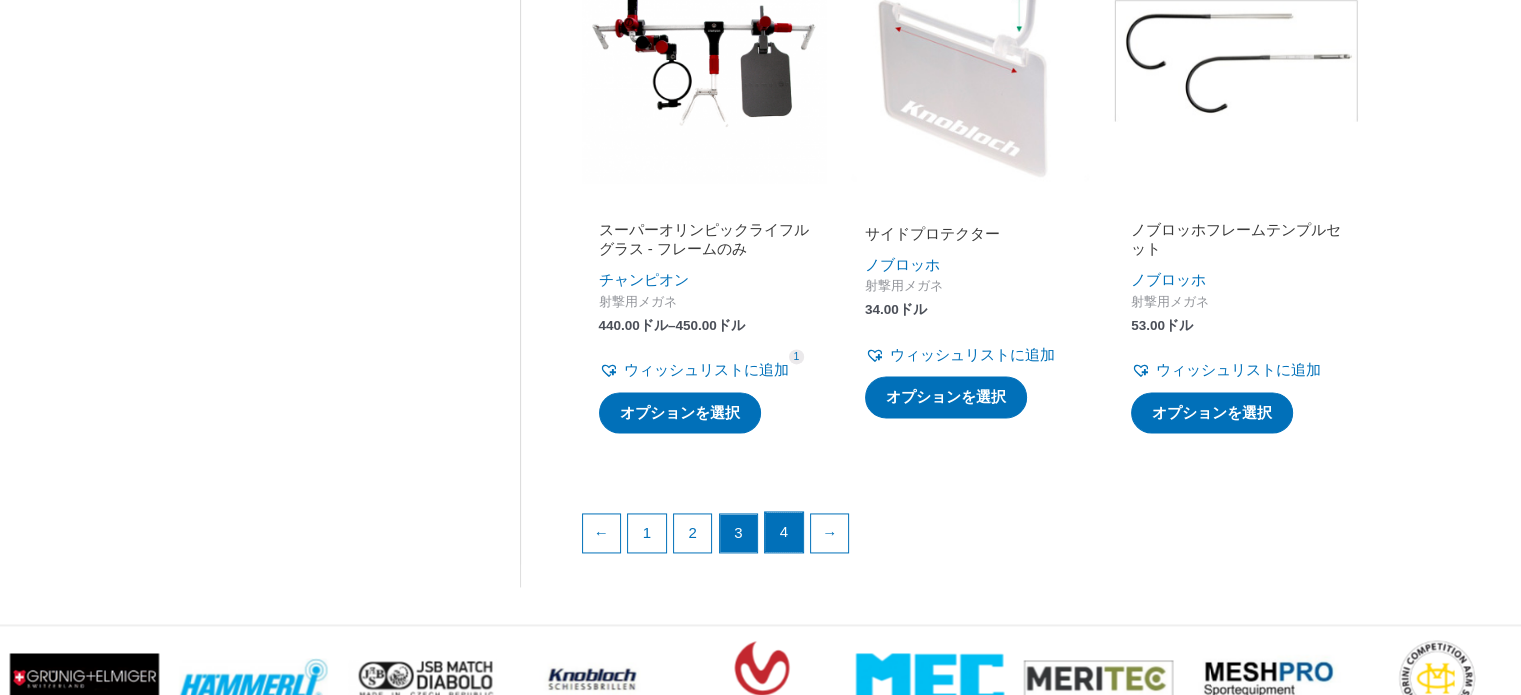 click on "4" at bounding box center (784, 531) 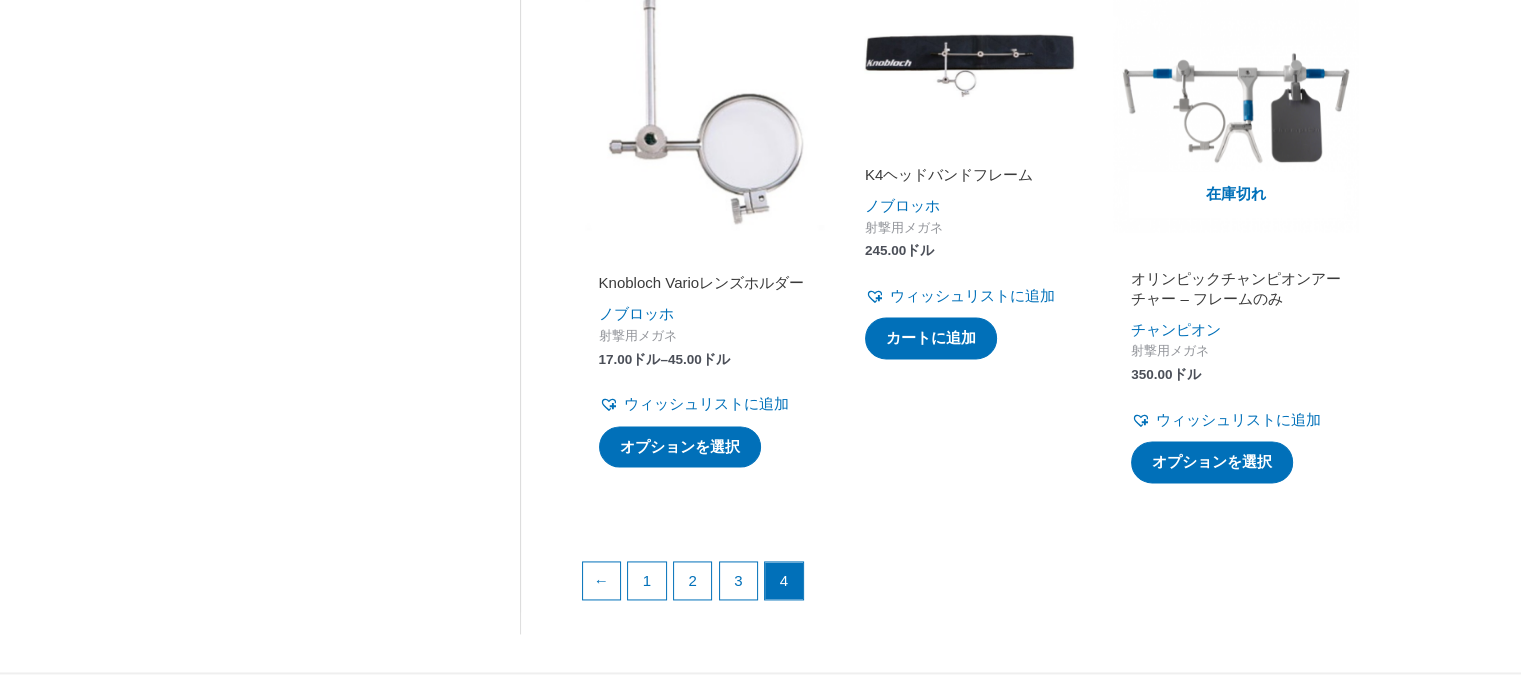 scroll, scrollTop: 2900, scrollLeft: 0, axis: vertical 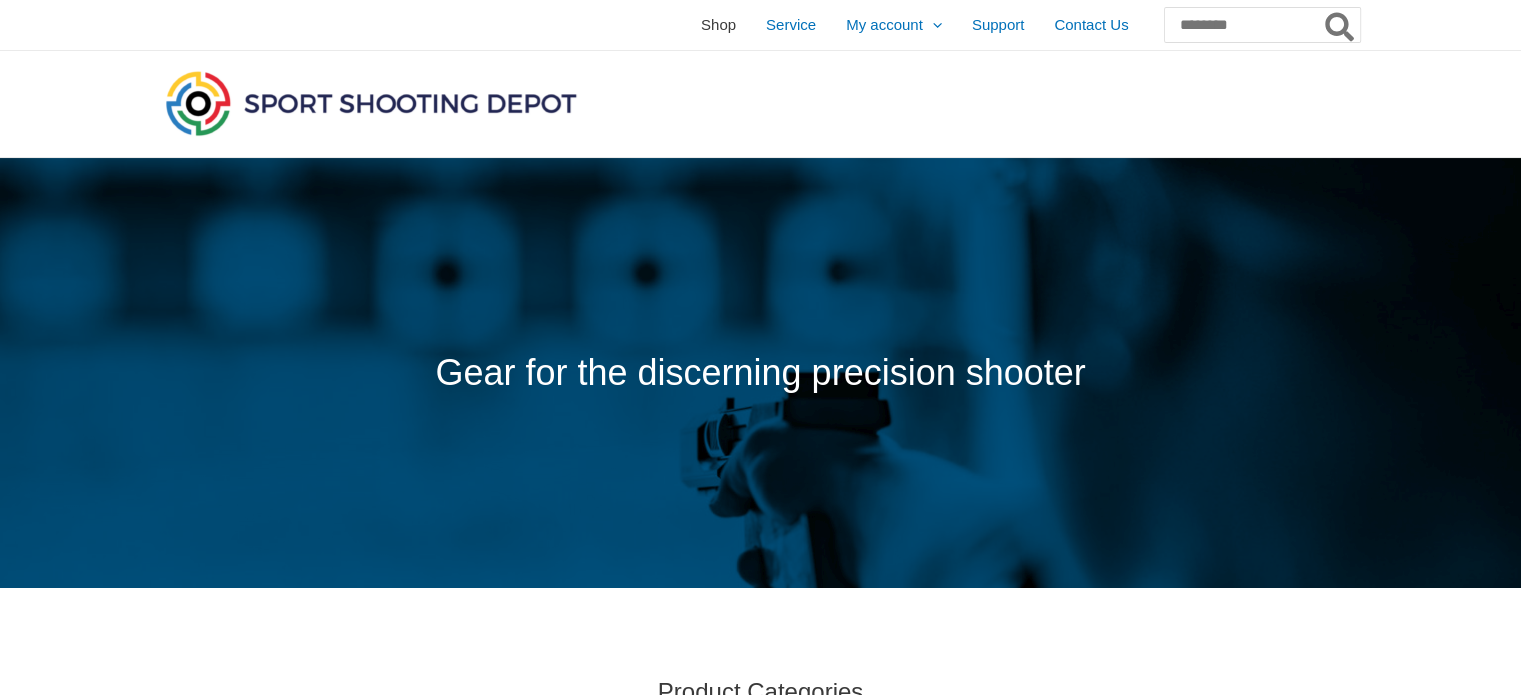click on "Shop" at bounding box center [718, 25] 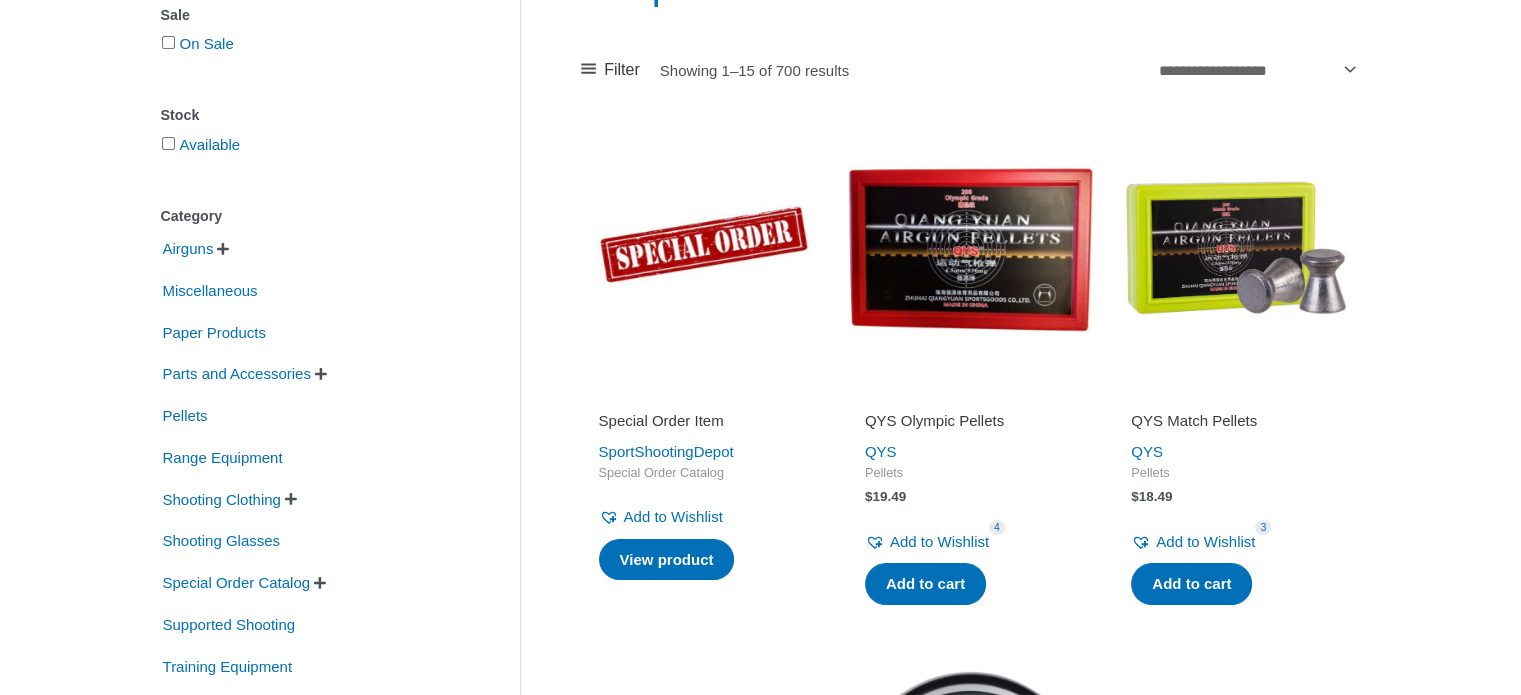 scroll, scrollTop: 400, scrollLeft: 0, axis: vertical 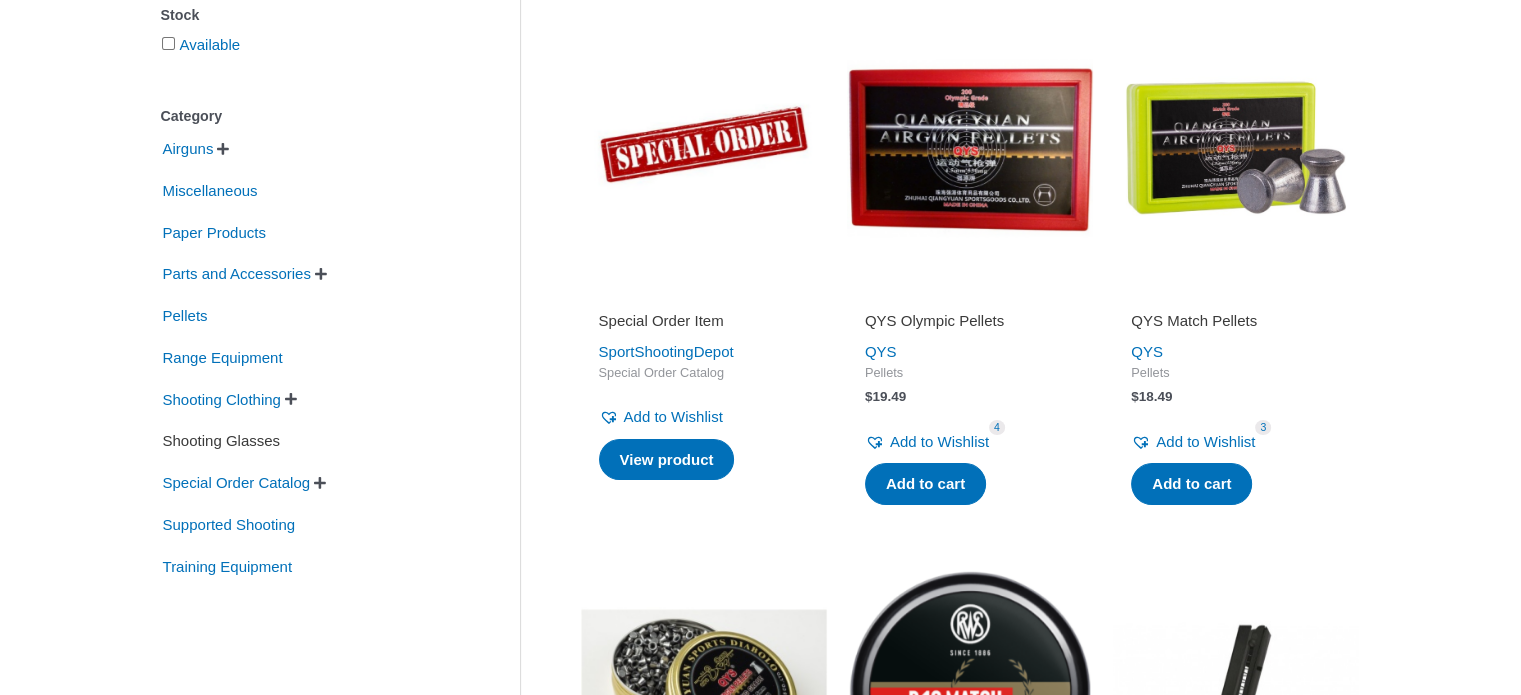 click on "Shooting Glasses" at bounding box center (222, 441) 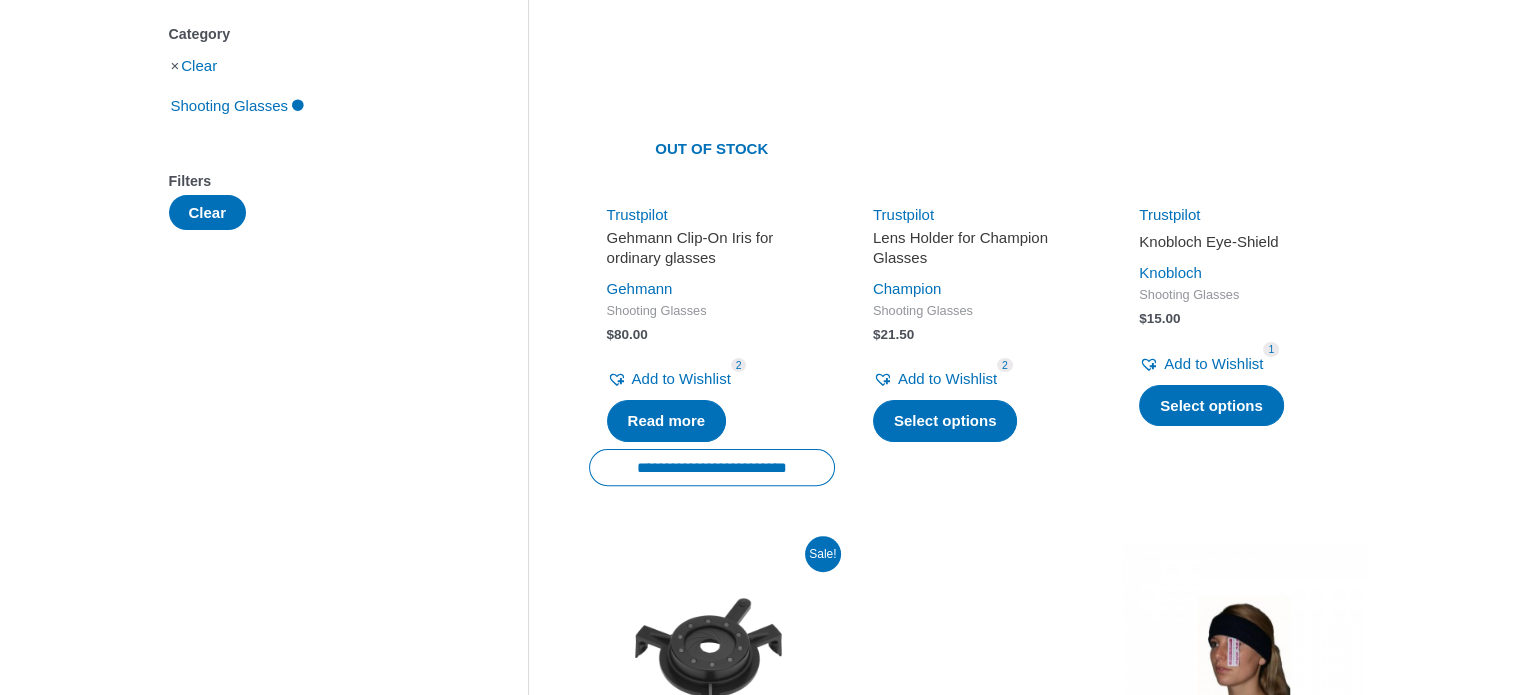 scroll, scrollTop: 200, scrollLeft: 0, axis: vertical 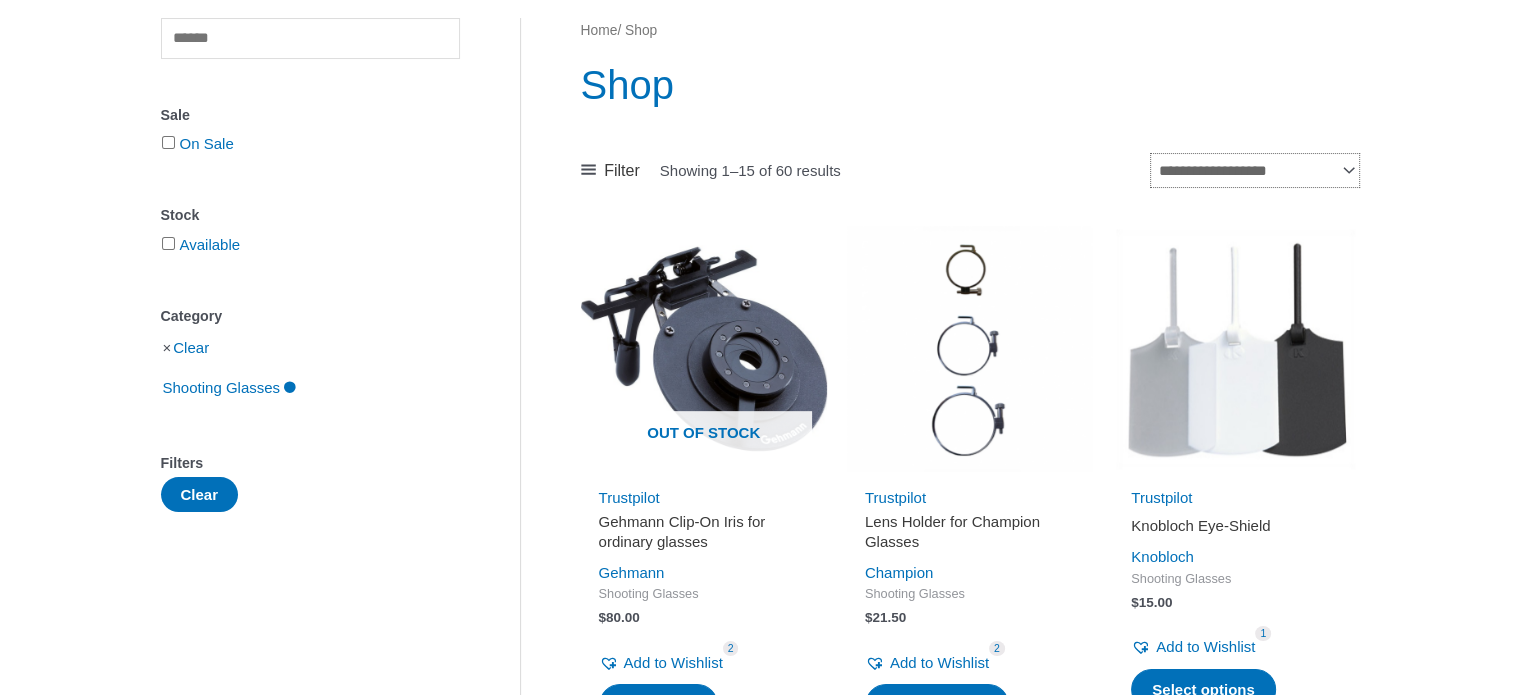 click on "**********" at bounding box center [1254, 170] 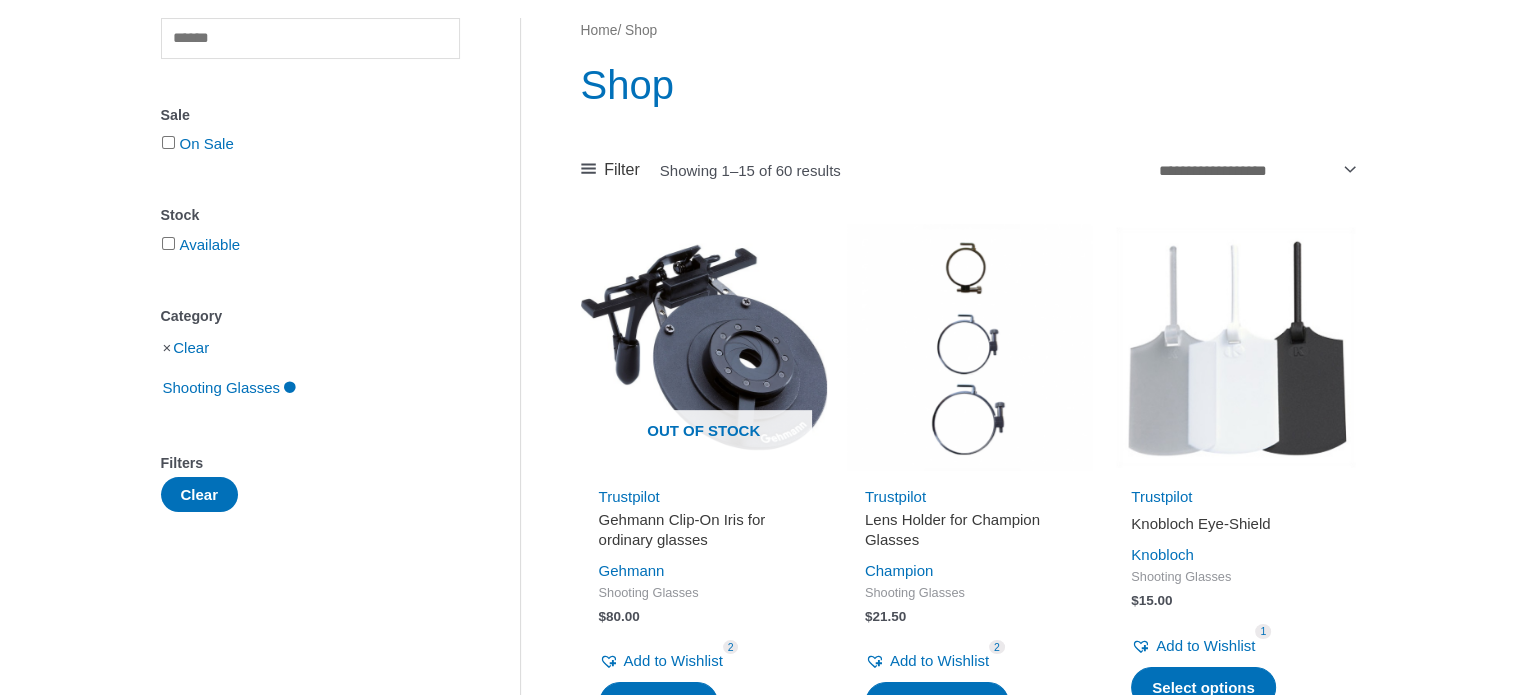 click on "**********" at bounding box center [970, 1589] 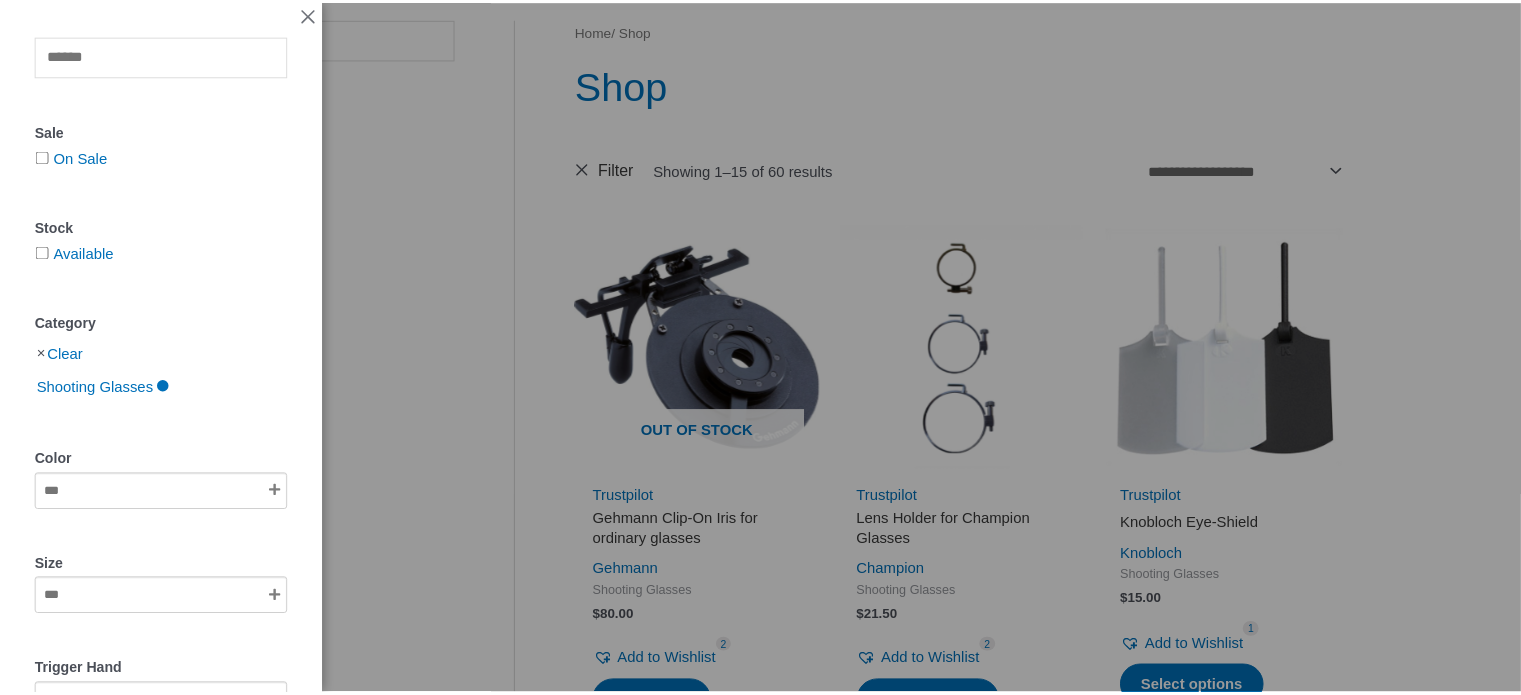 scroll, scrollTop: 0, scrollLeft: 0, axis: both 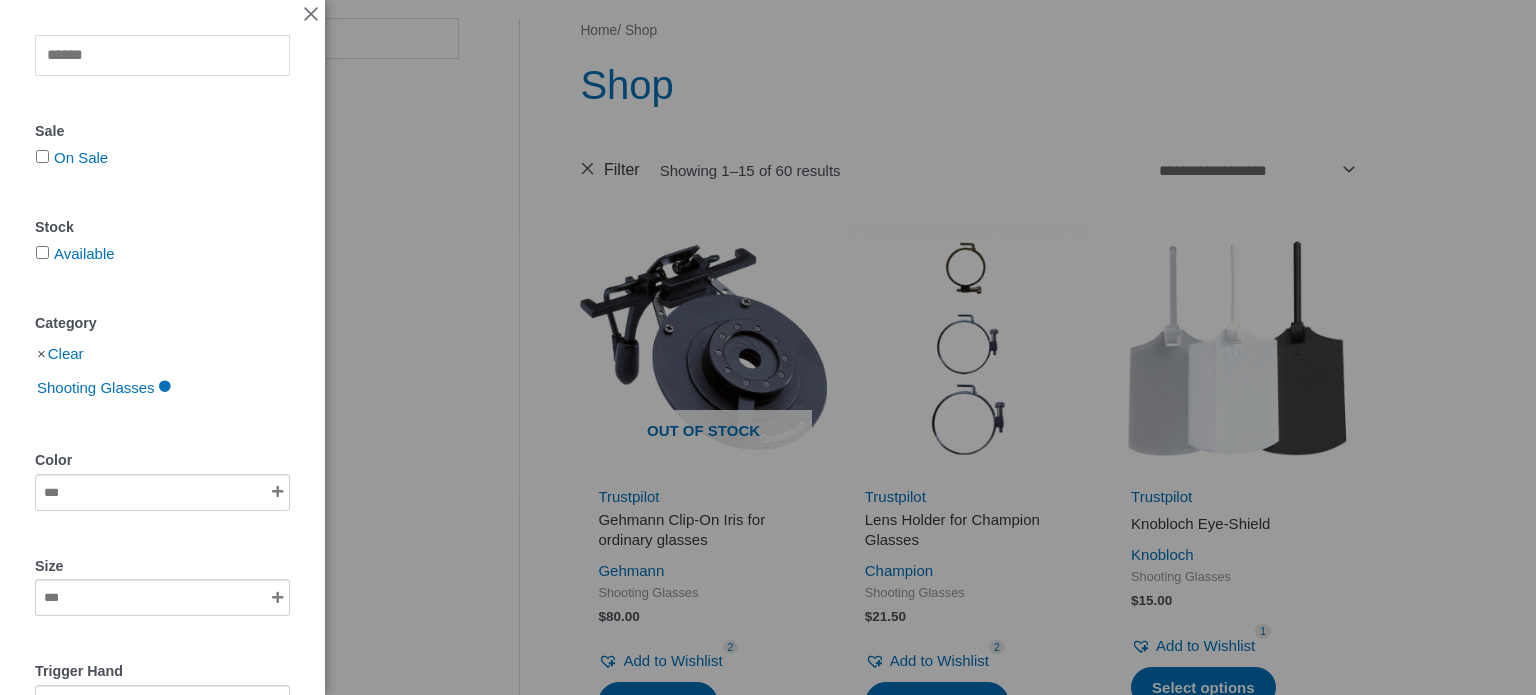 click on "Clear Sale On Sale Stock Available Category Clear Shooting Glasses
Color Size Trigger Hand" at bounding box center (768, 347) 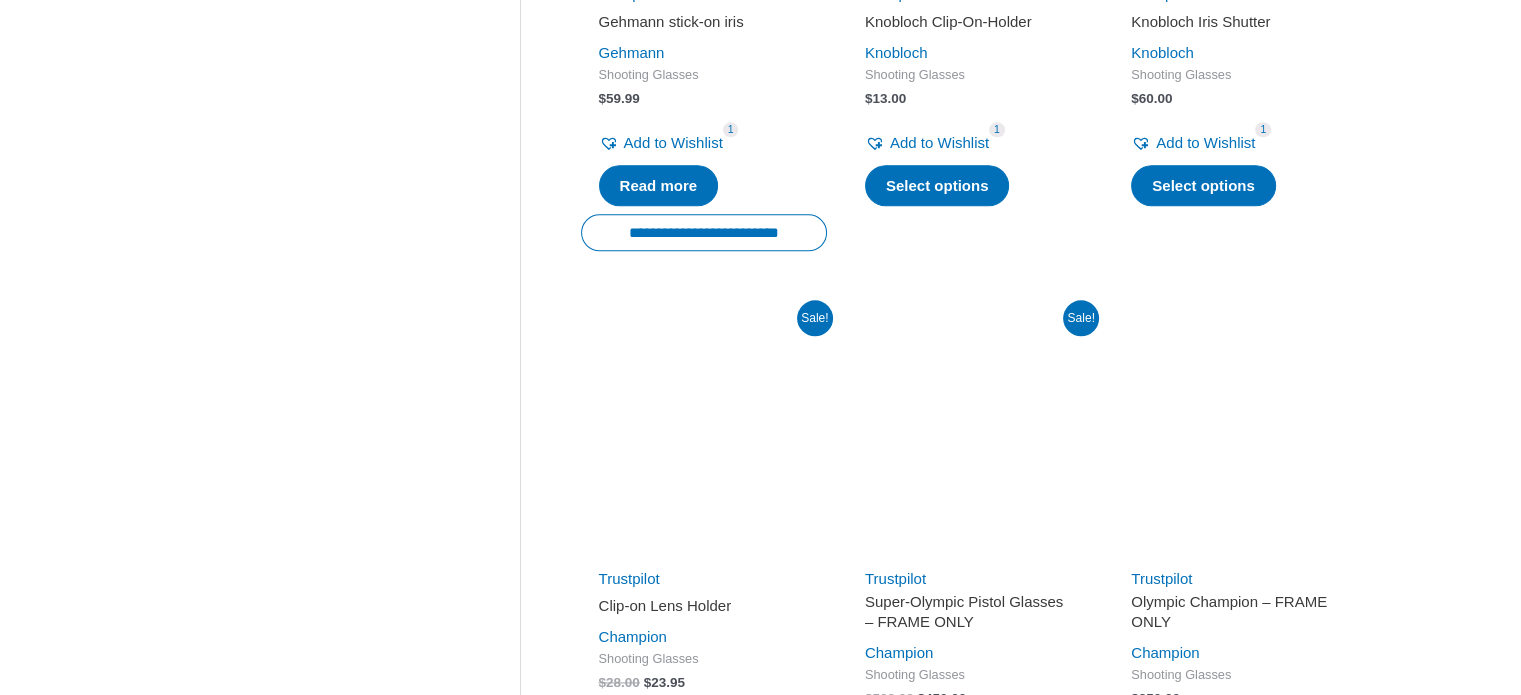 scroll, scrollTop: 2600, scrollLeft: 0, axis: vertical 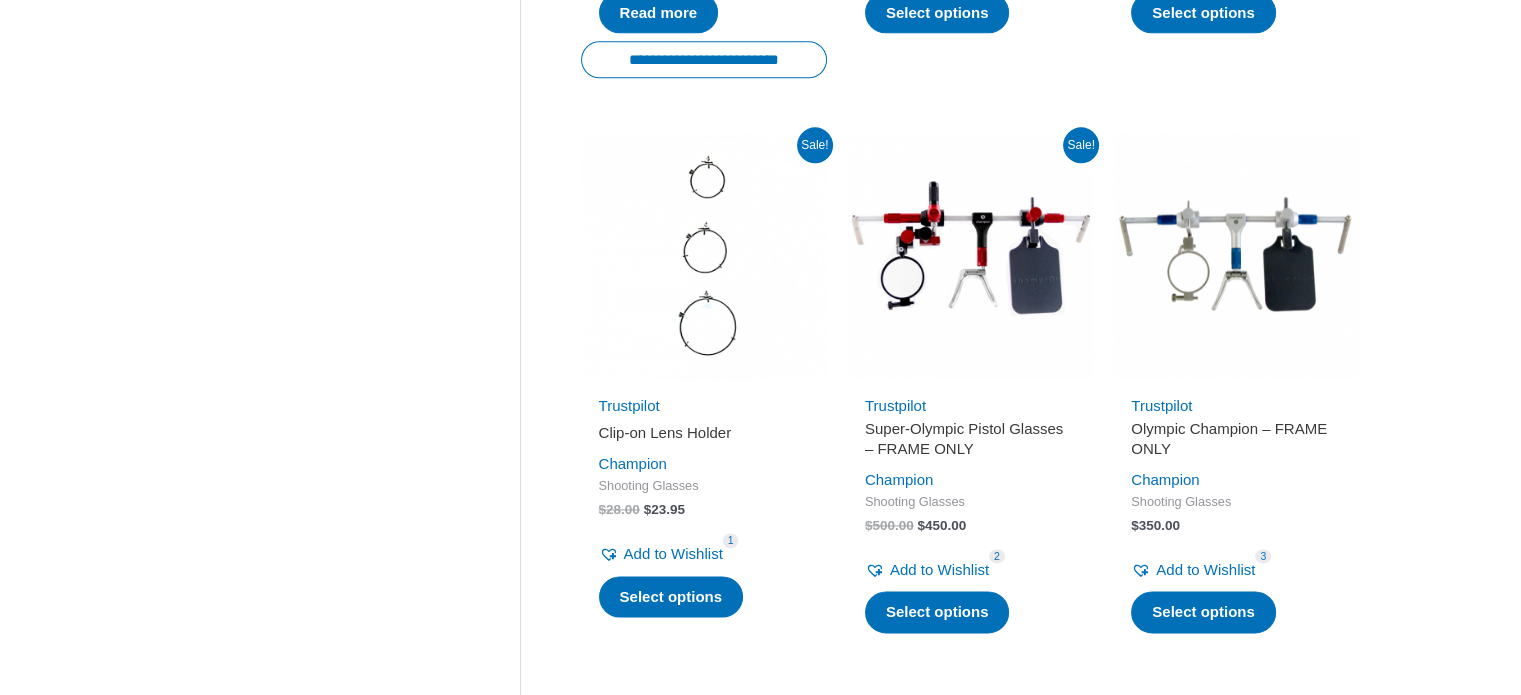 click at bounding box center (1236, 256) 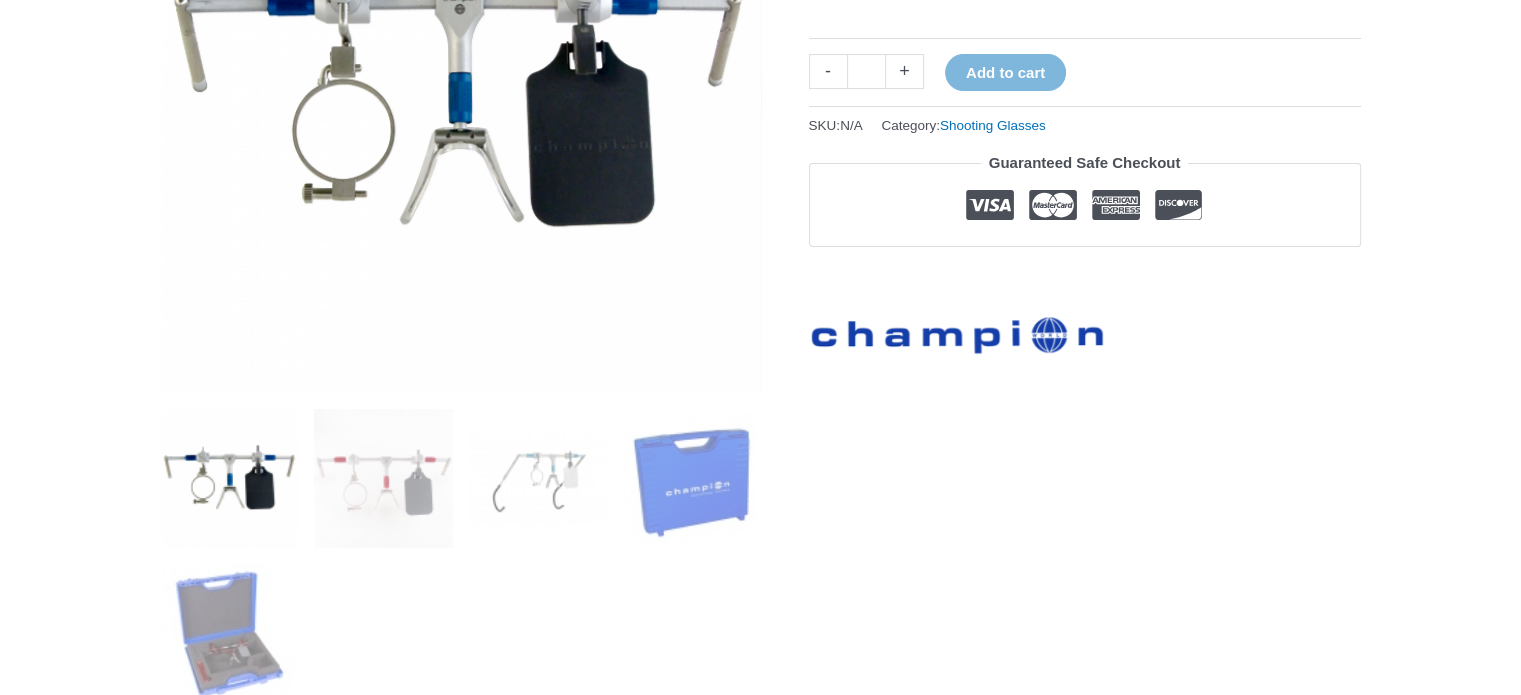 scroll, scrollTop: 500, scrollLeft: 0, axis: vertical 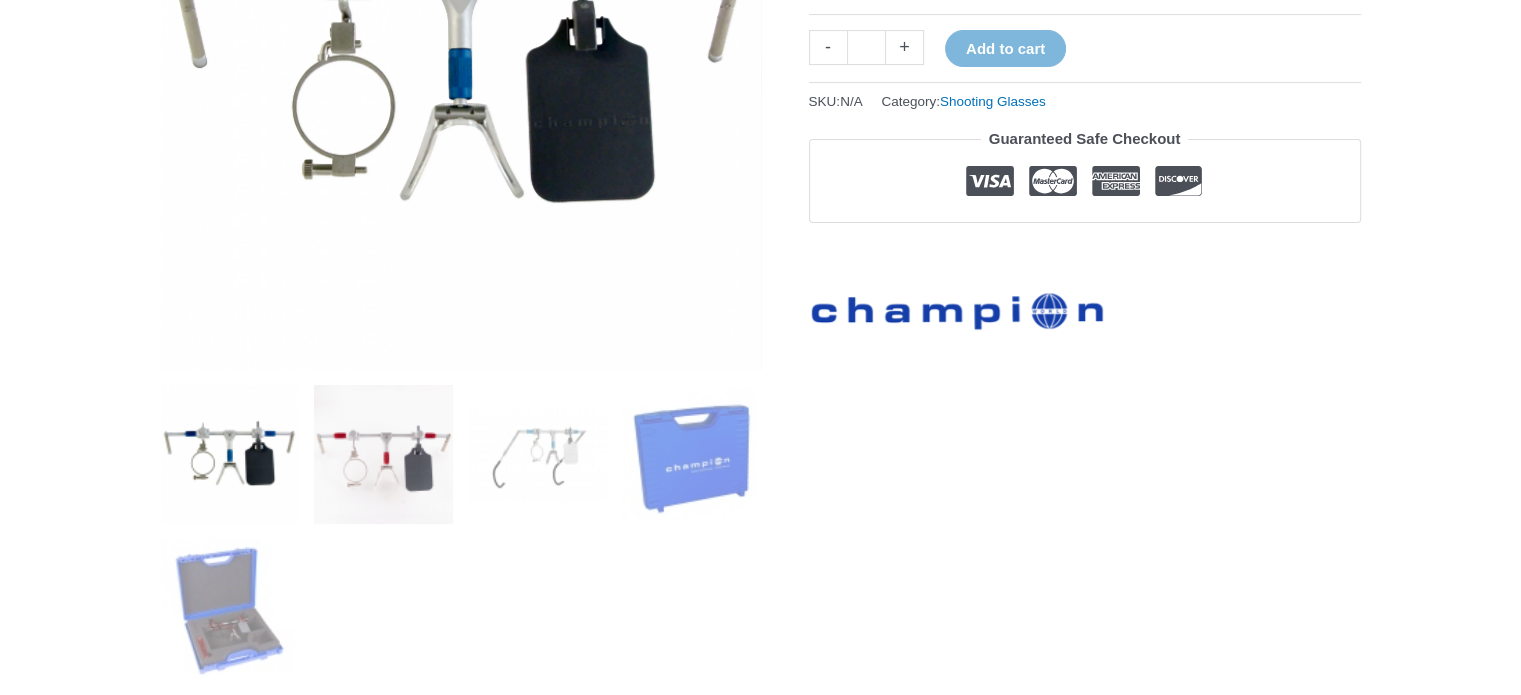 click at bounding box center [383, 454] 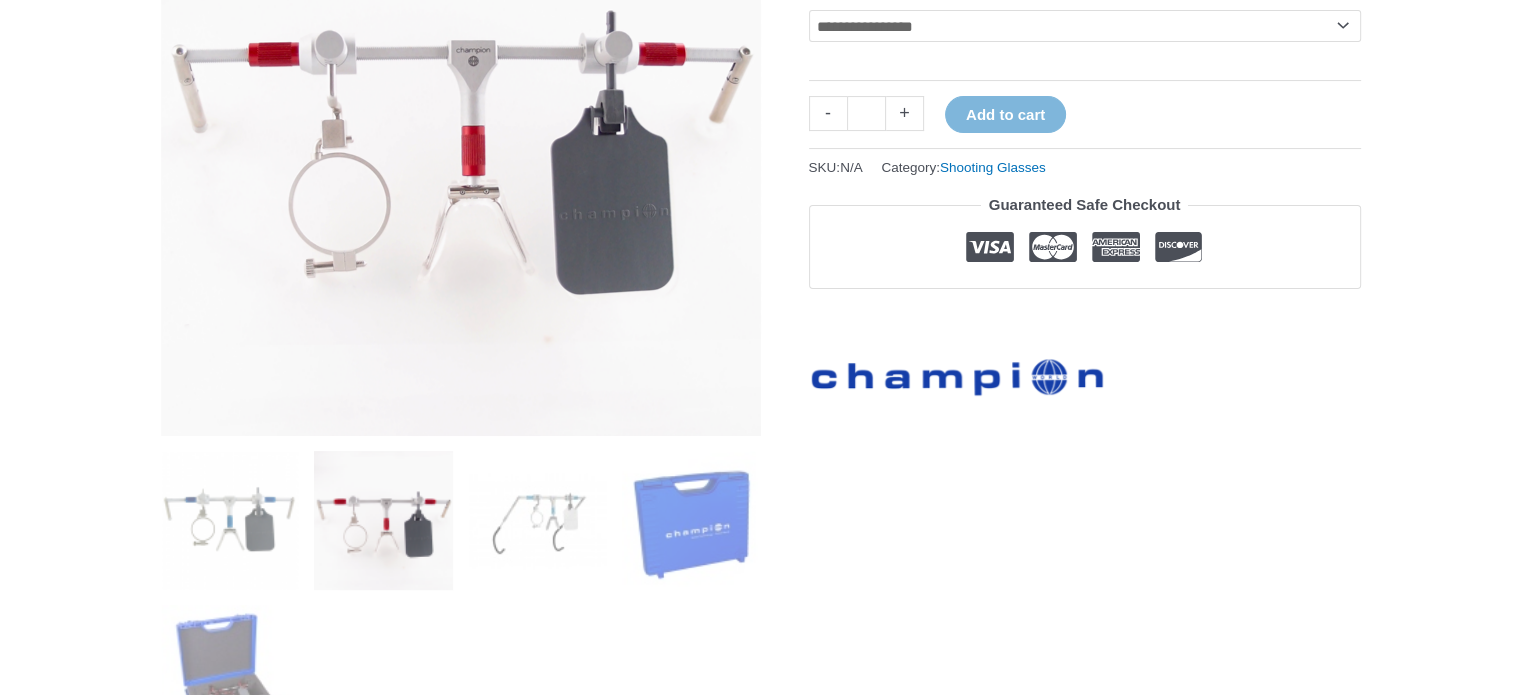 scroll, scrollTop: 400, scrollLeft: 0, axis: vertical 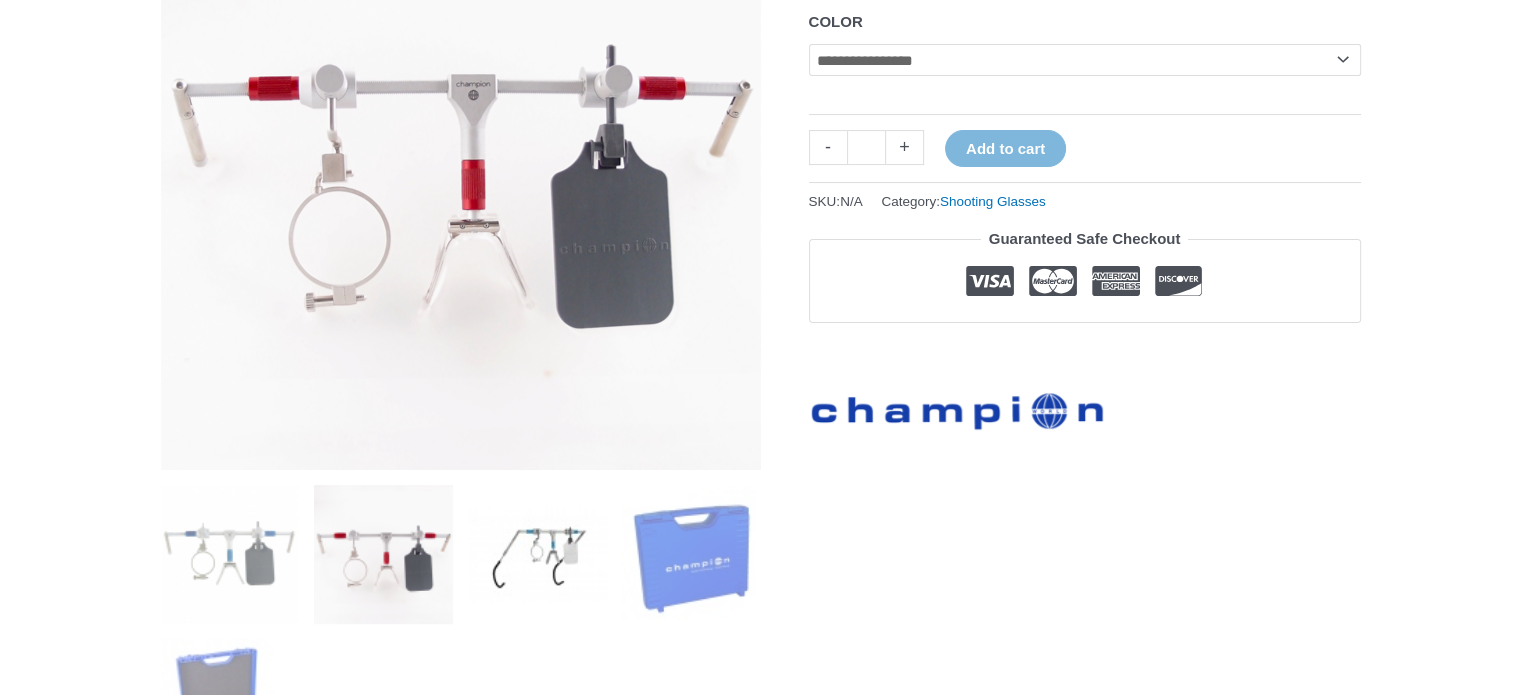 click at bounding box center [537, 554] 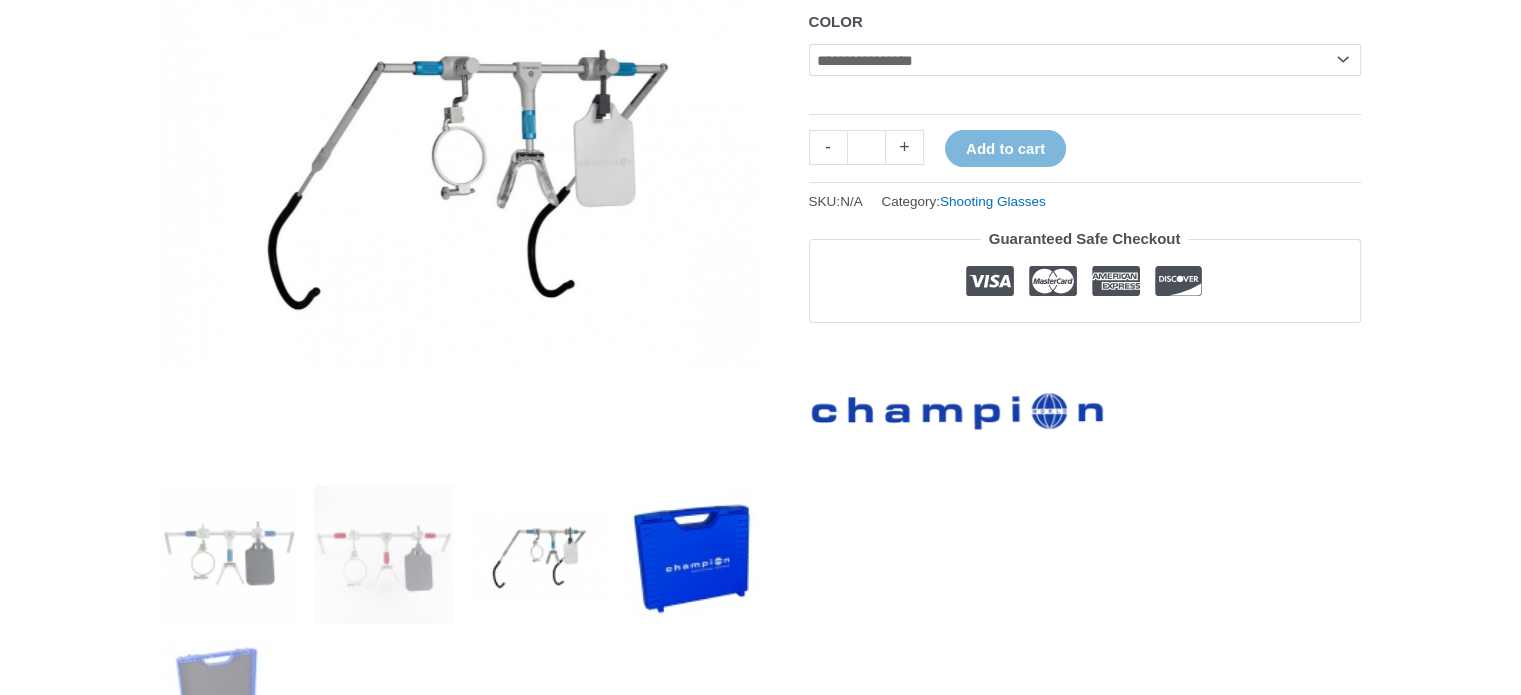 click at bounding box center (691, 554) 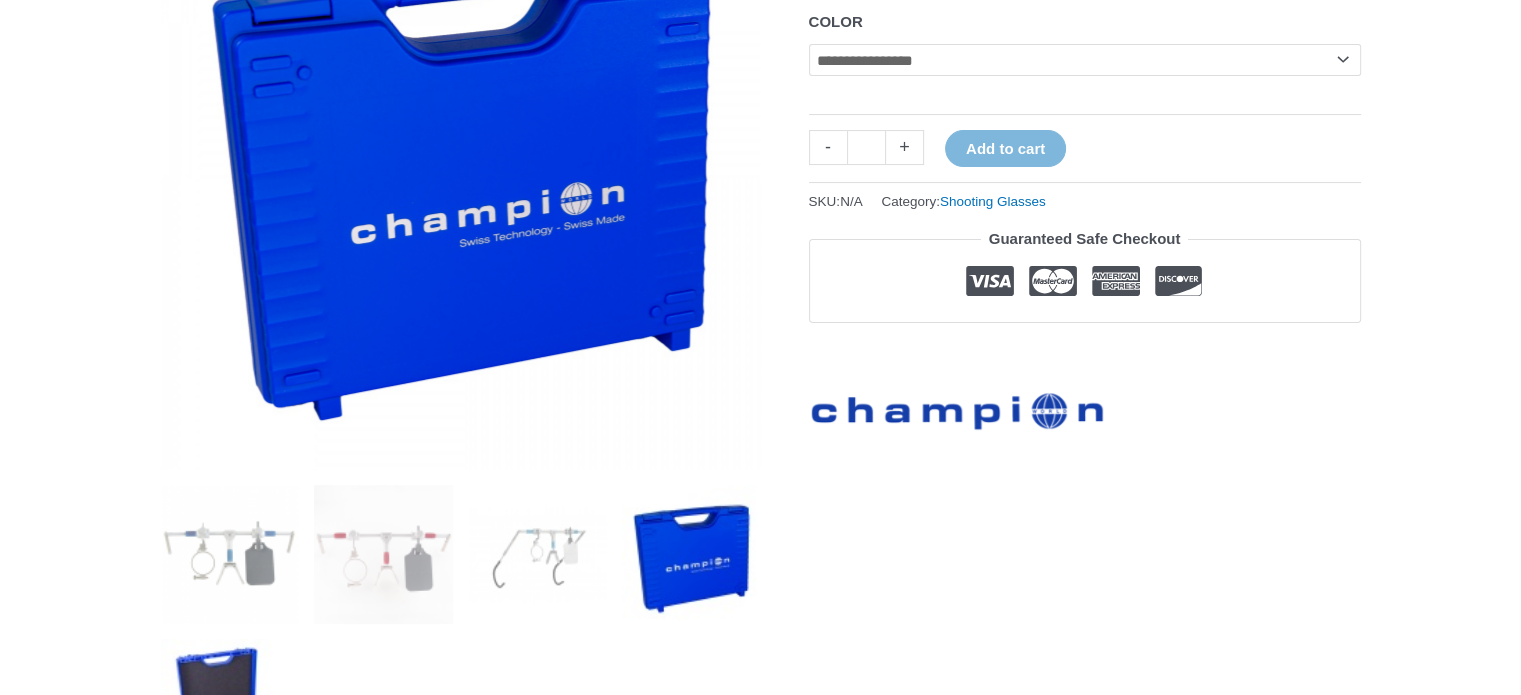 click at bounding box center (230, 708) 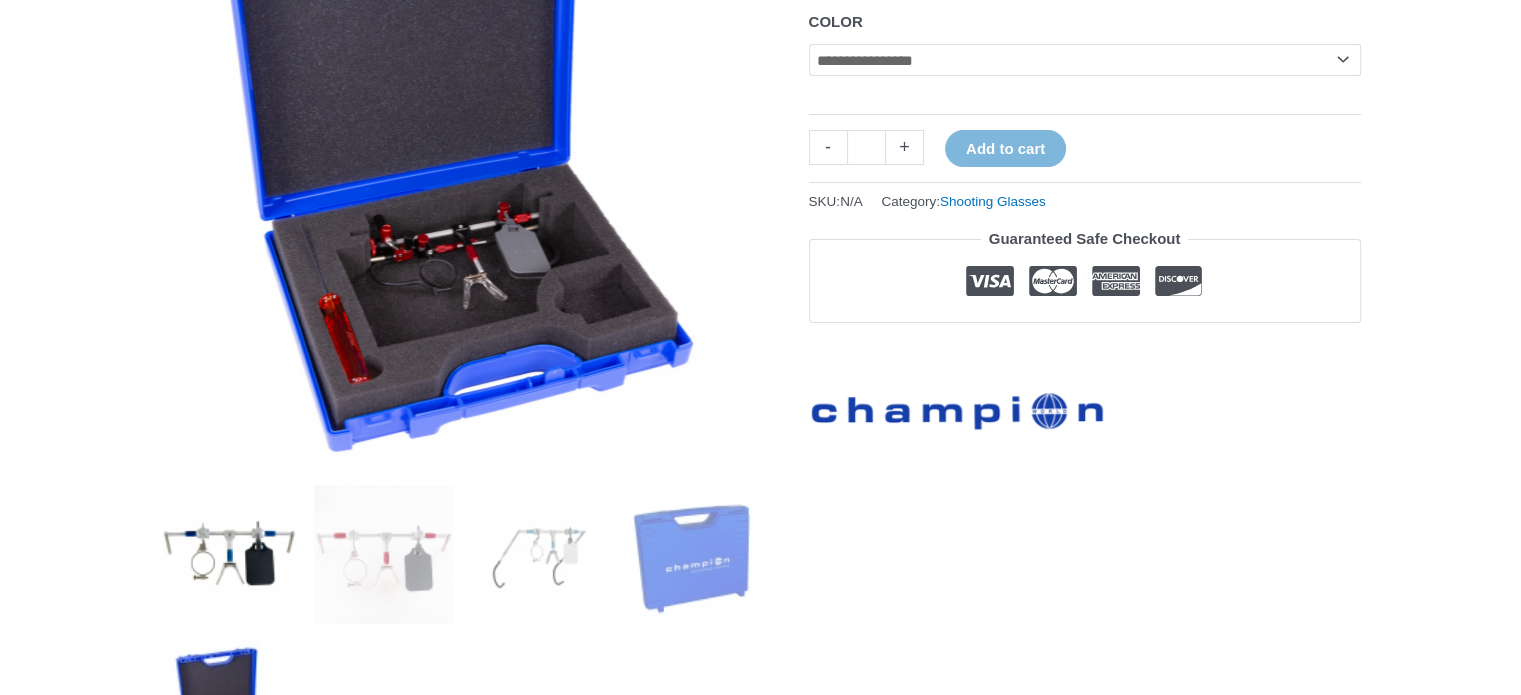 click at bounding box center [230, 554] 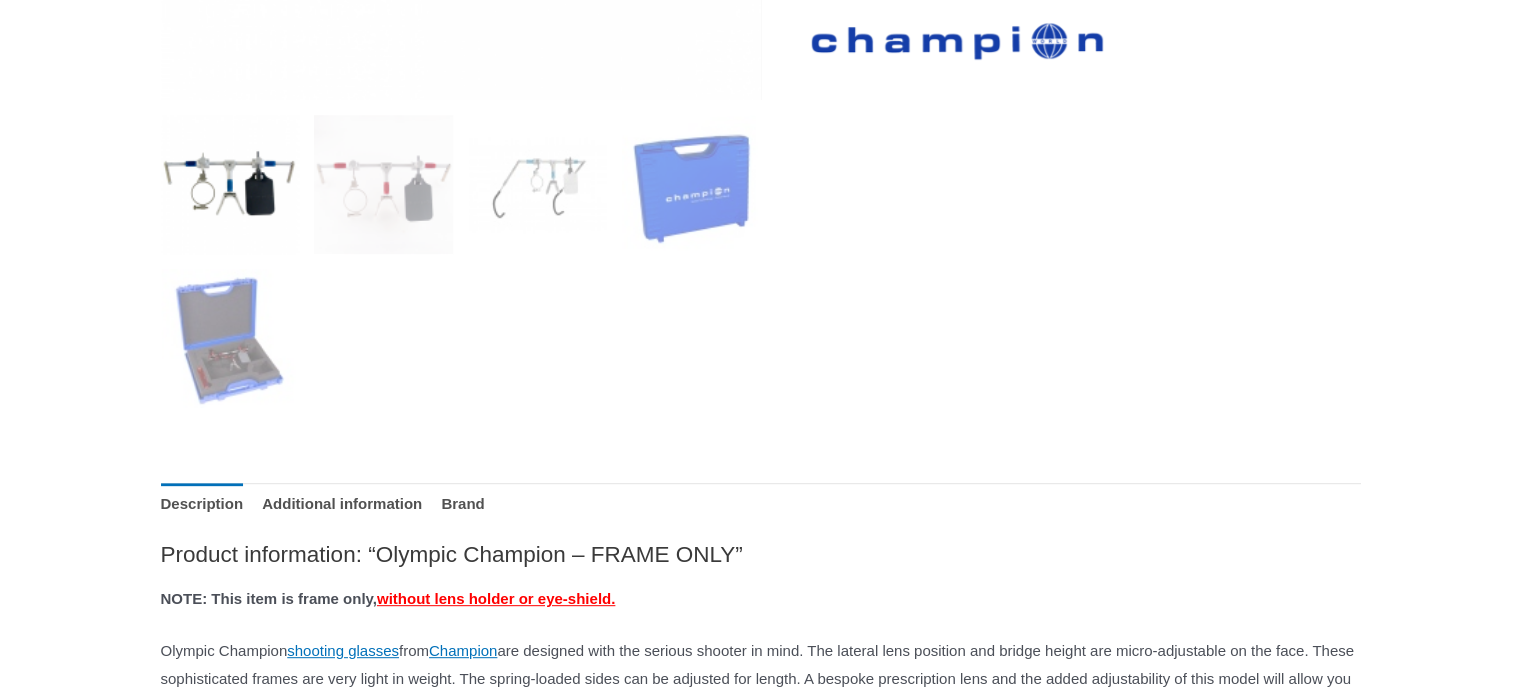 scroll, scrollTop: 1000, scrollLeft: 0, axis: vertical 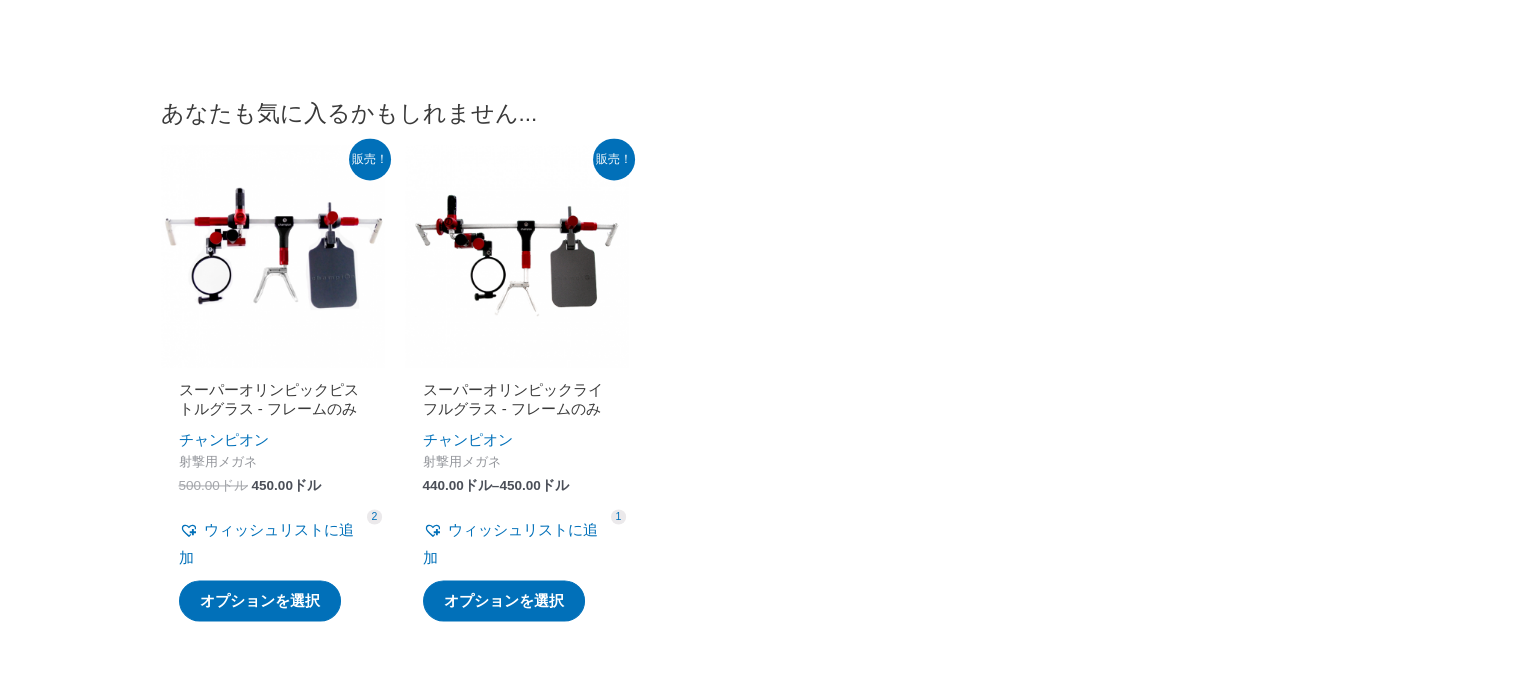 click on "スーパーオリンピックライフルグラス - フレームのみ" at bounding box center (513, 399) 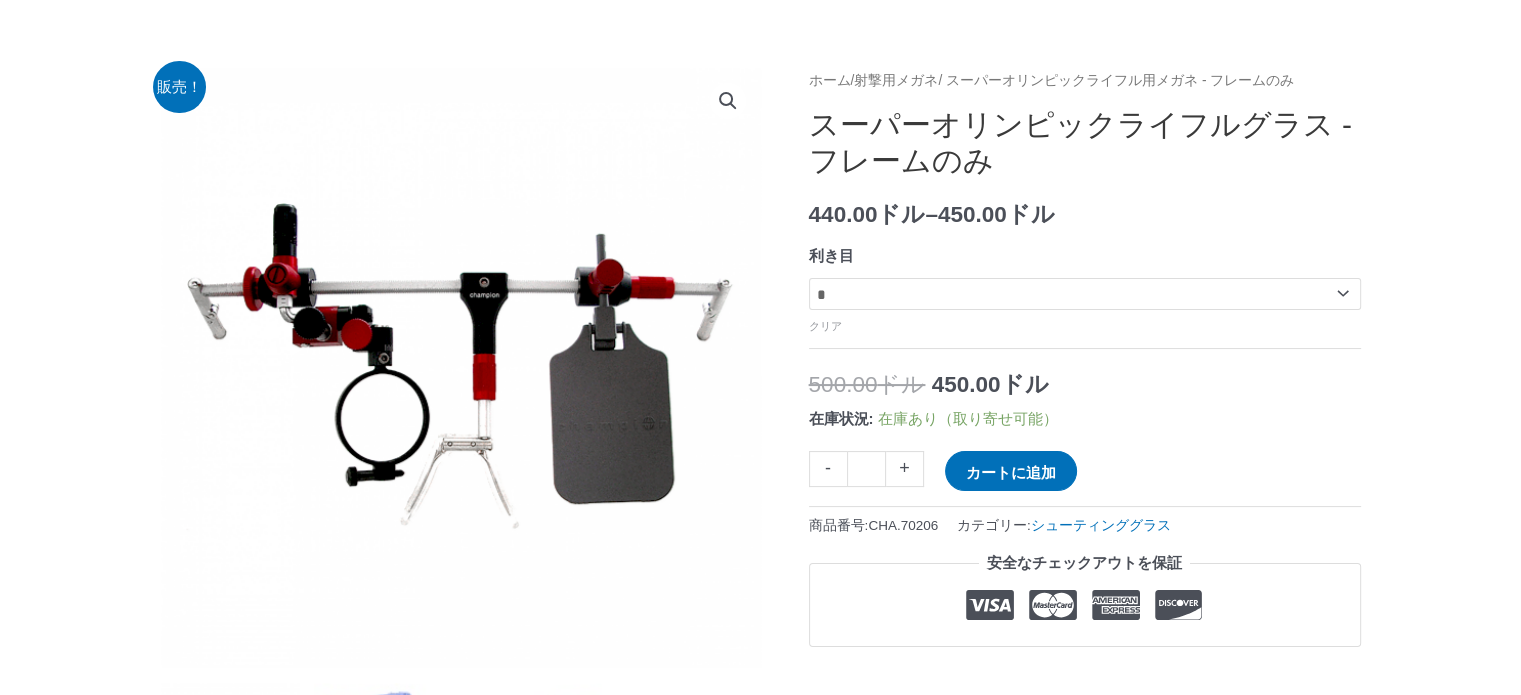 scroll, scrollTop: 200, scrollLeft: 0, axis: vertical 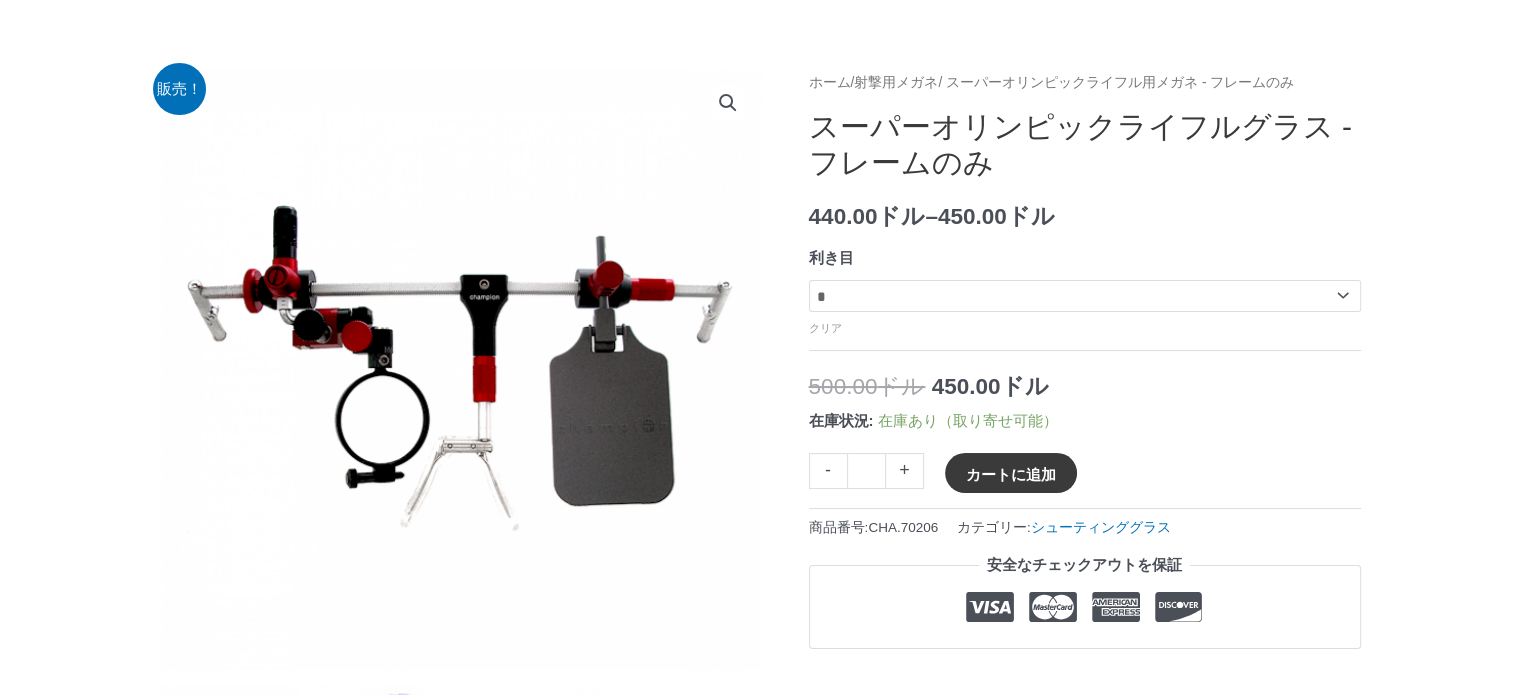 click on "カートに追加" 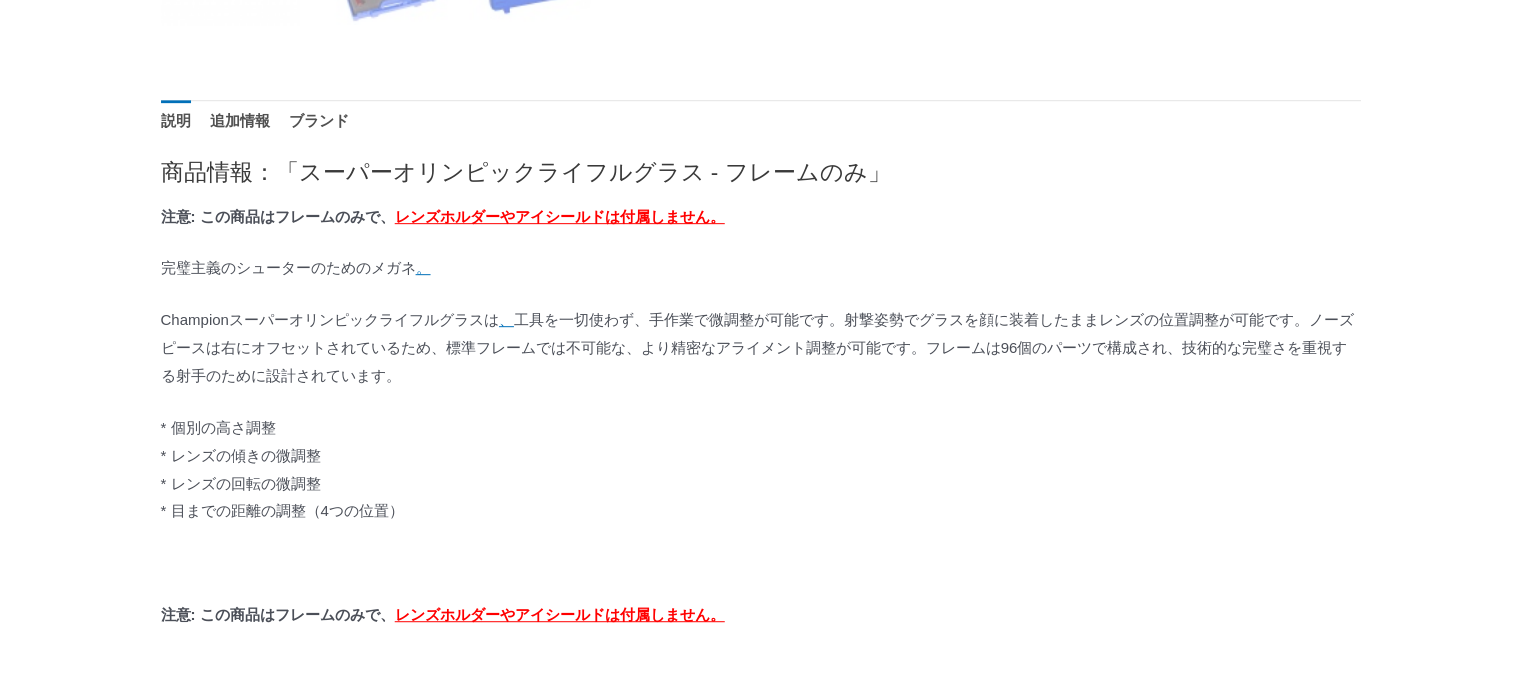 scroll, scrollTop: 1000, scrollLeft: 0, axis: vertical 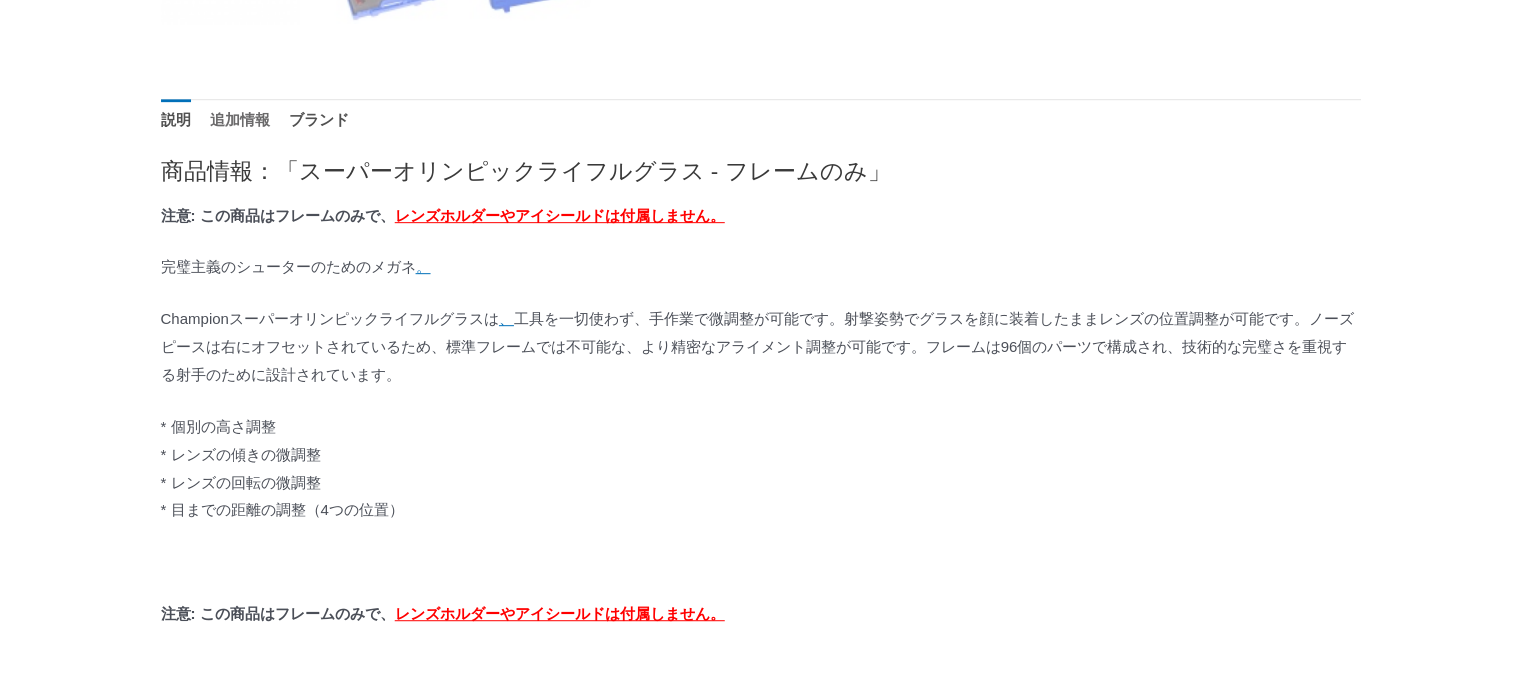 click on "追加情報" at bounding box center (240, 119) 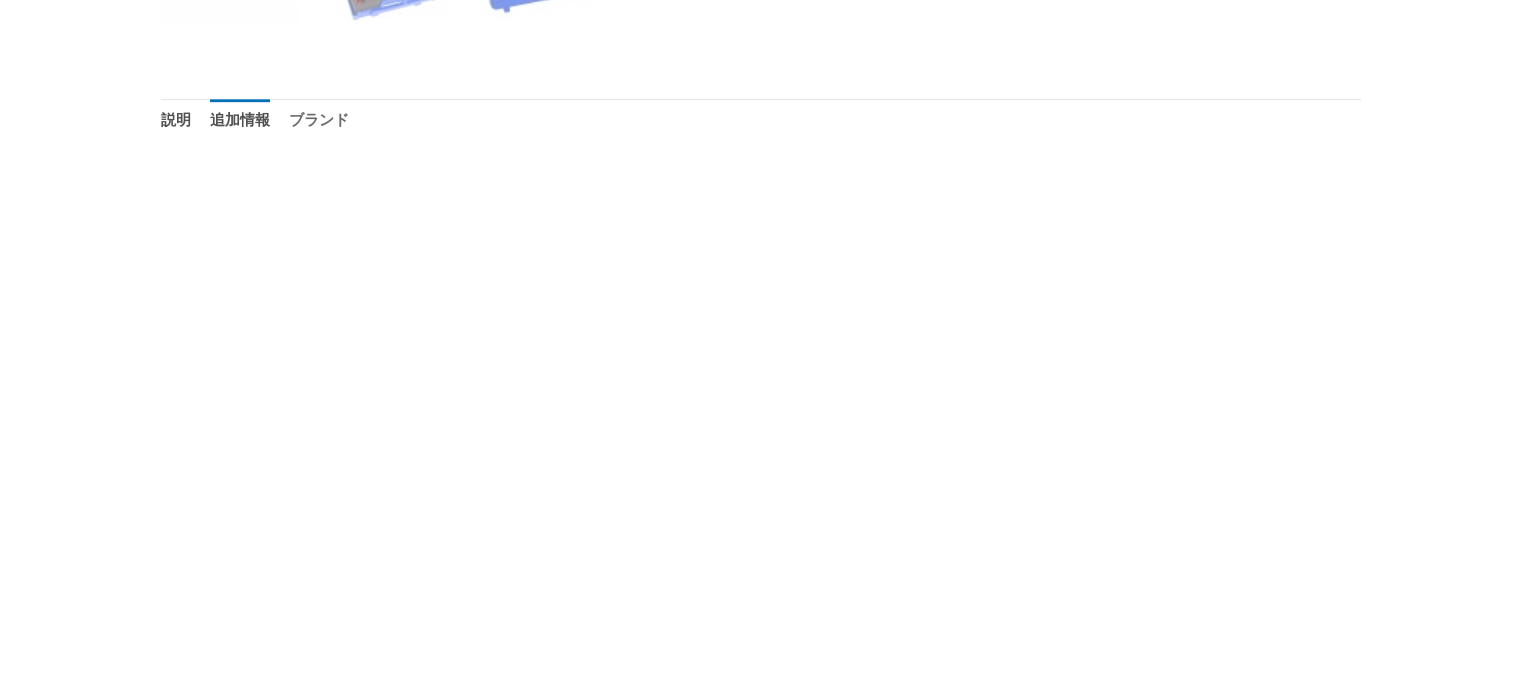 click on "ブランド" at bounding box center [319, 119] 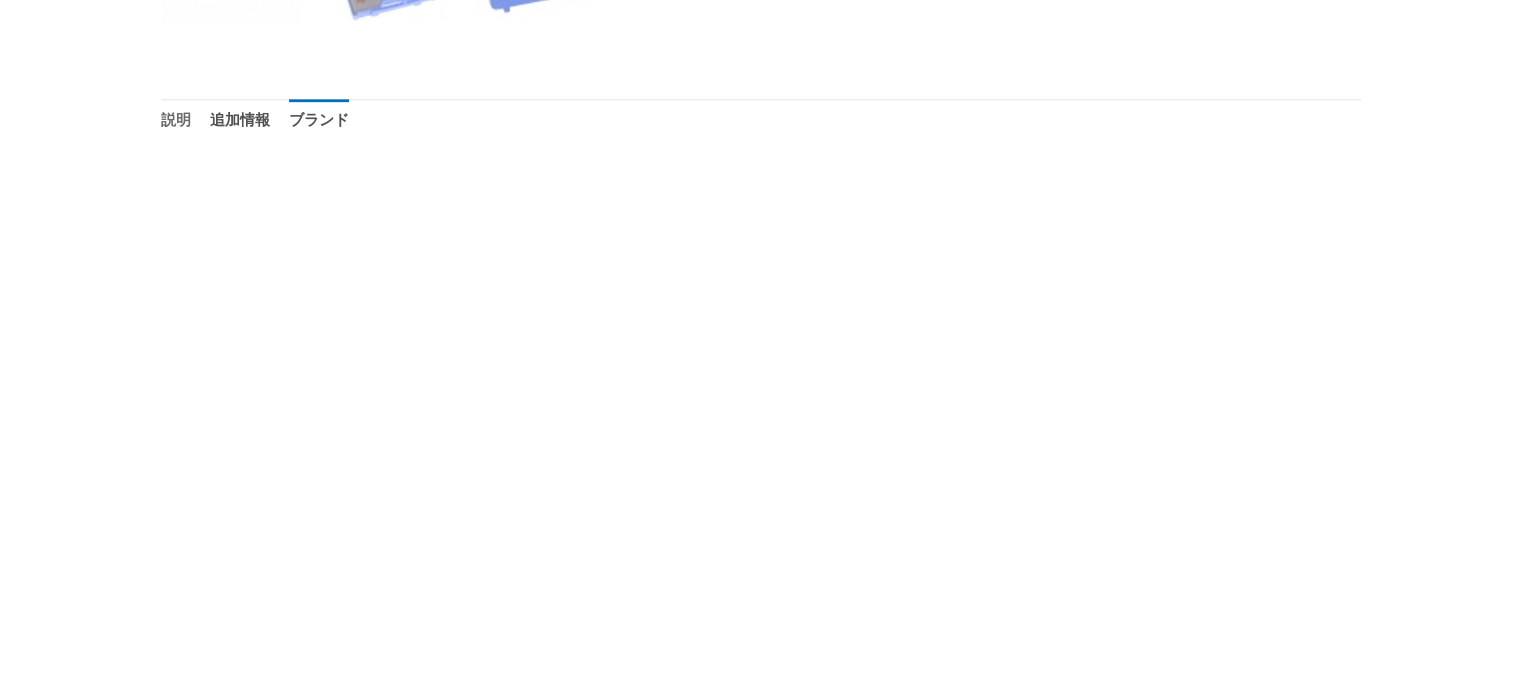 click on "説明" at bounding box center [176, 119] 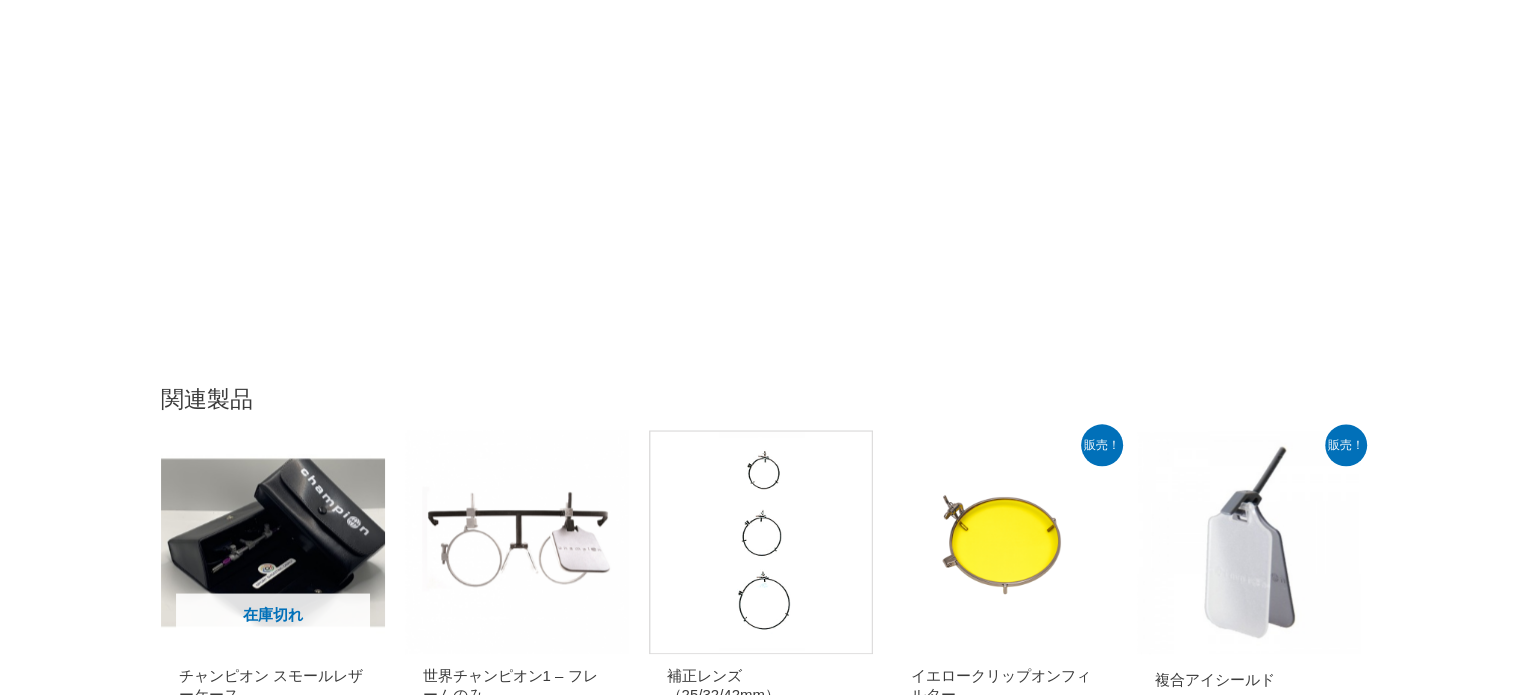 scroll, scrollTop: 2300, scrollLeft: 0, axis: vertical 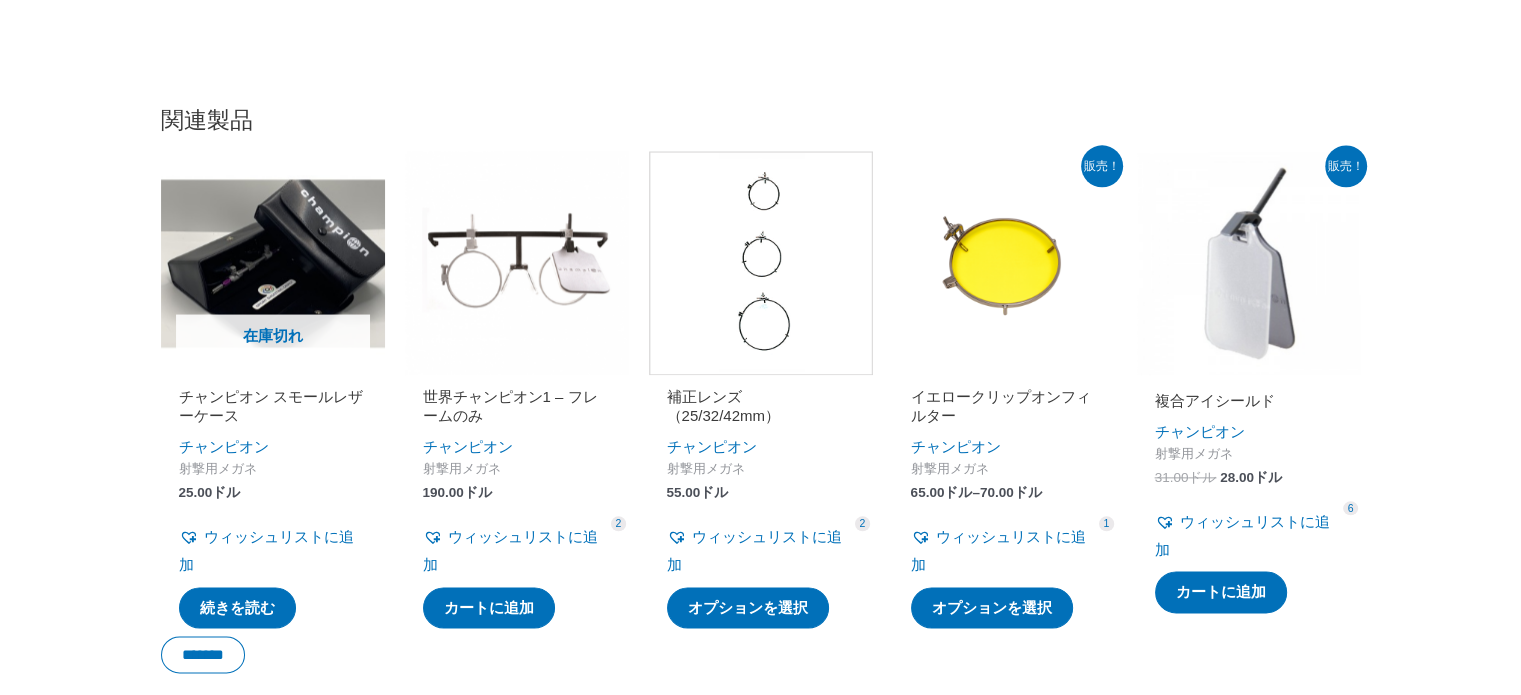 click at bounding box center (1249, 263) 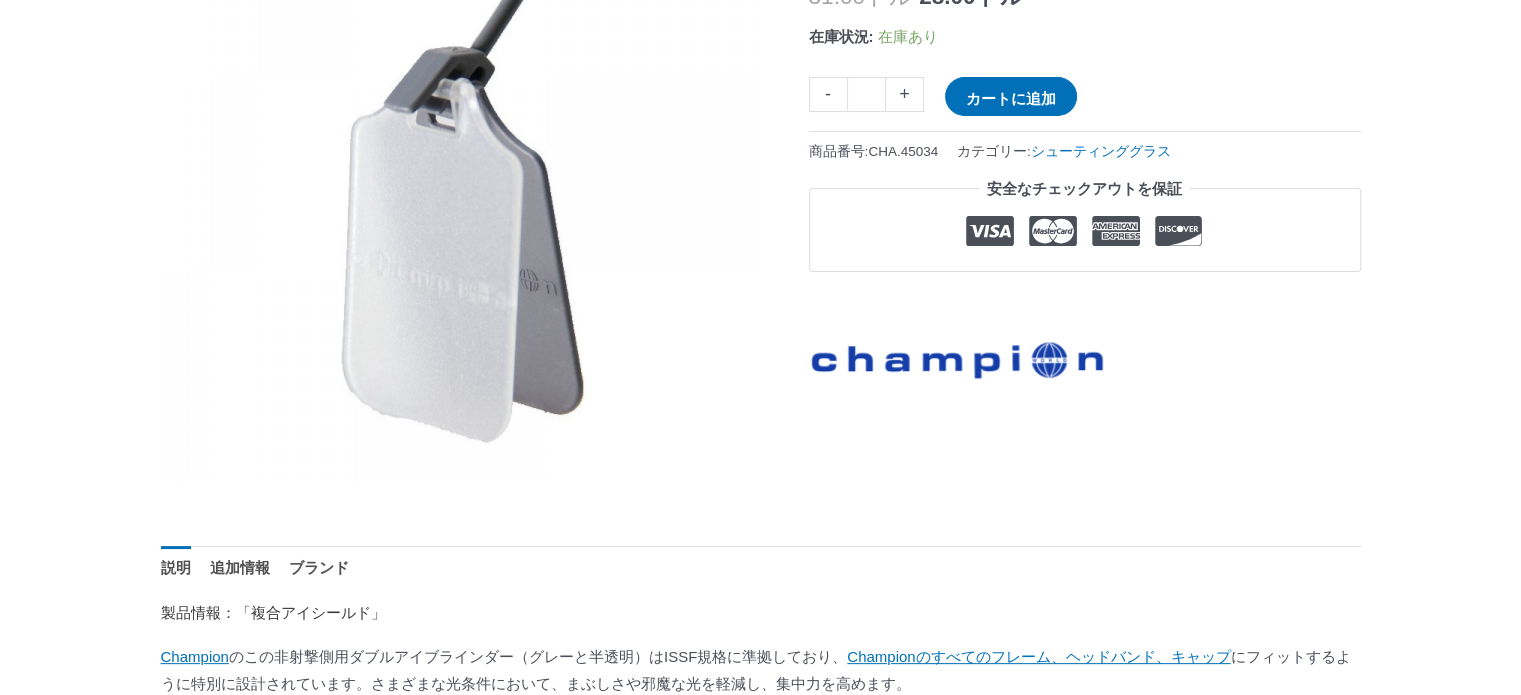 scroll, scrollTop: 200, scrollLeft: 0, axis: vertical 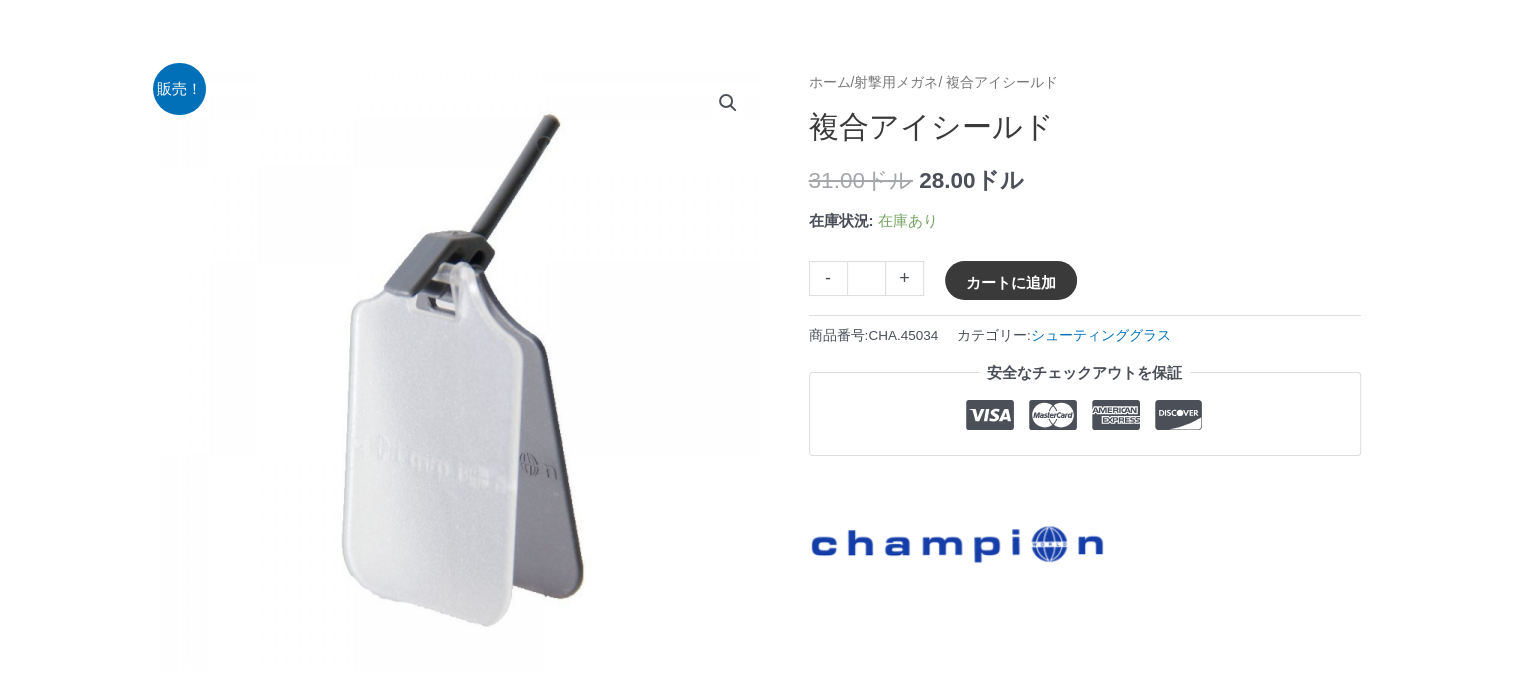 click on "カートに追加" at bounding box center (1011, 281) 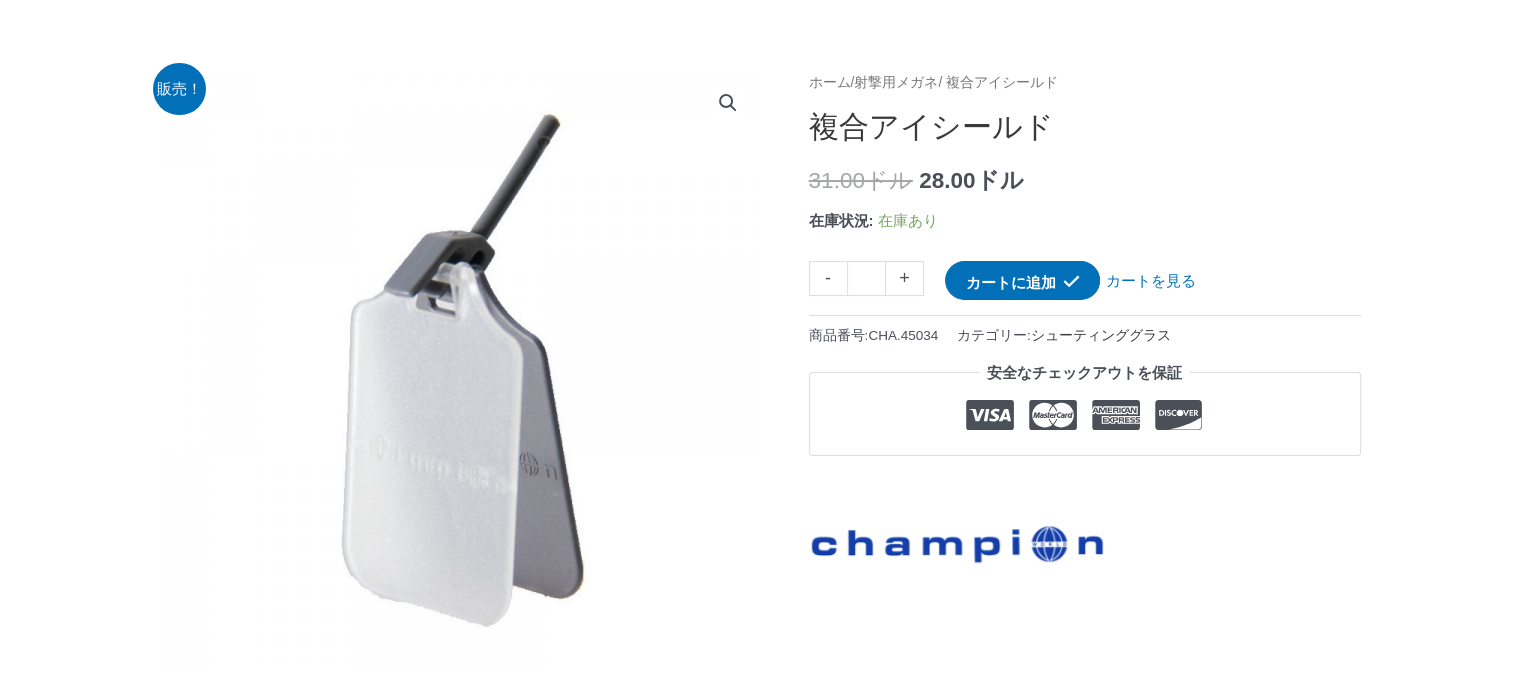 click on "シューティンググラス" at bounding box center [1101, 335] 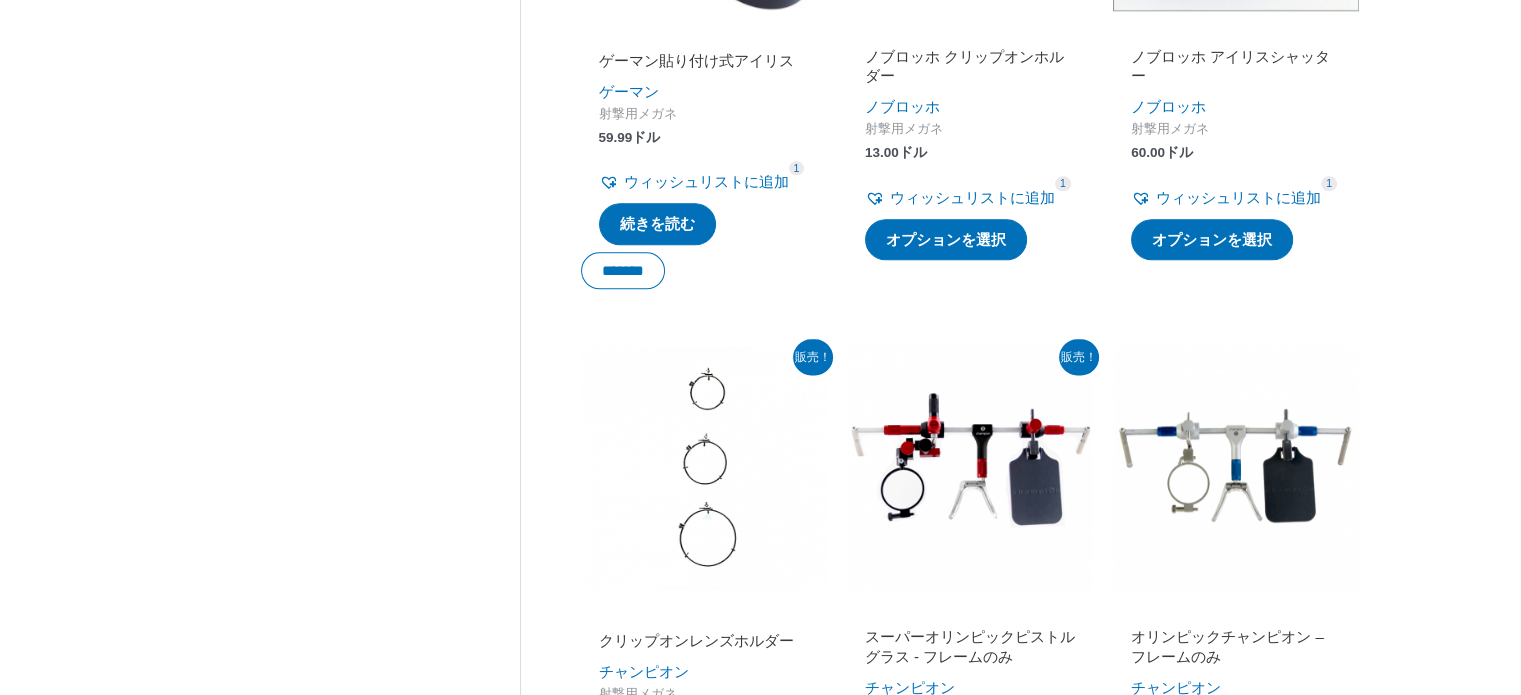 scroll, scrollTop: 2600, scrollLeft: 0, axis: vertical 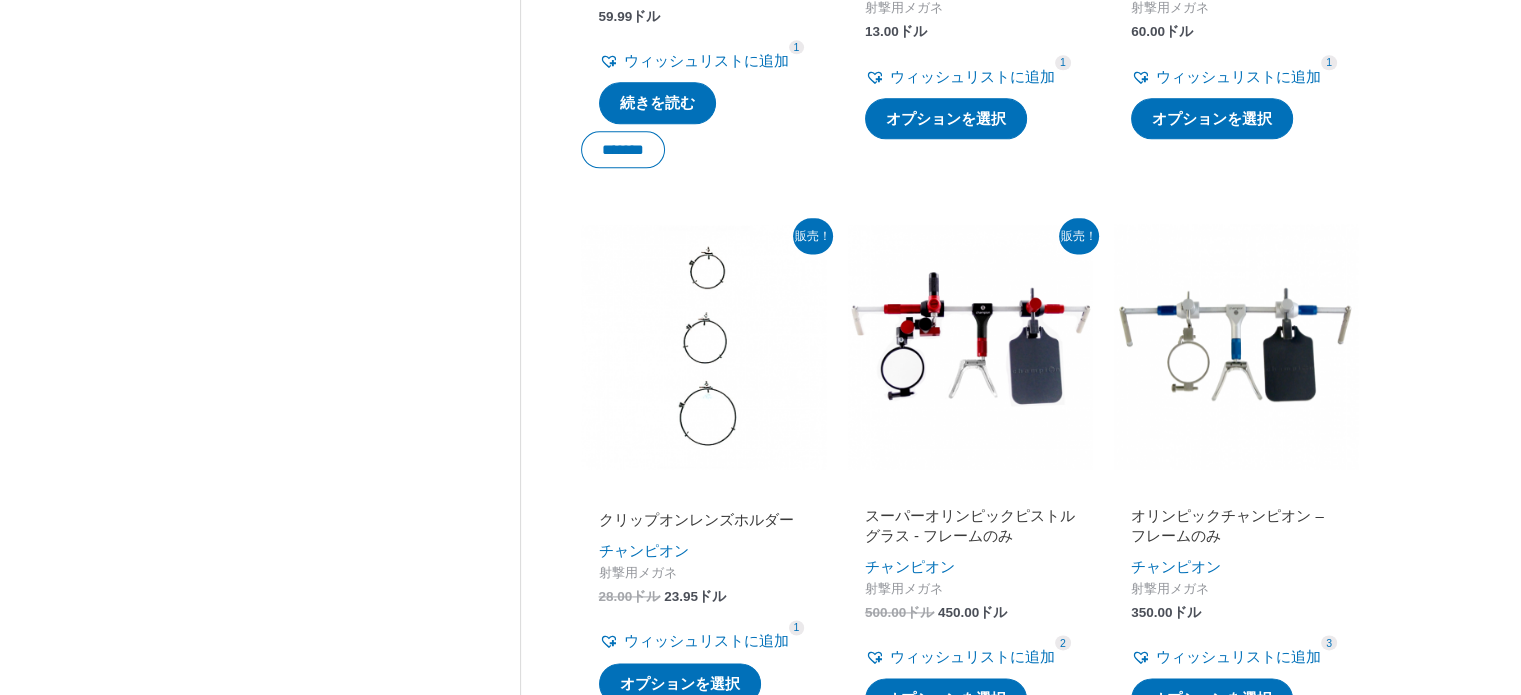 click at bounding box center (704, 347) 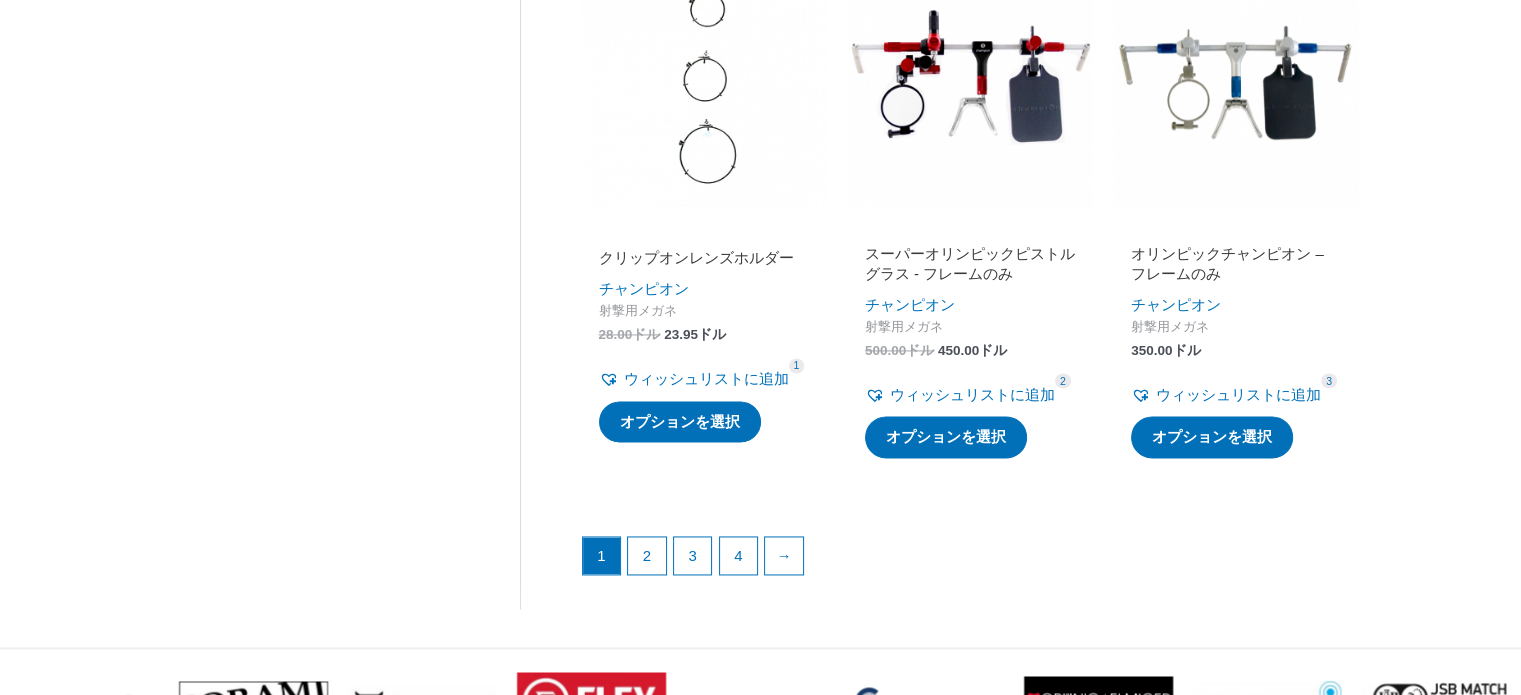 scroll, scrollTop: 2900, scrollLeft: 0, axis: vertical 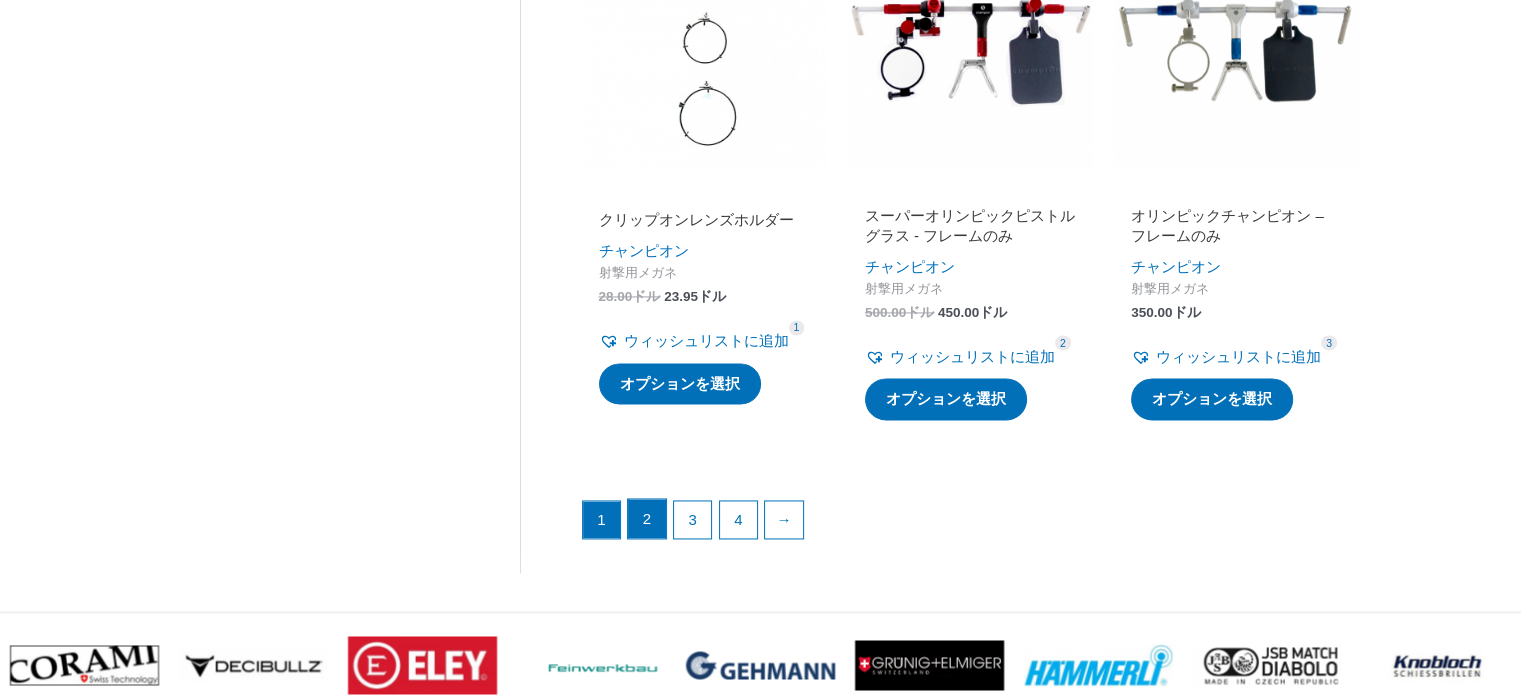 click on "2" at bounding box center [647, 519] 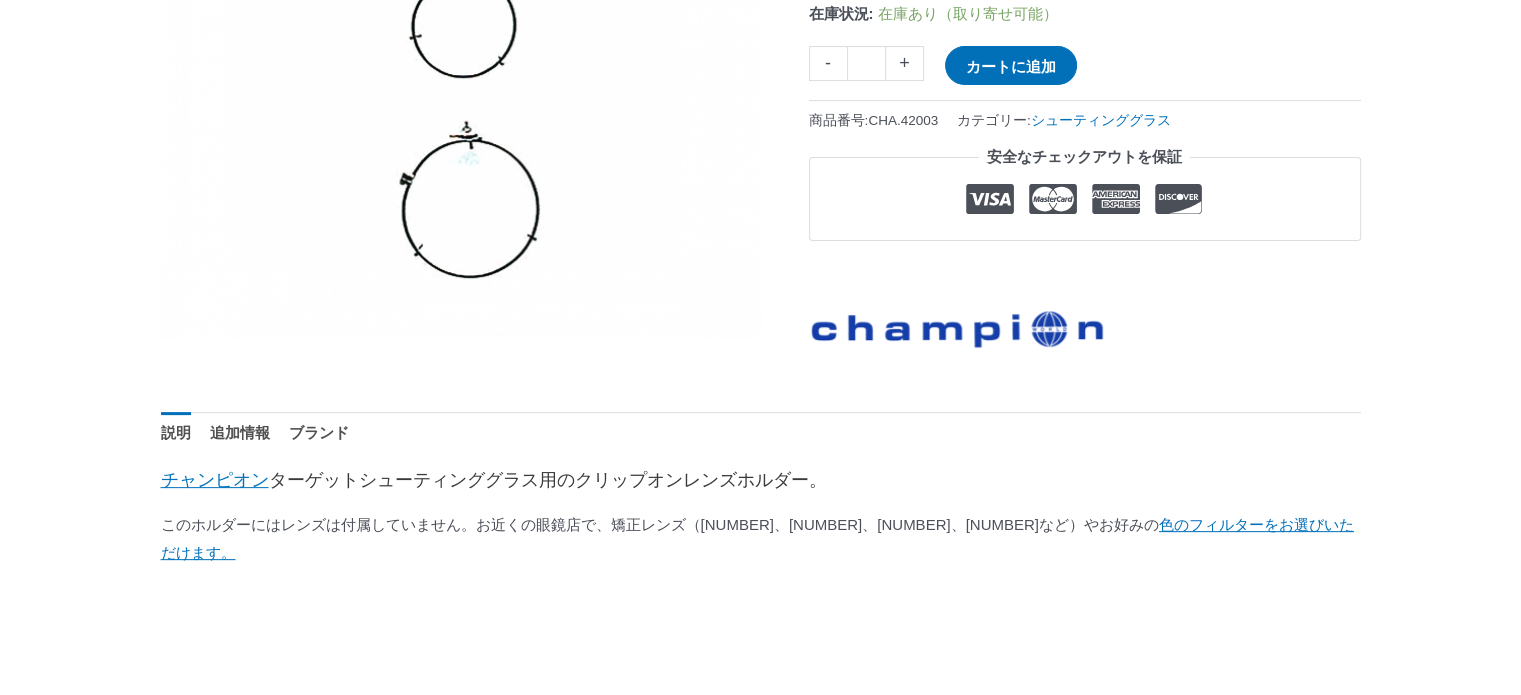 scroll, scrollTop: 600, scrollLeft: 0, axis: vertical 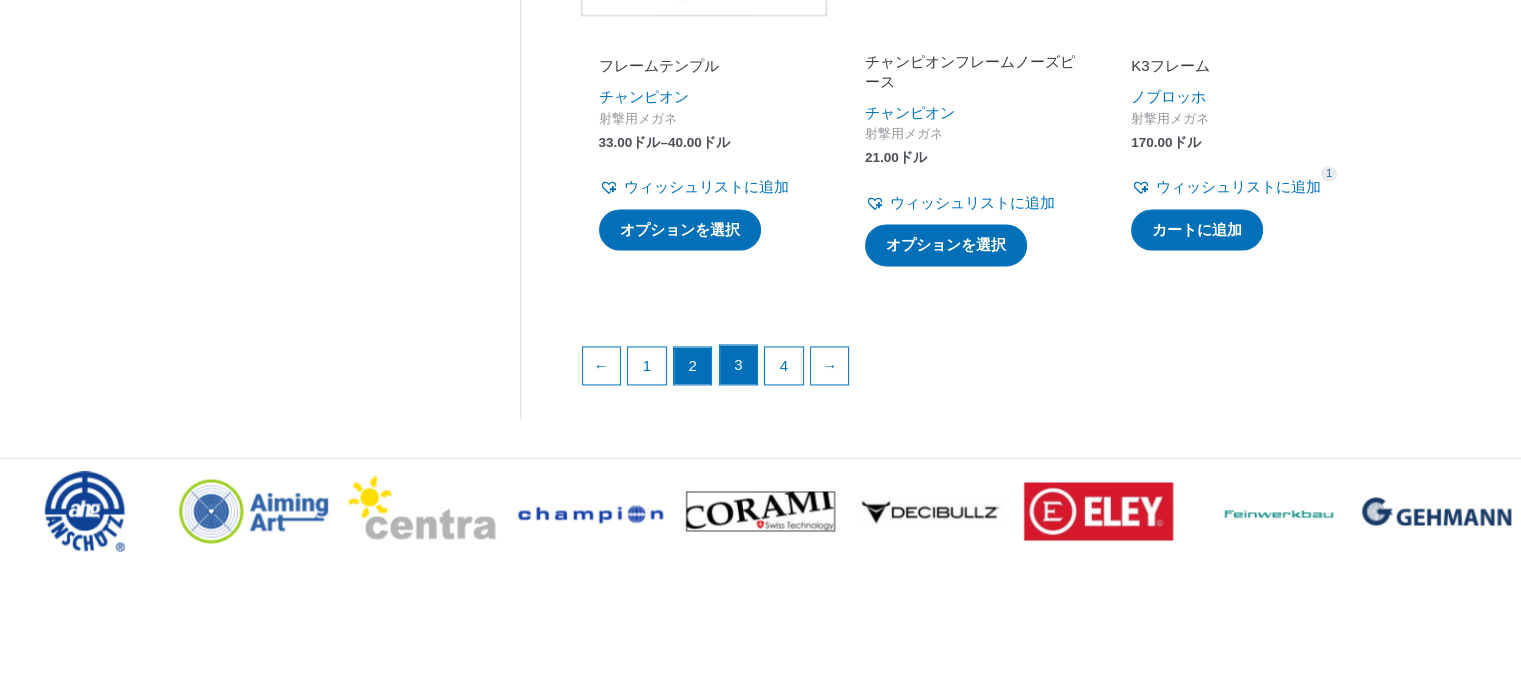 click on "3" at bounding box center [738, 364] 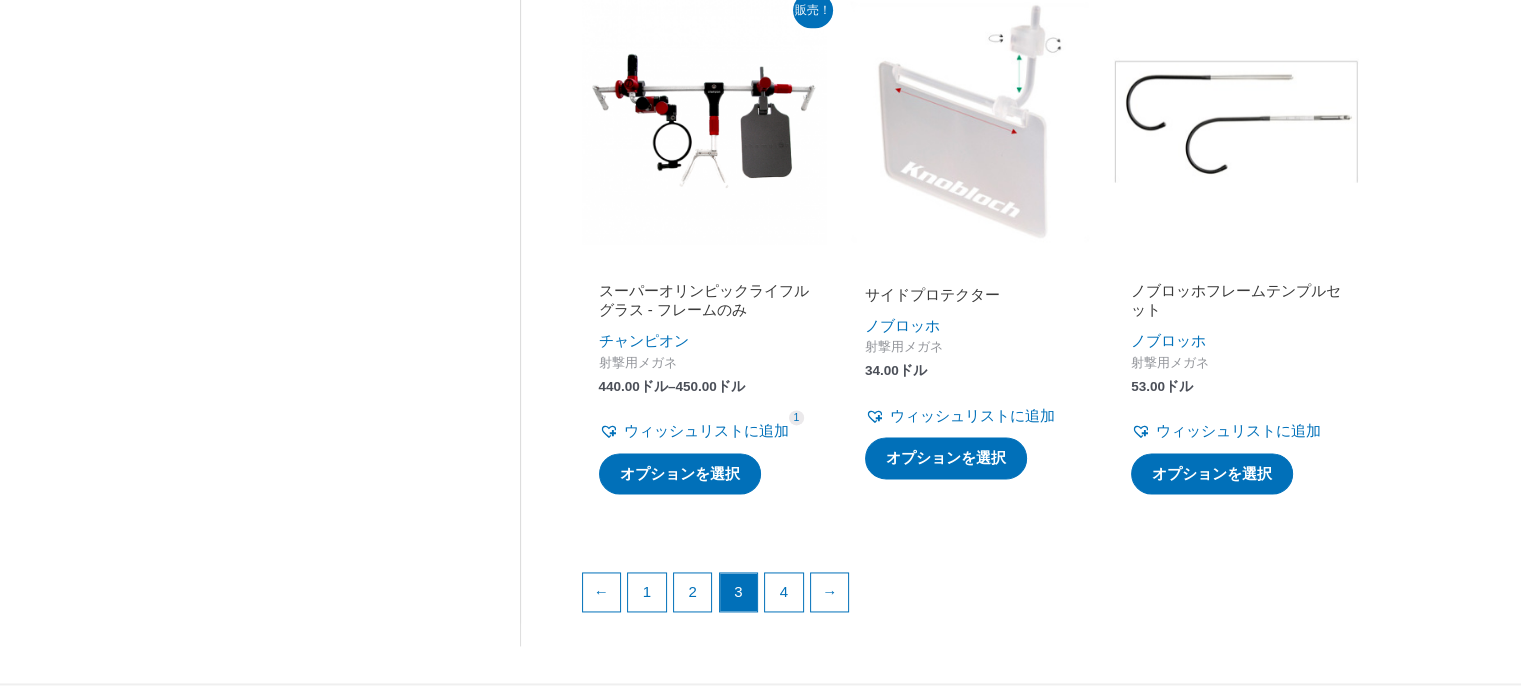 scroll, scrollTop: 3000, scrollLeft: 0, axis: vertical 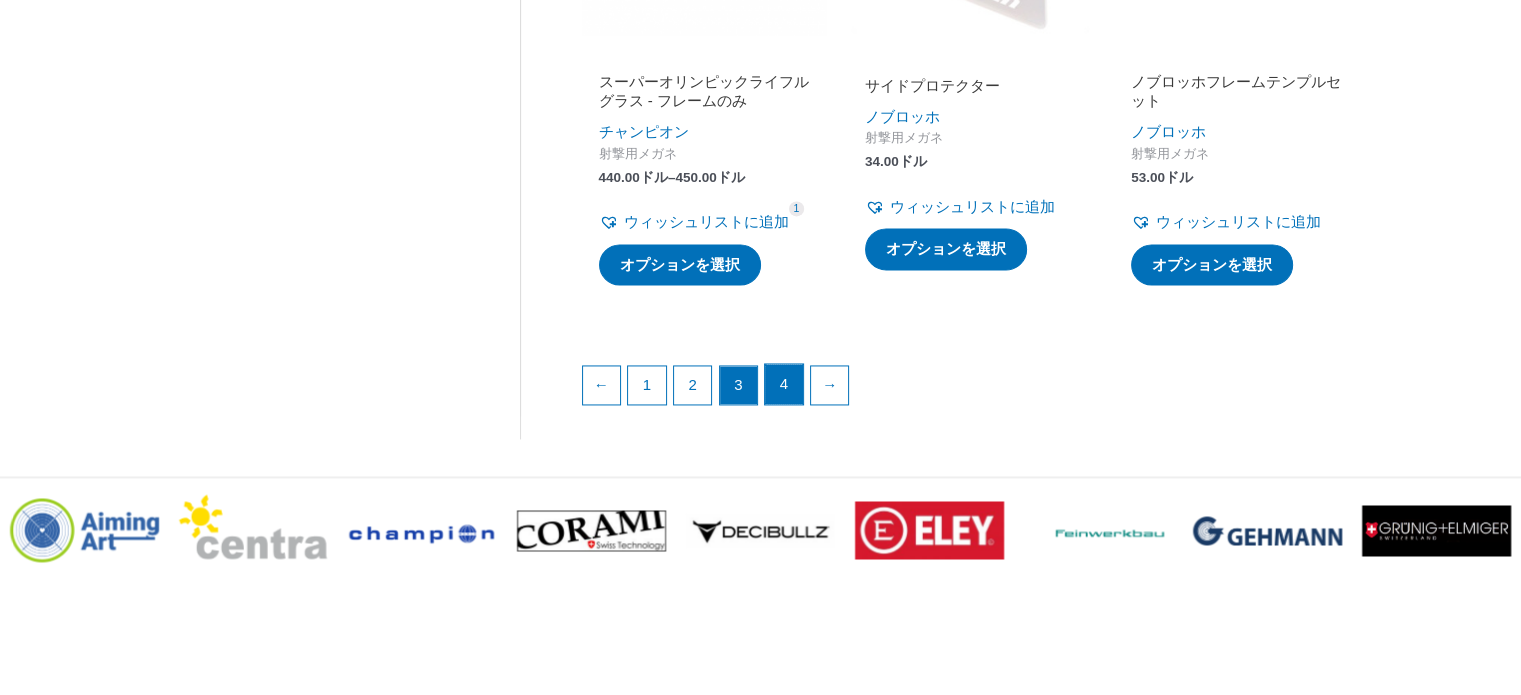 click on "4" at bounding box center (784, 384) 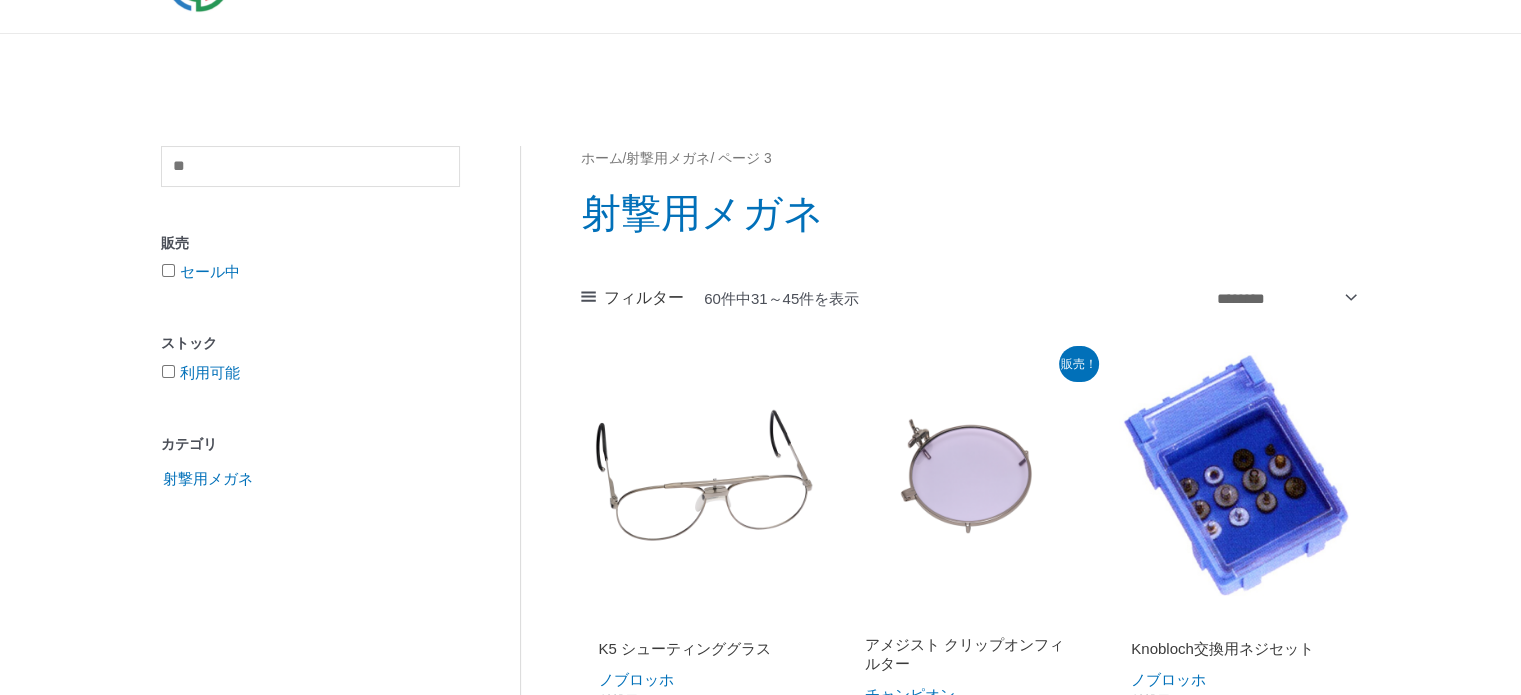 scroll, scrollTop: 100, scrollLeft: 0, axis: vertical 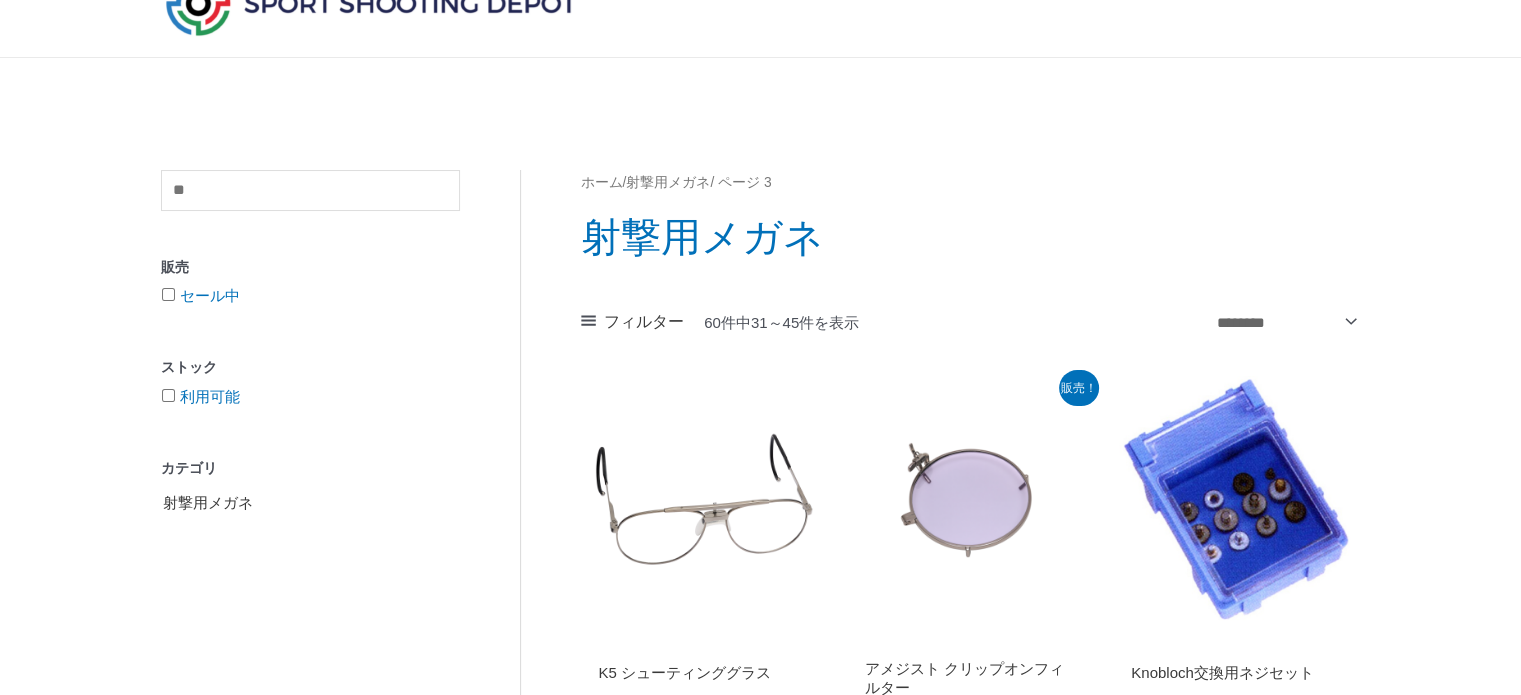 click on "射撃用メガネ" at bounding box center [208, 502] 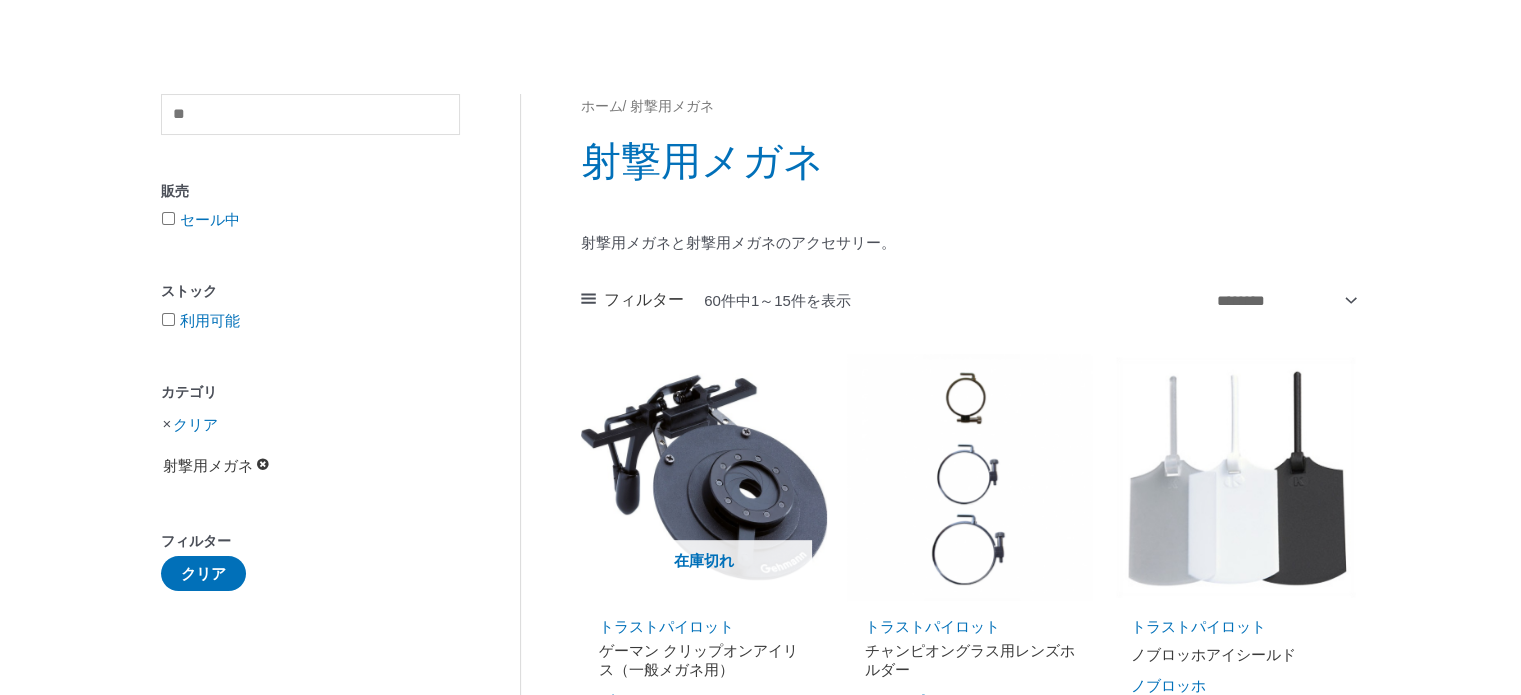 scroll, scrollTop: 300, scrollLeft: 0, axis: vertical 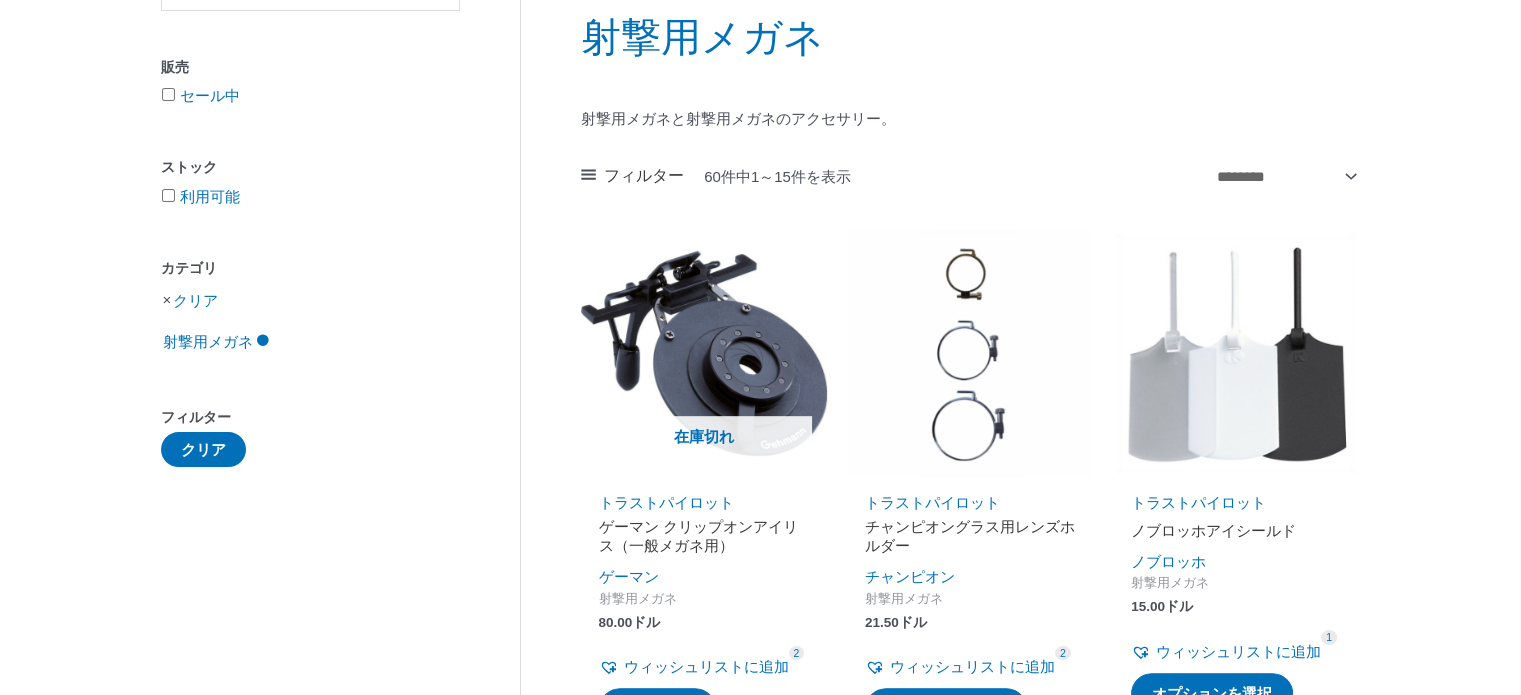 click at bounding box center [970, 353] 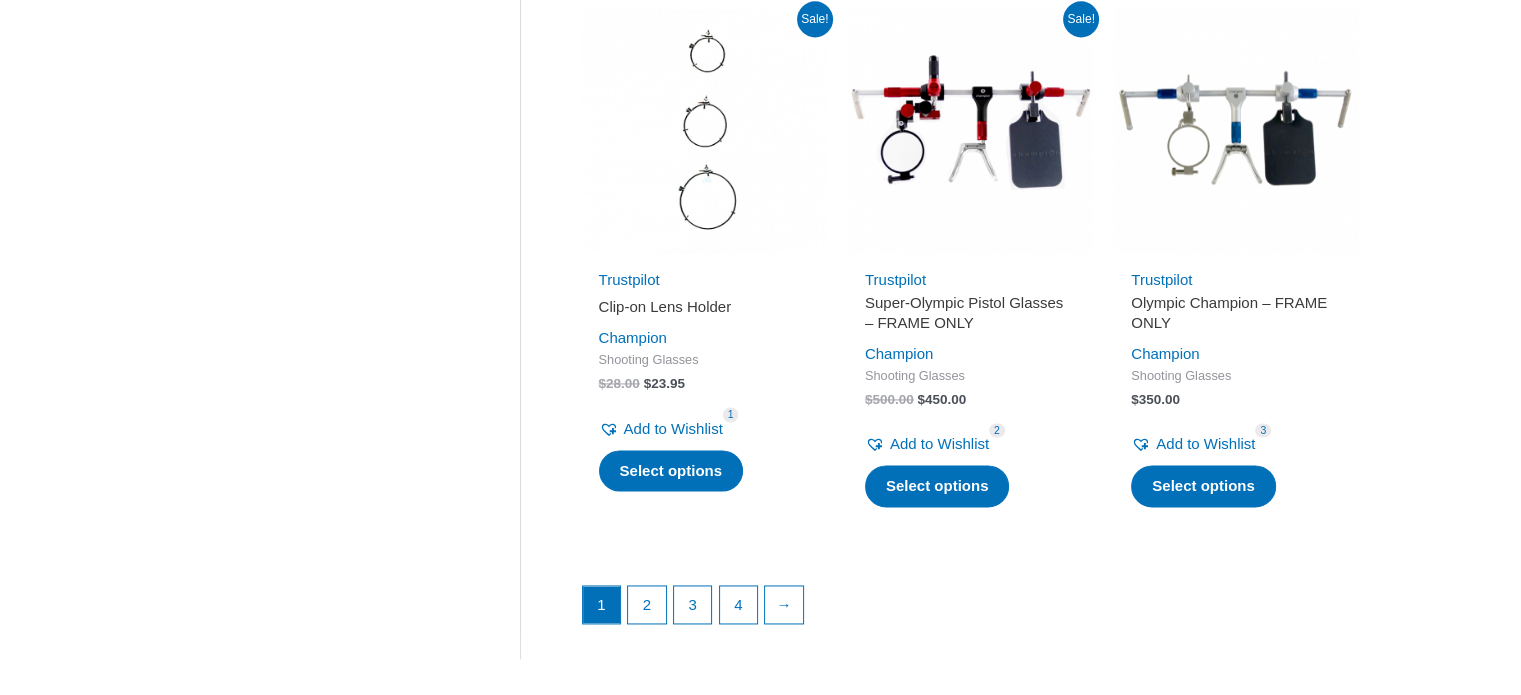 scroll, scrollTop: 3102, scrollLeft: 0, axis: vertical 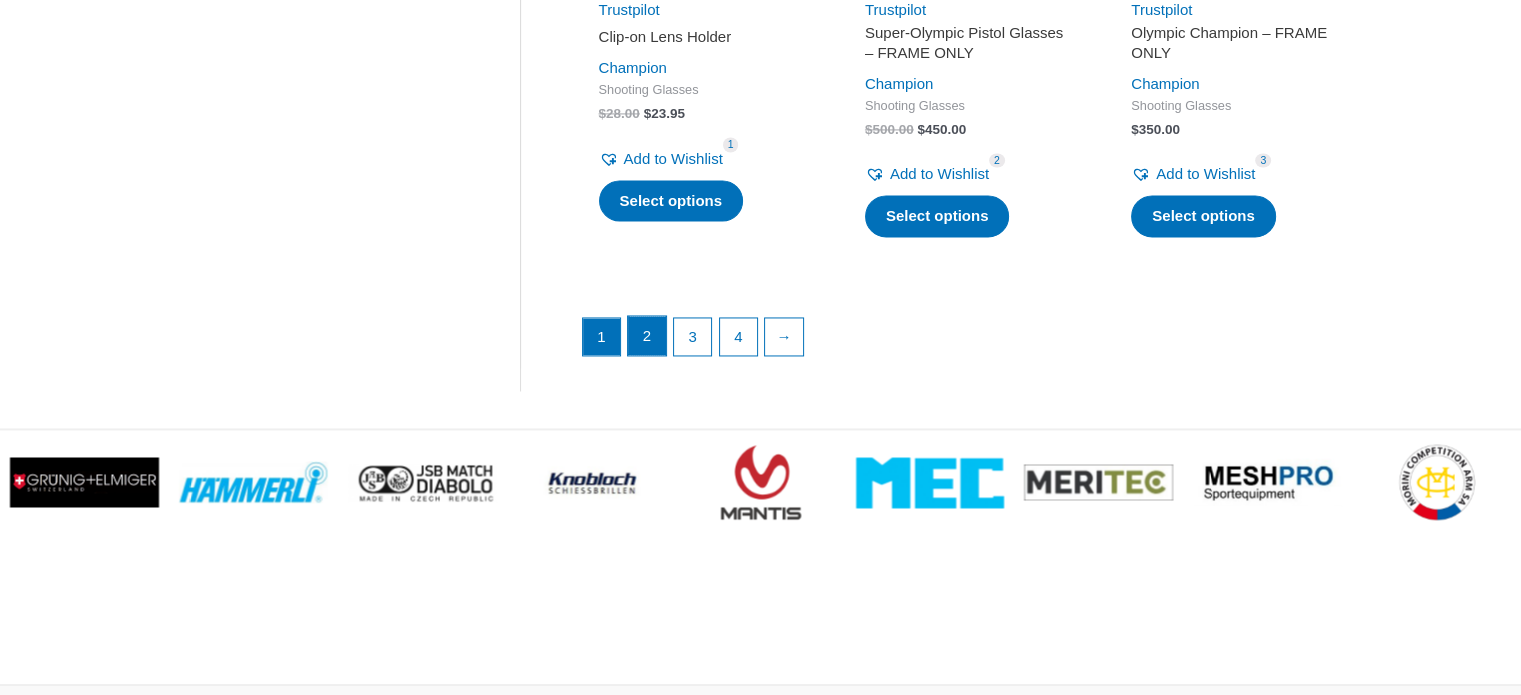click on "2" at bounding box center (647, 336) 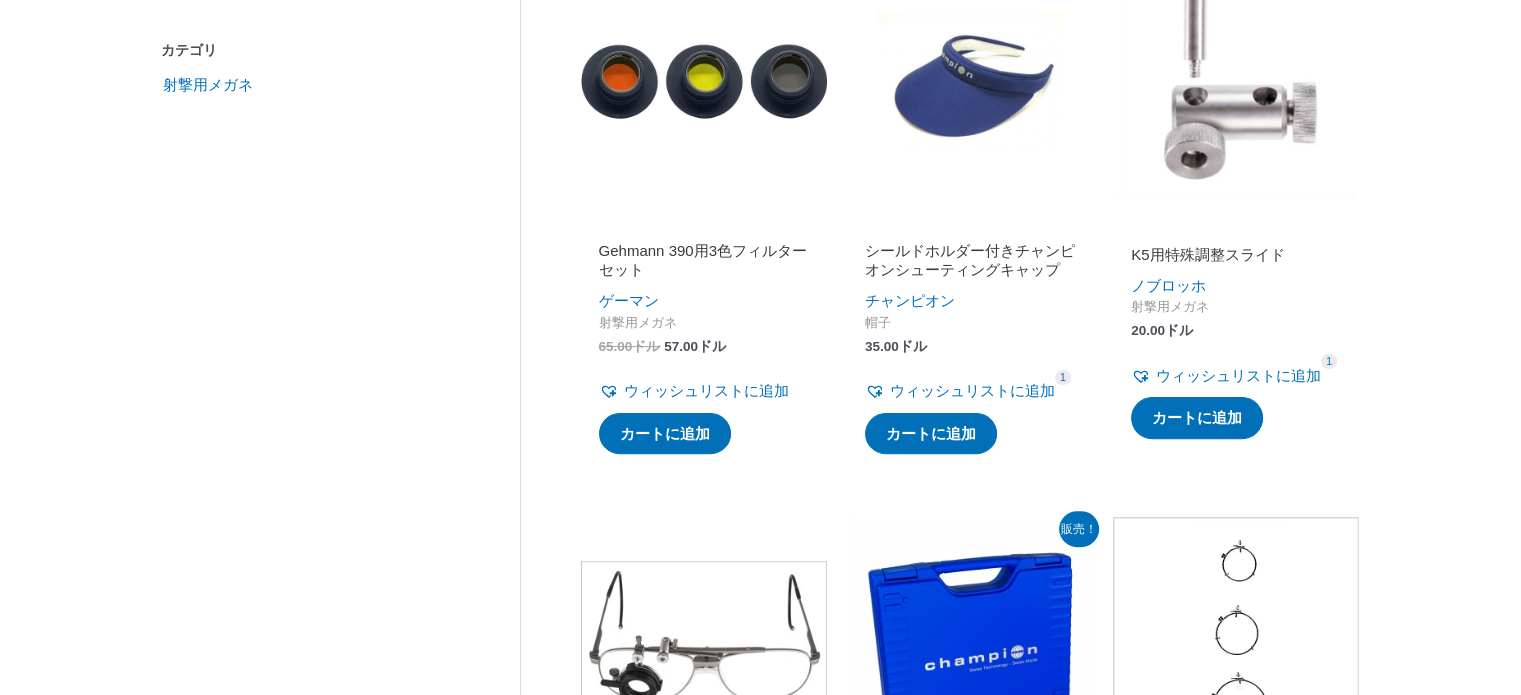 scroll, scrollTop: 800, scrollLeft: 0, axis: vertical 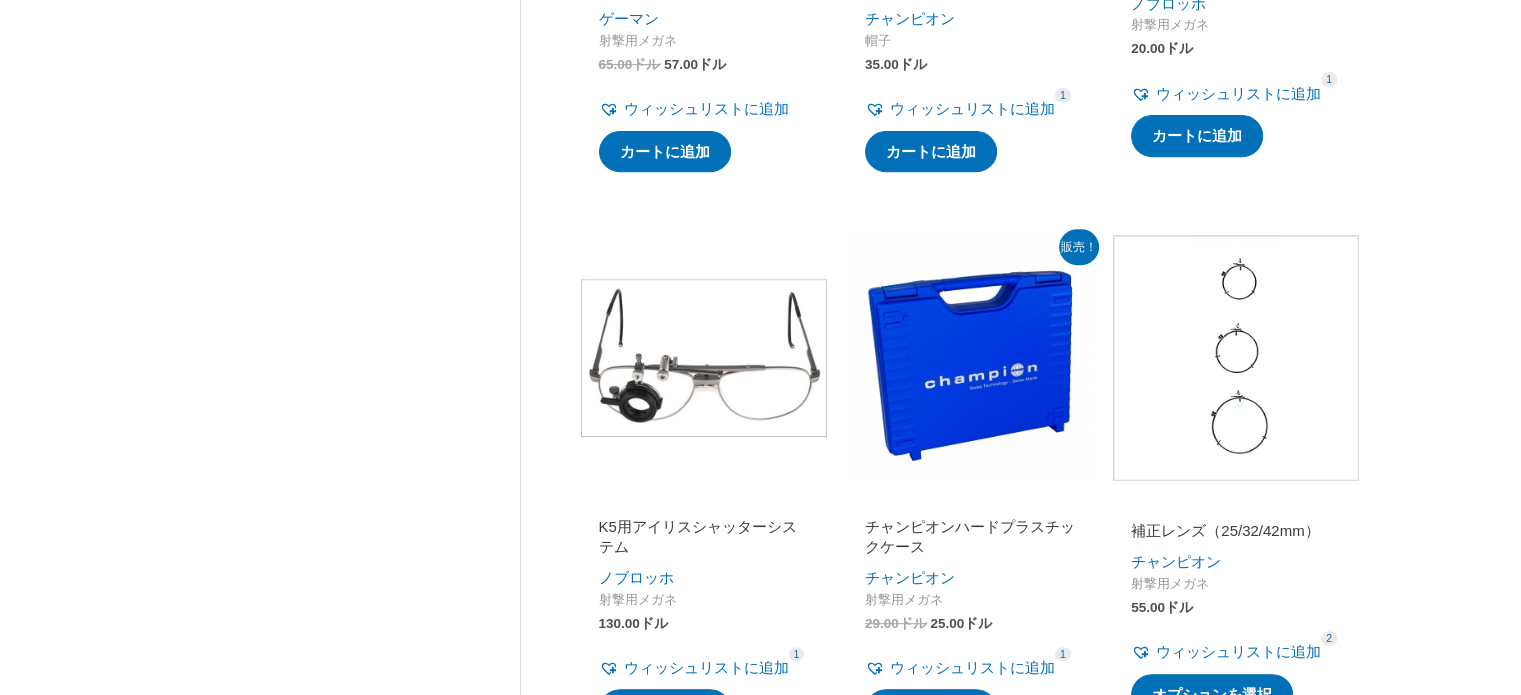 click at bounding box center (1236, 358) 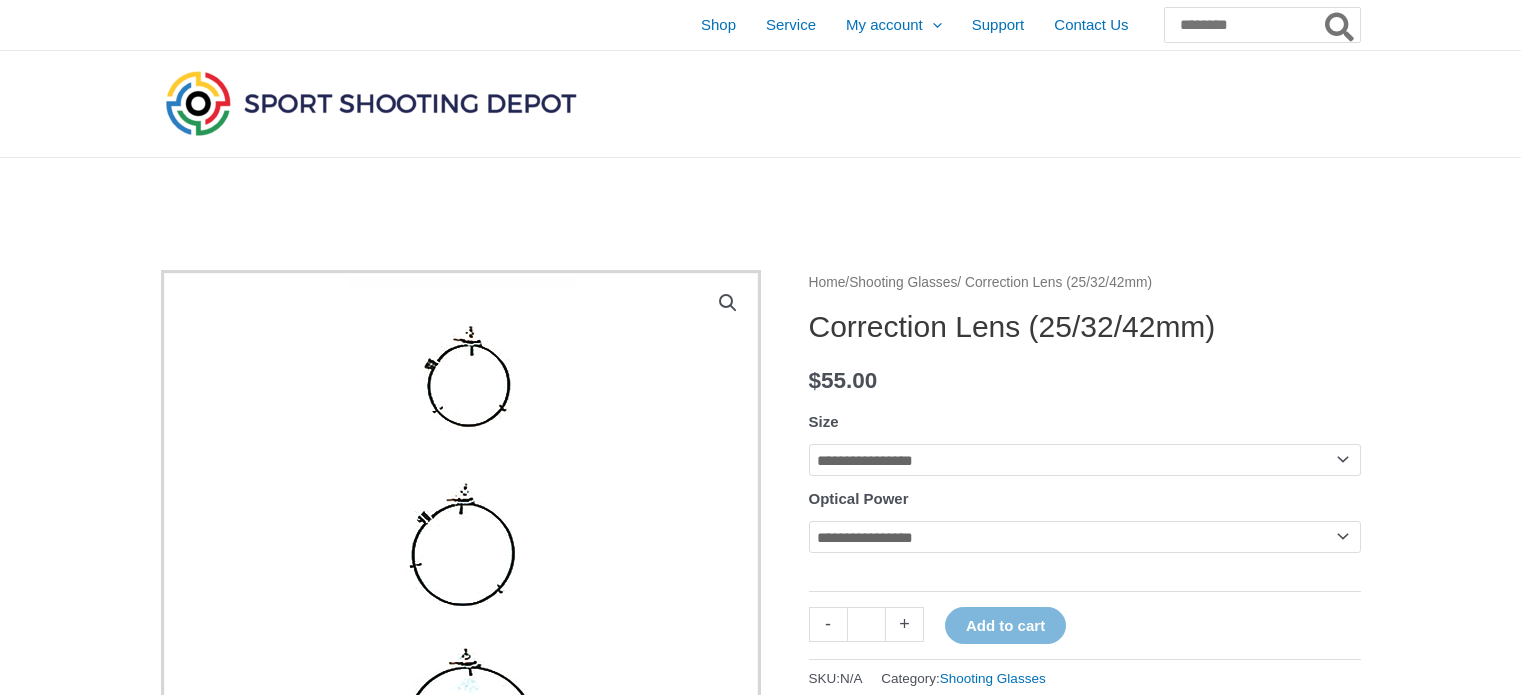 scroll, scrollTop: 0, scrollLeft: 0, axis: both 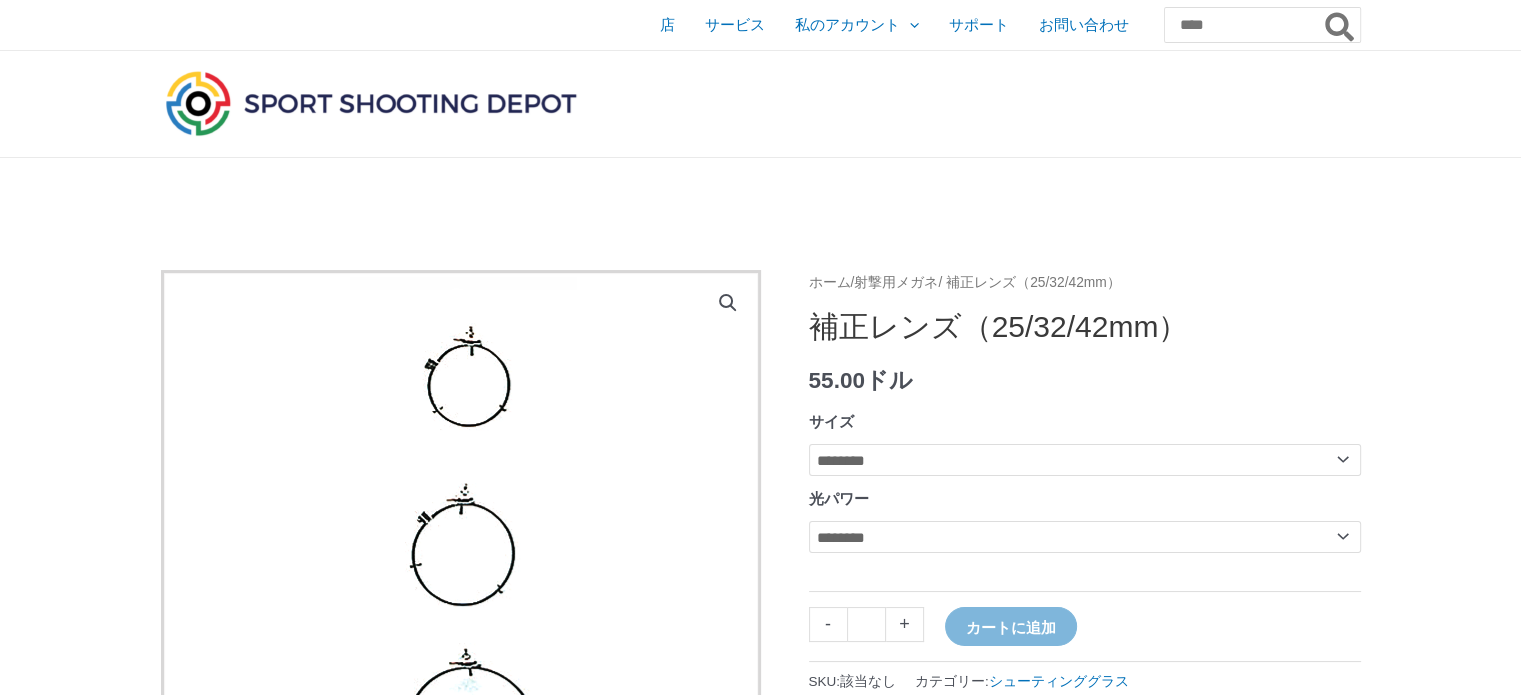 click at bounding box center [461, 570] 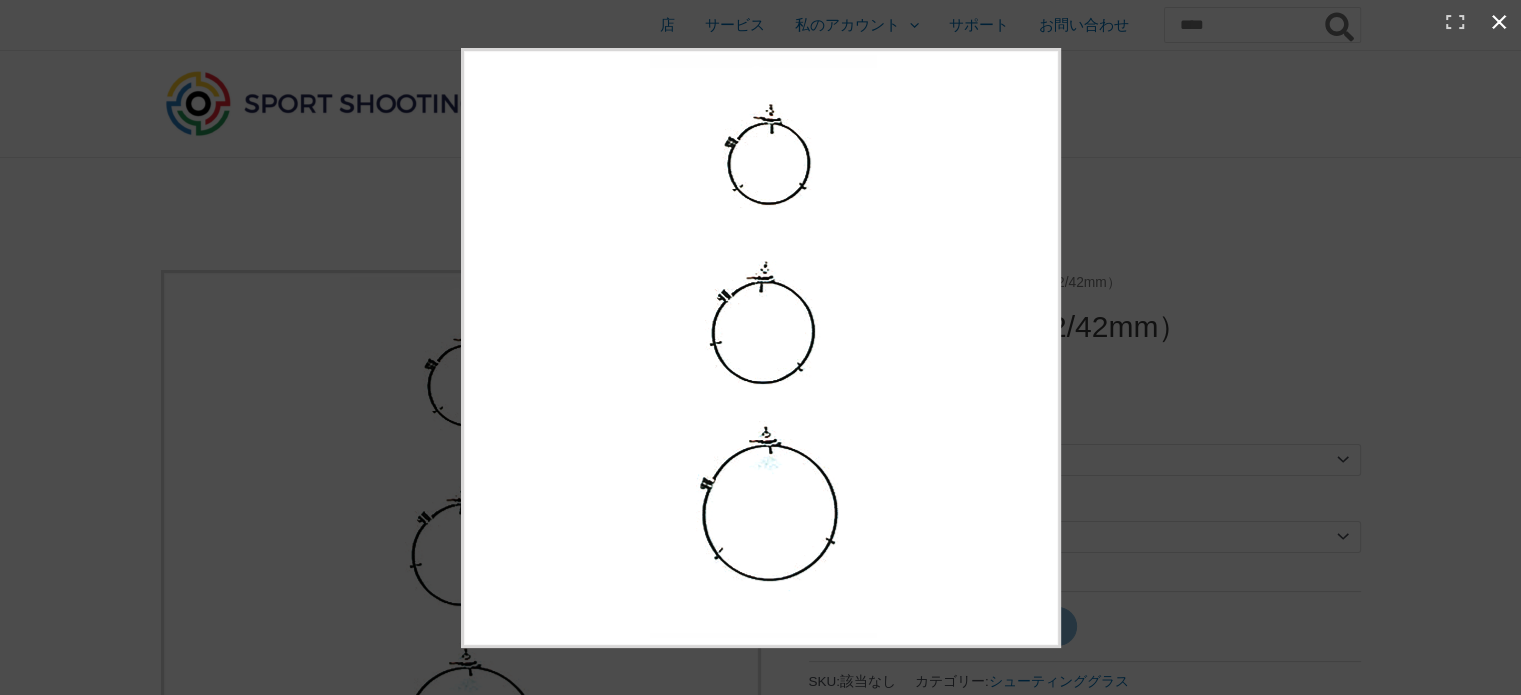 click at bounding box center (1212, 391) 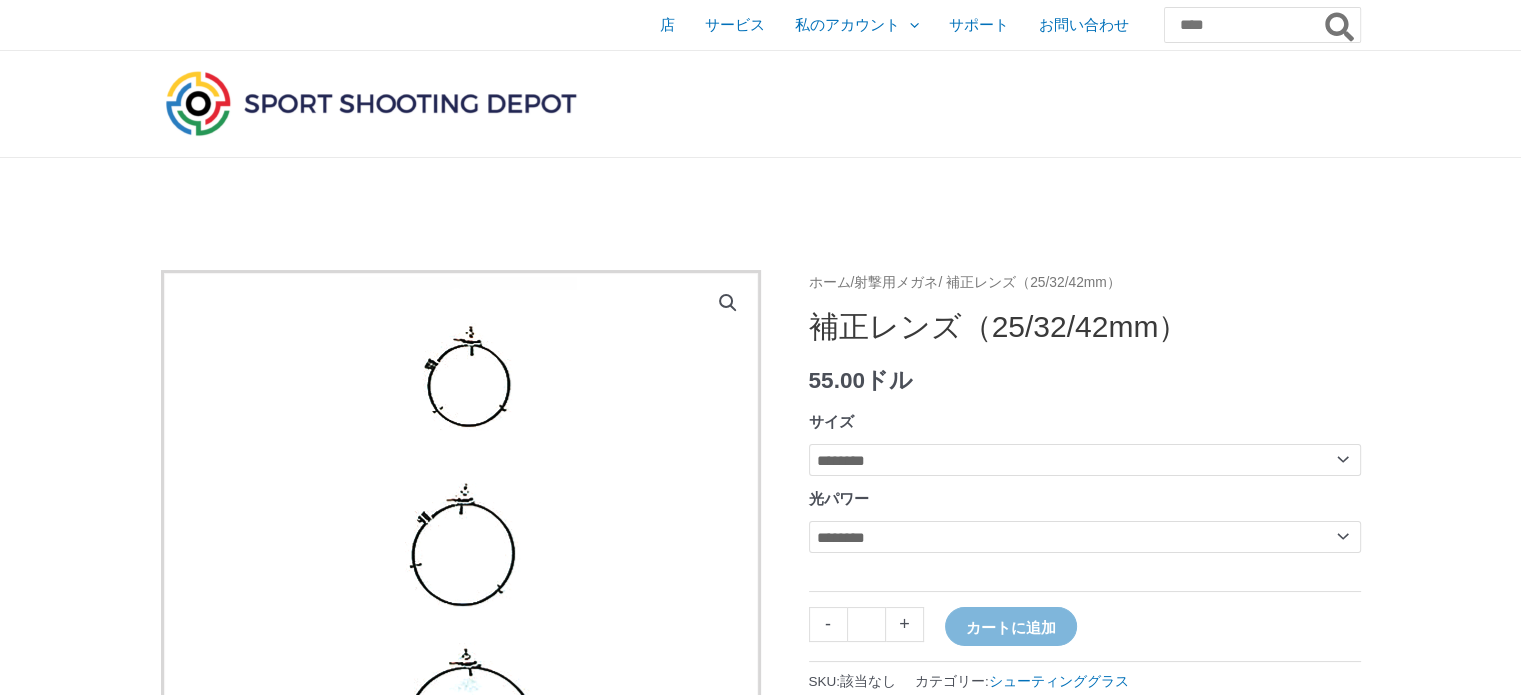 scroll, scrollTop: 175, scrollLeft: 0, axis: vertical 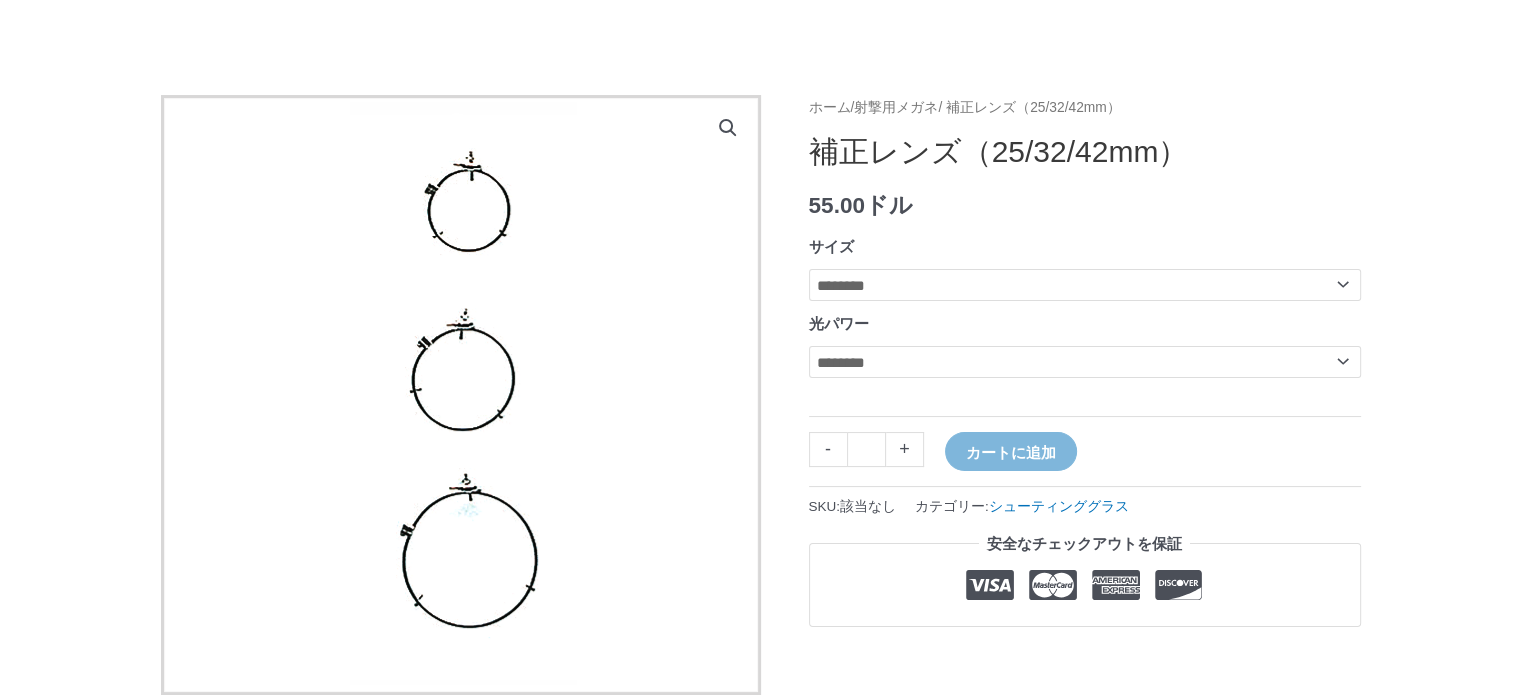 click on "******** **** **** ****" 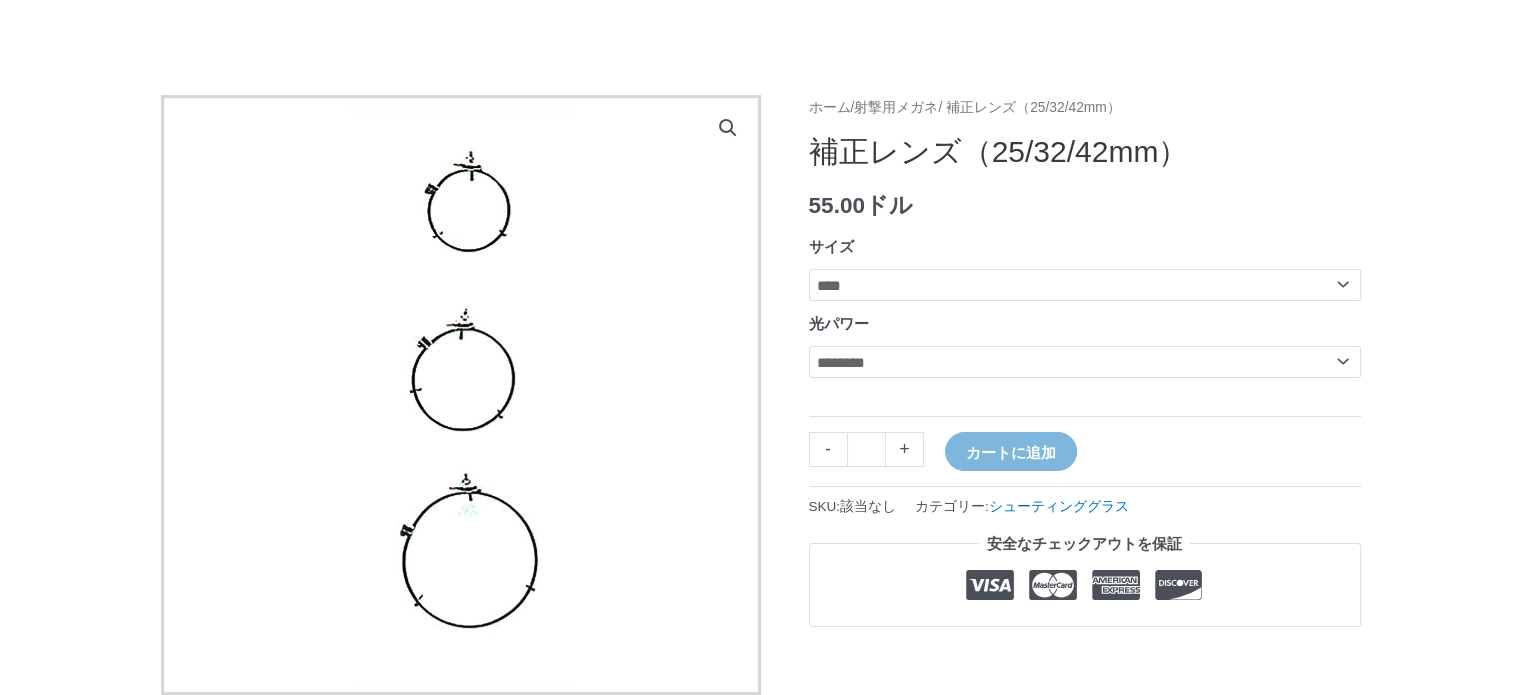 click on "******** **** **** ****" 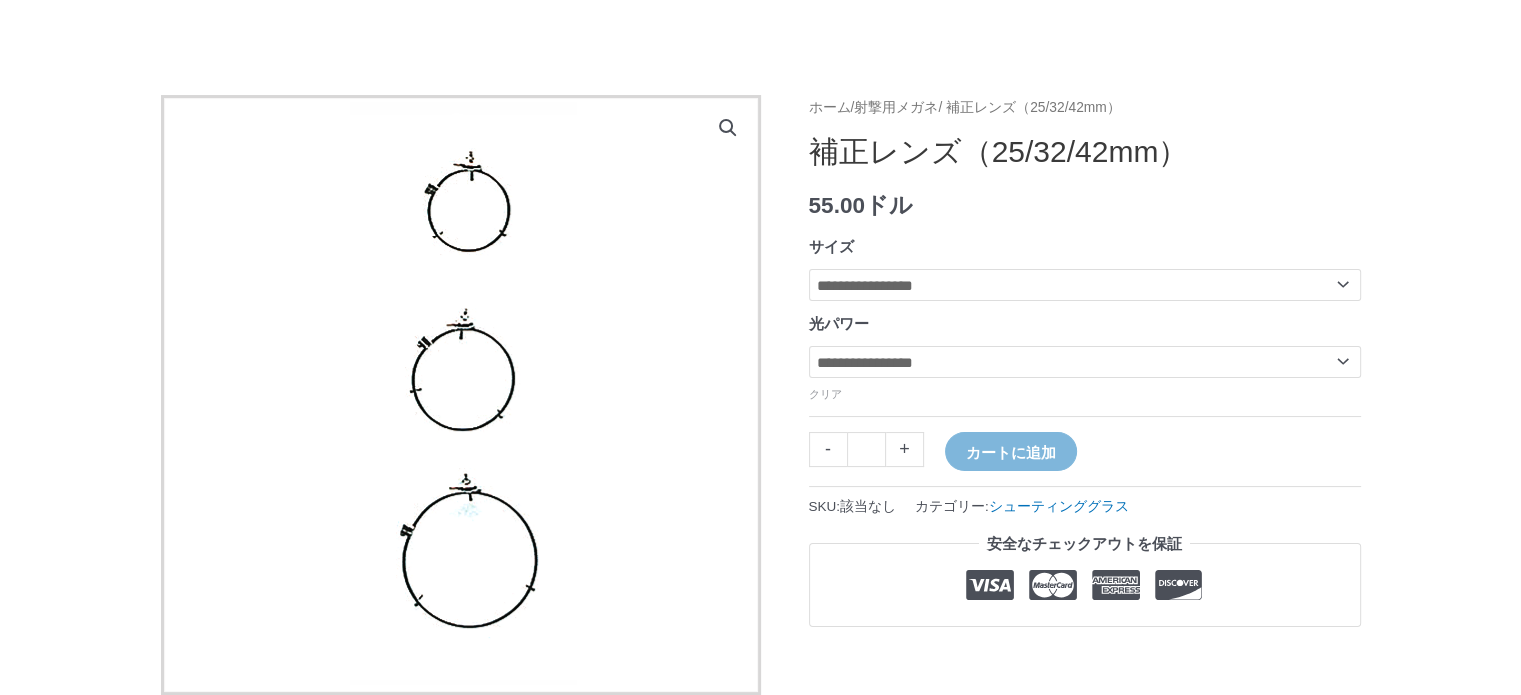 click on "**********" 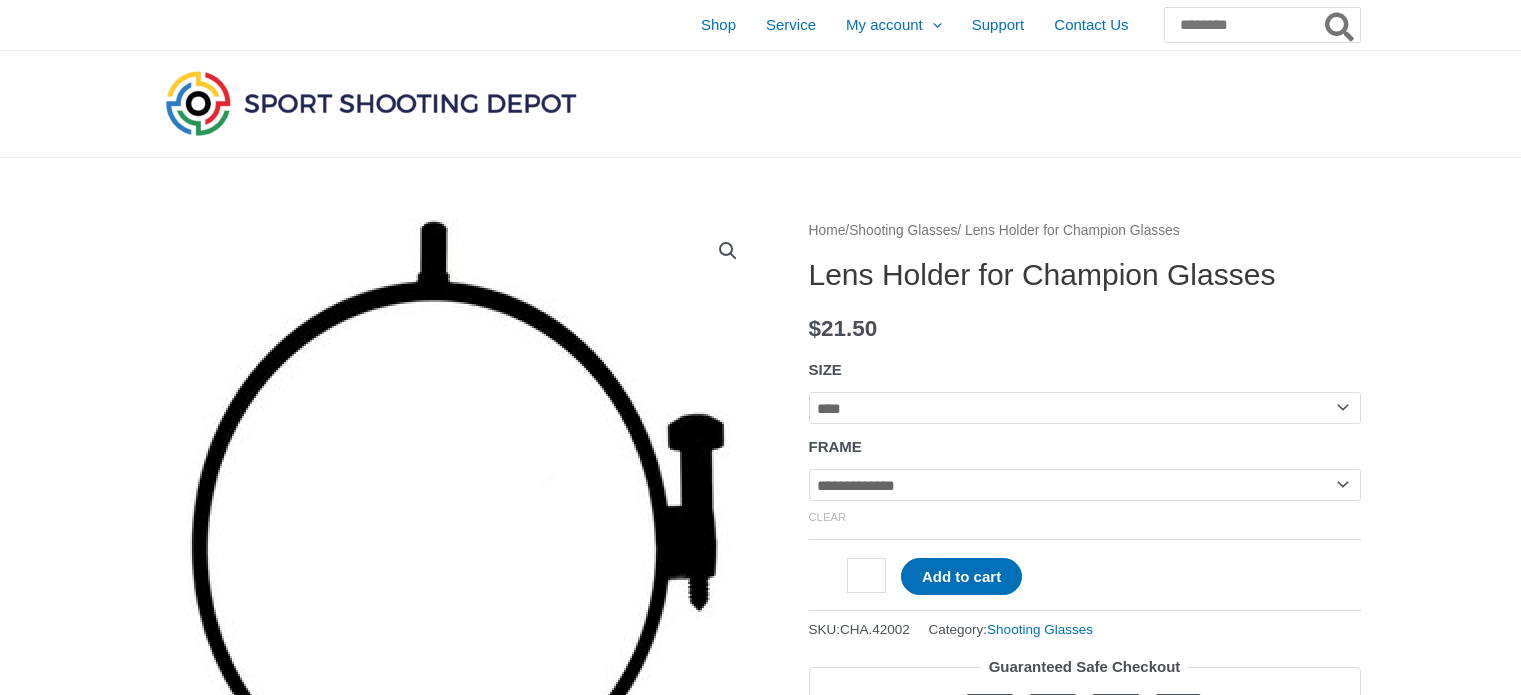 scroll, scrollTop: 0, scrollLeft: 0, axis: both 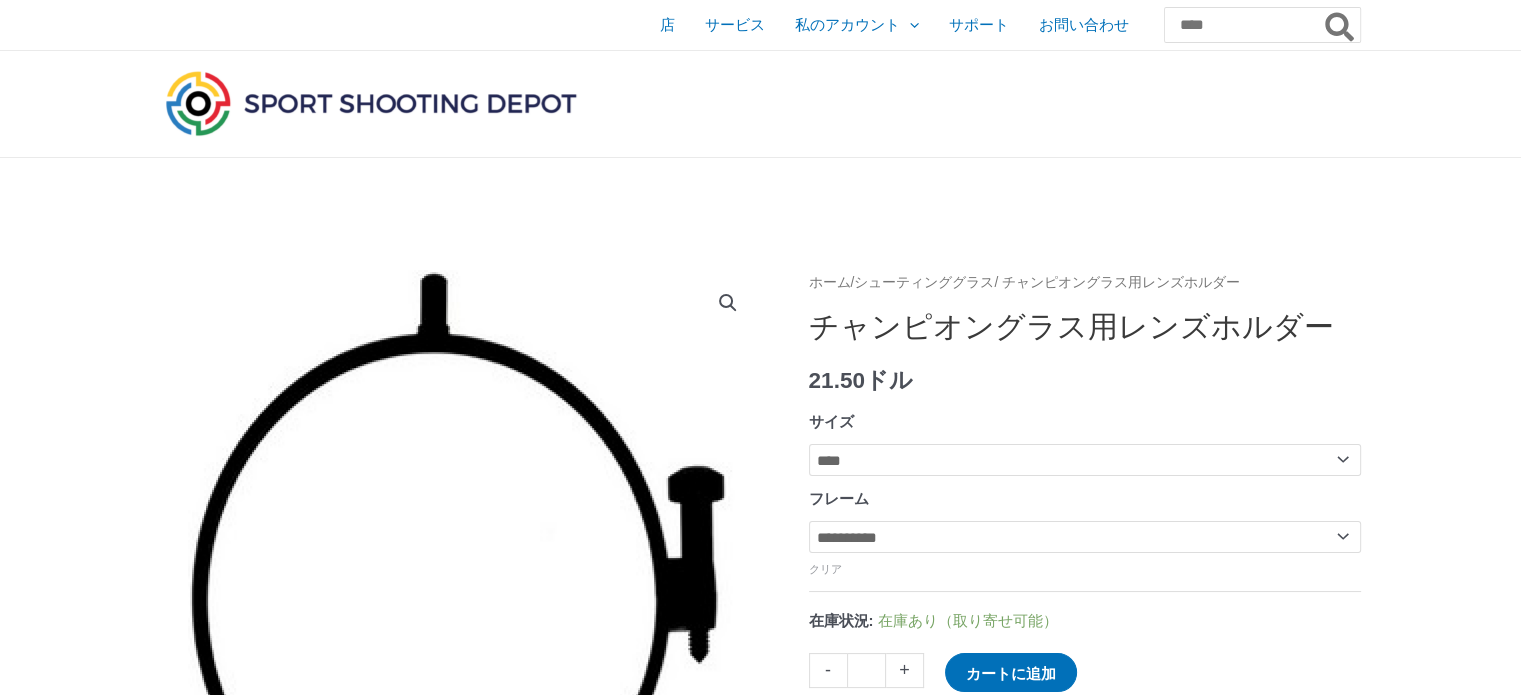 click on "******** **** **** ****" 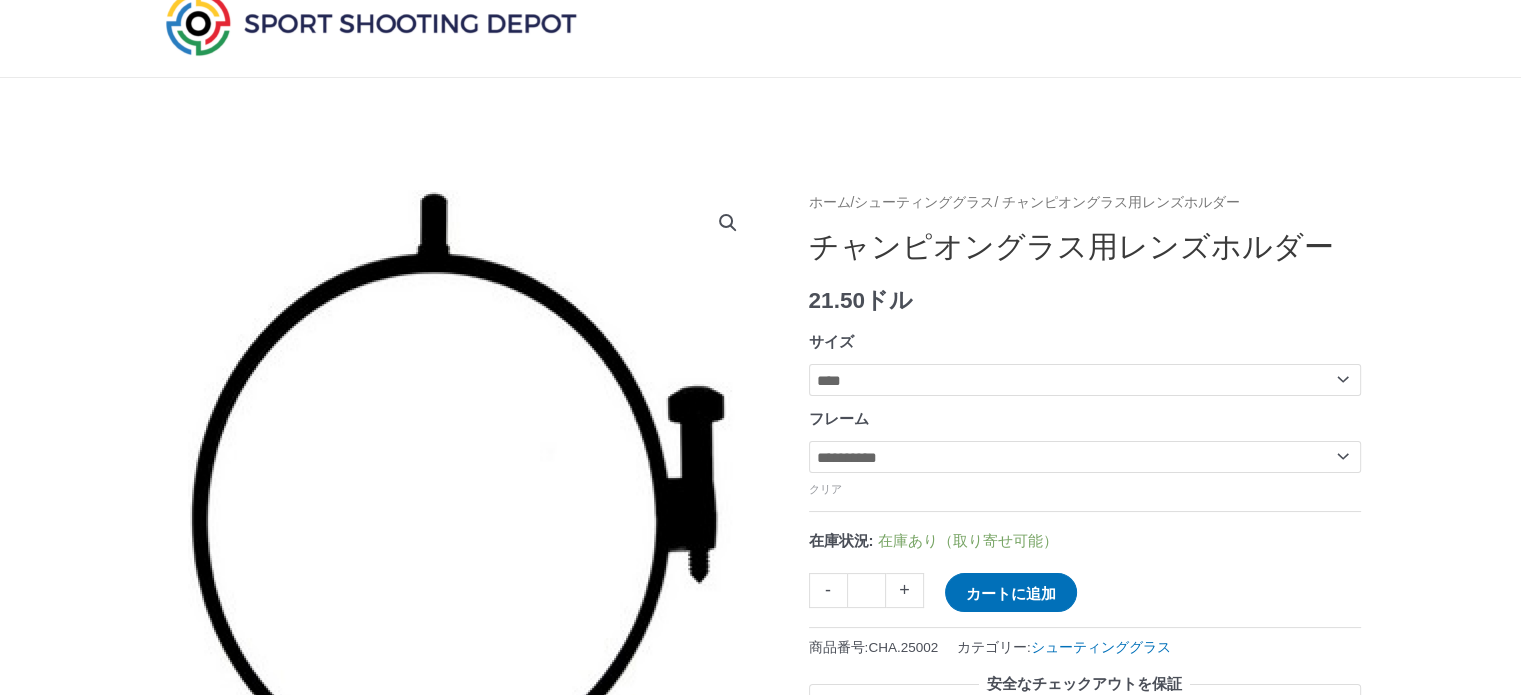 scroll, scrollTop: 200, scrollLeft: 0, axis: vertical 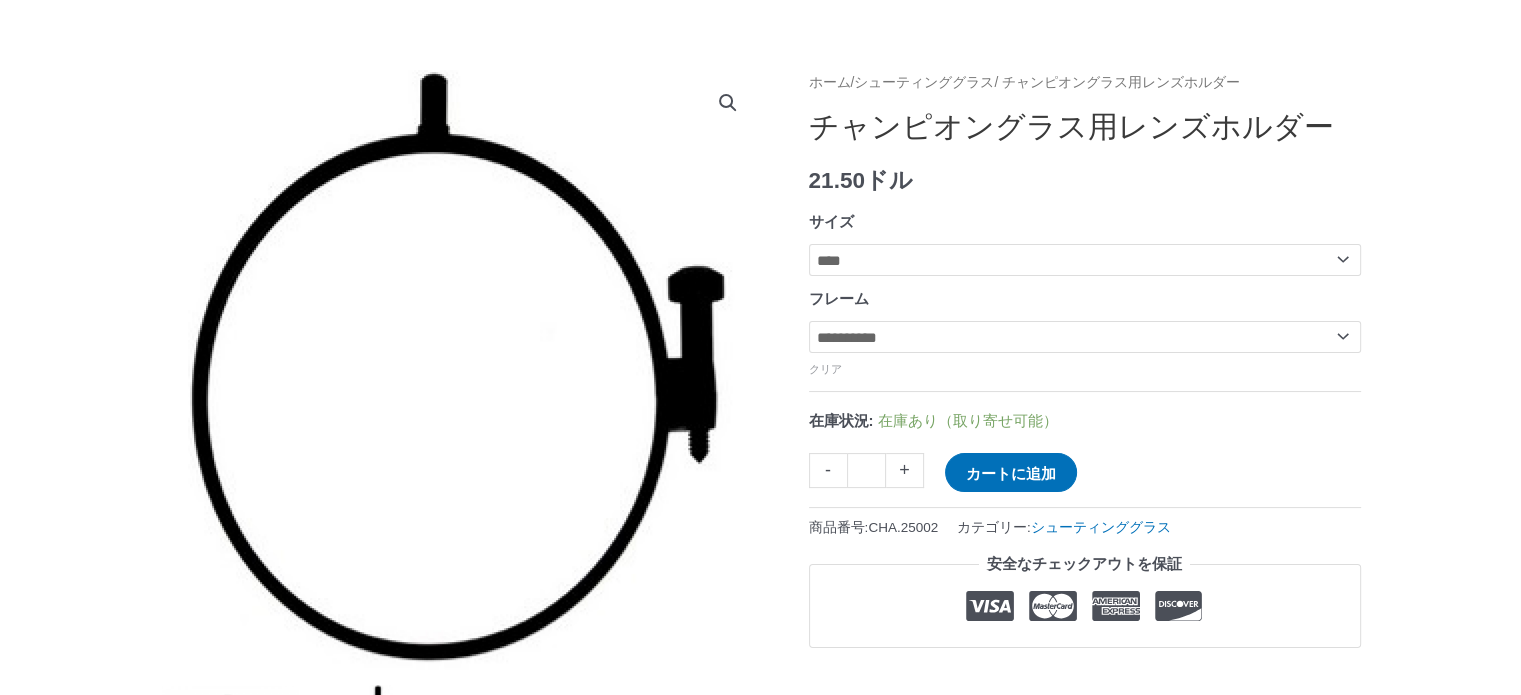 click on "+" 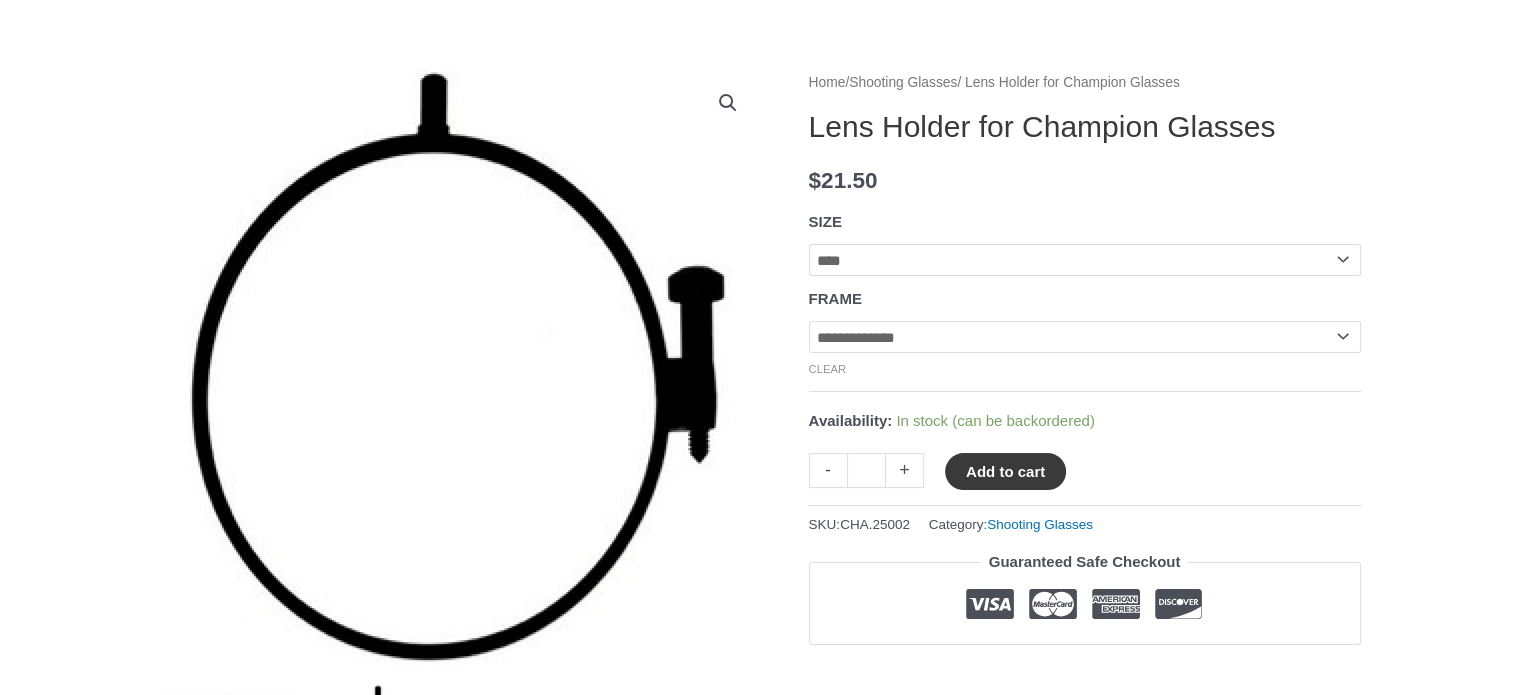 click on "Add to cart" 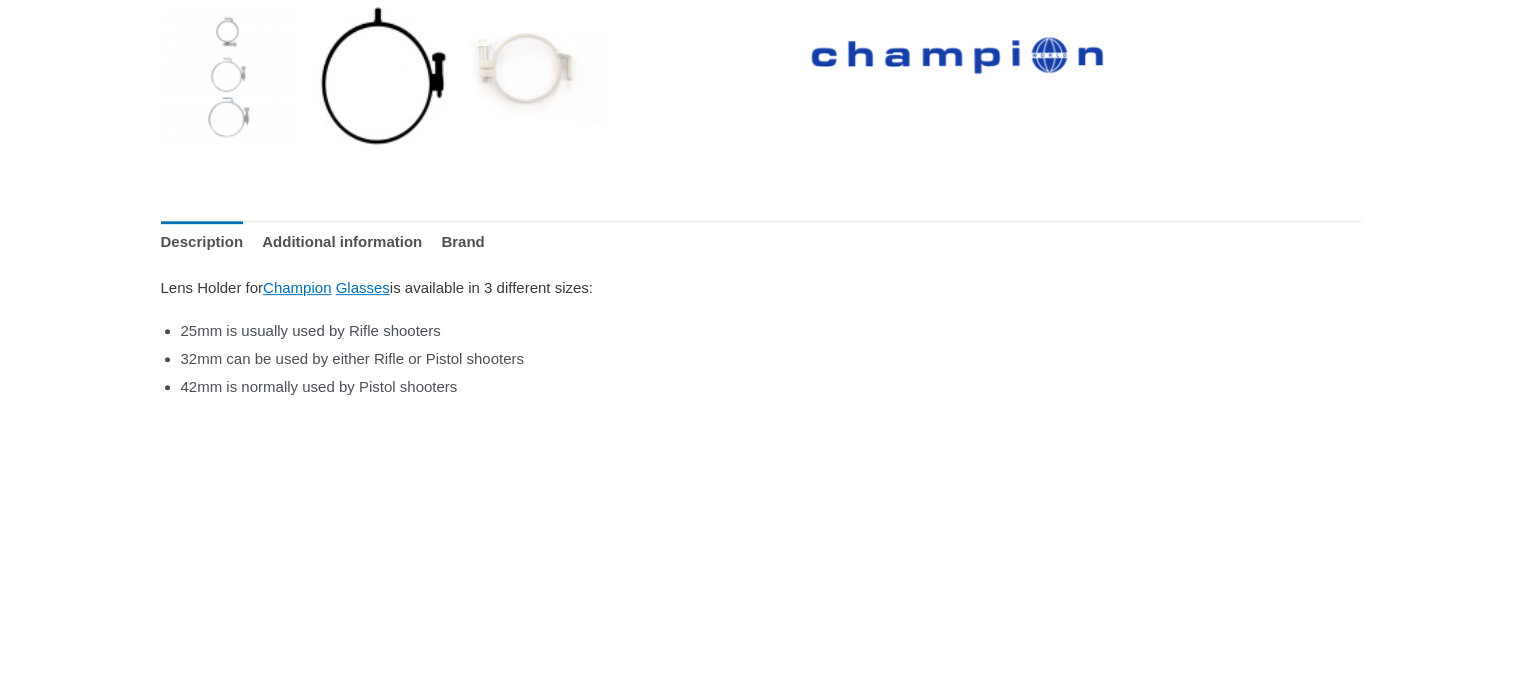 scroll, scrollTop: 1000, scrollLeft: 0, axis: vertical 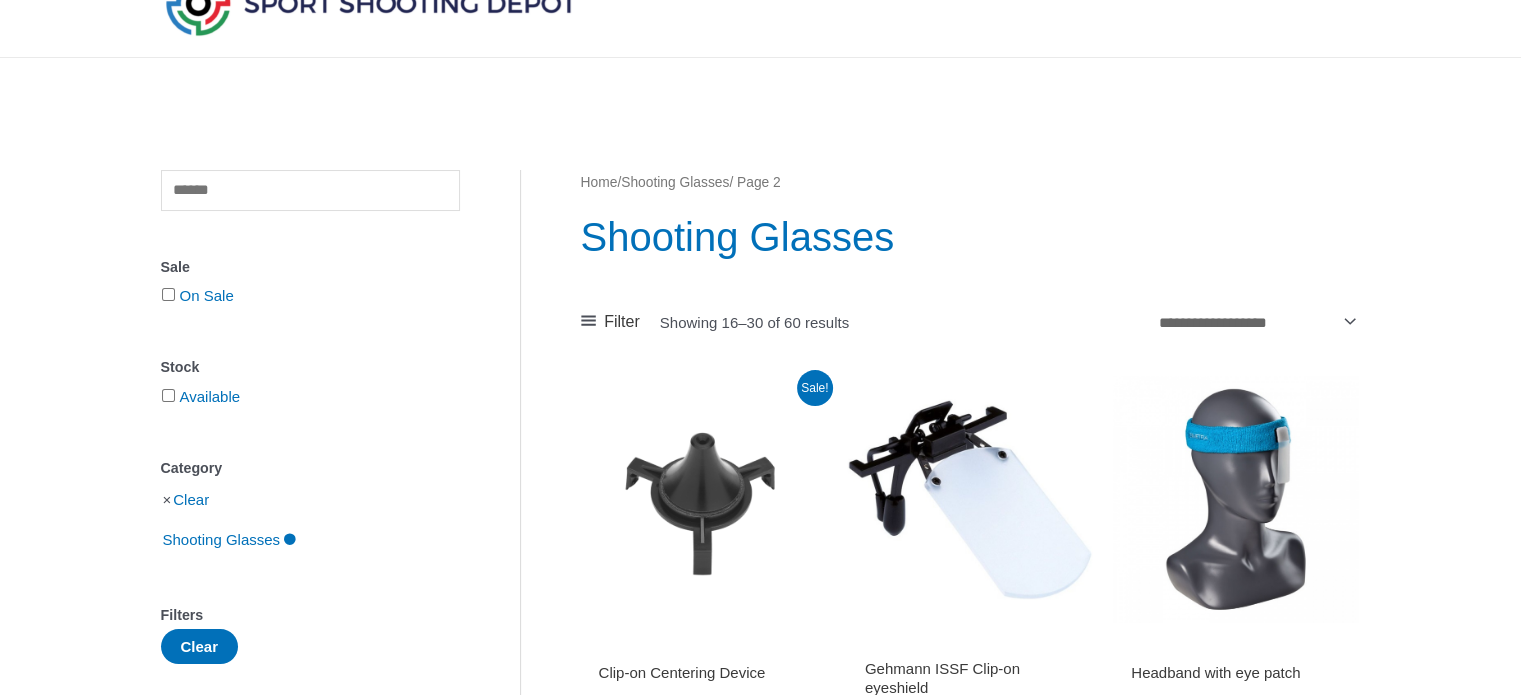 click at bounding box center (704, 499) 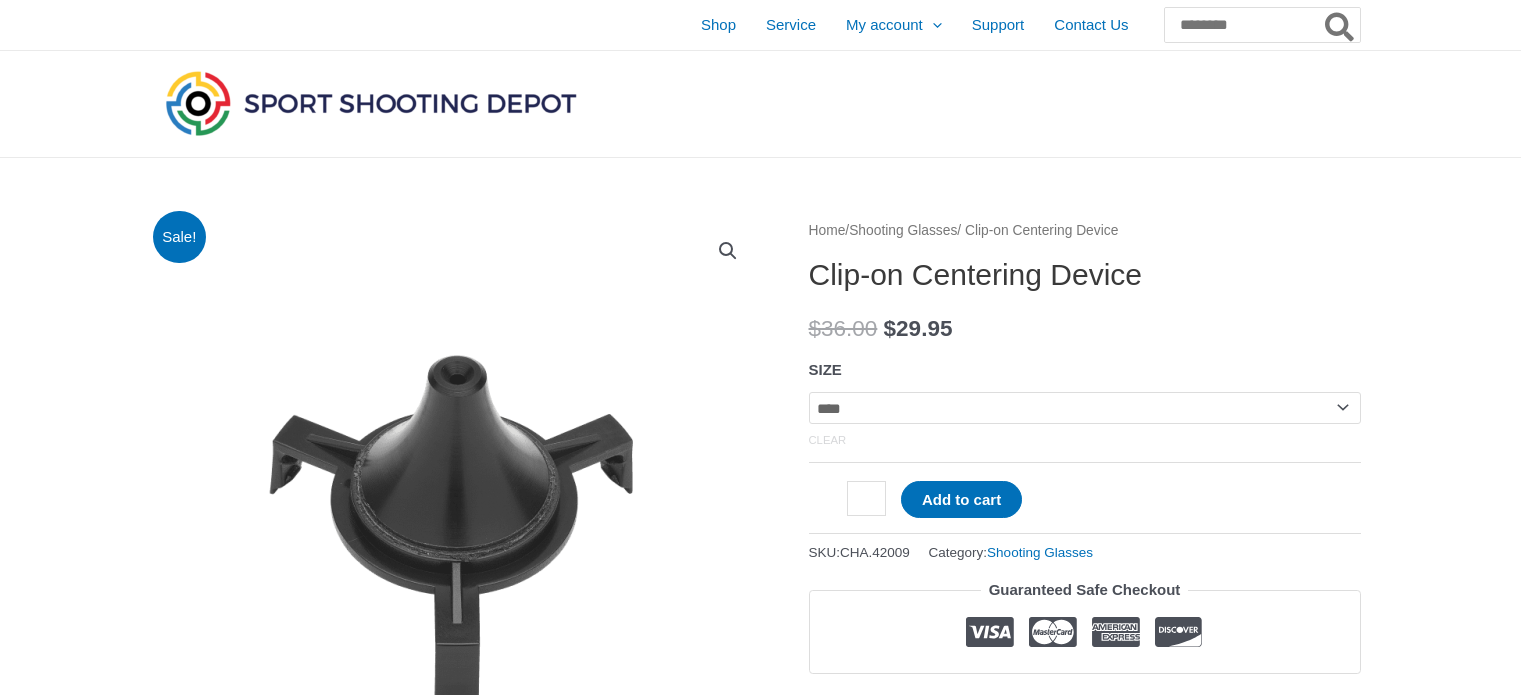 scroll, scrollTop: 0, scrollLeft: 0, axis: both 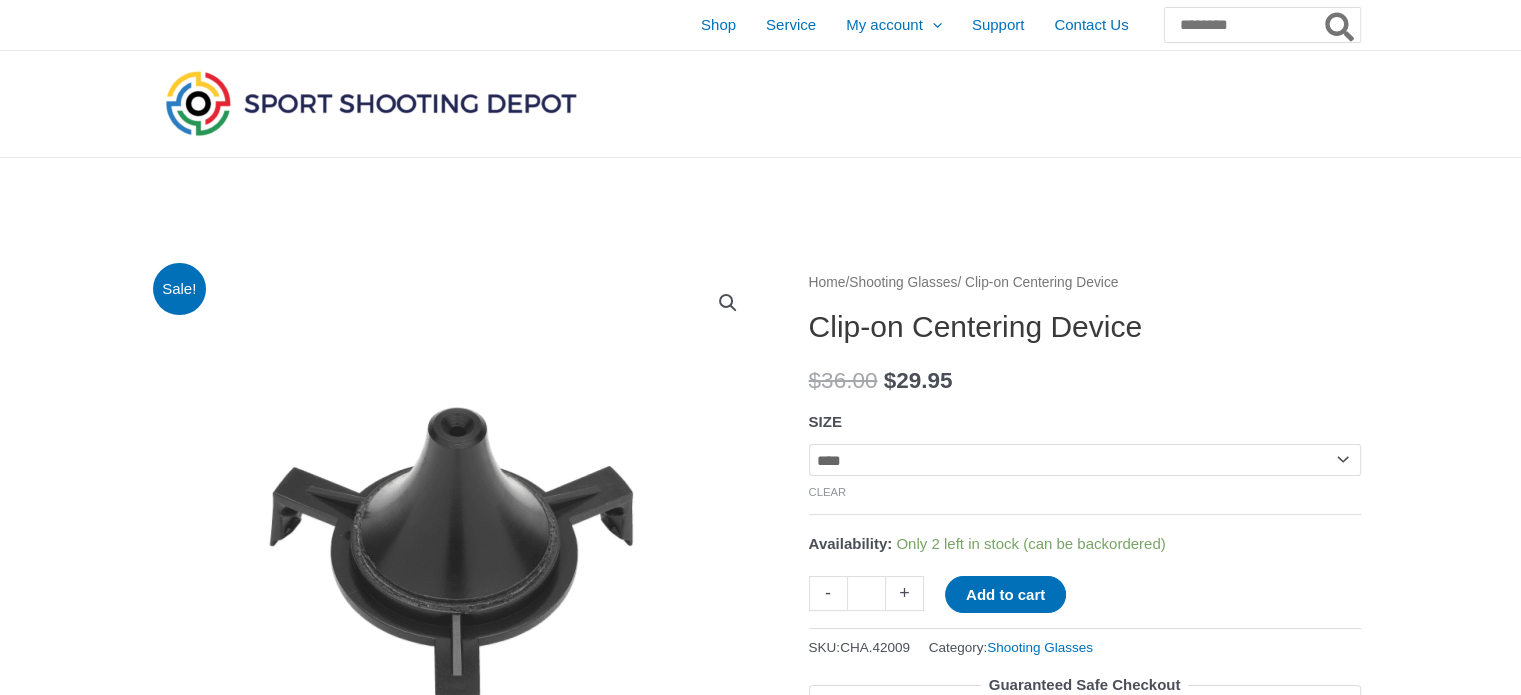 click on "**********" 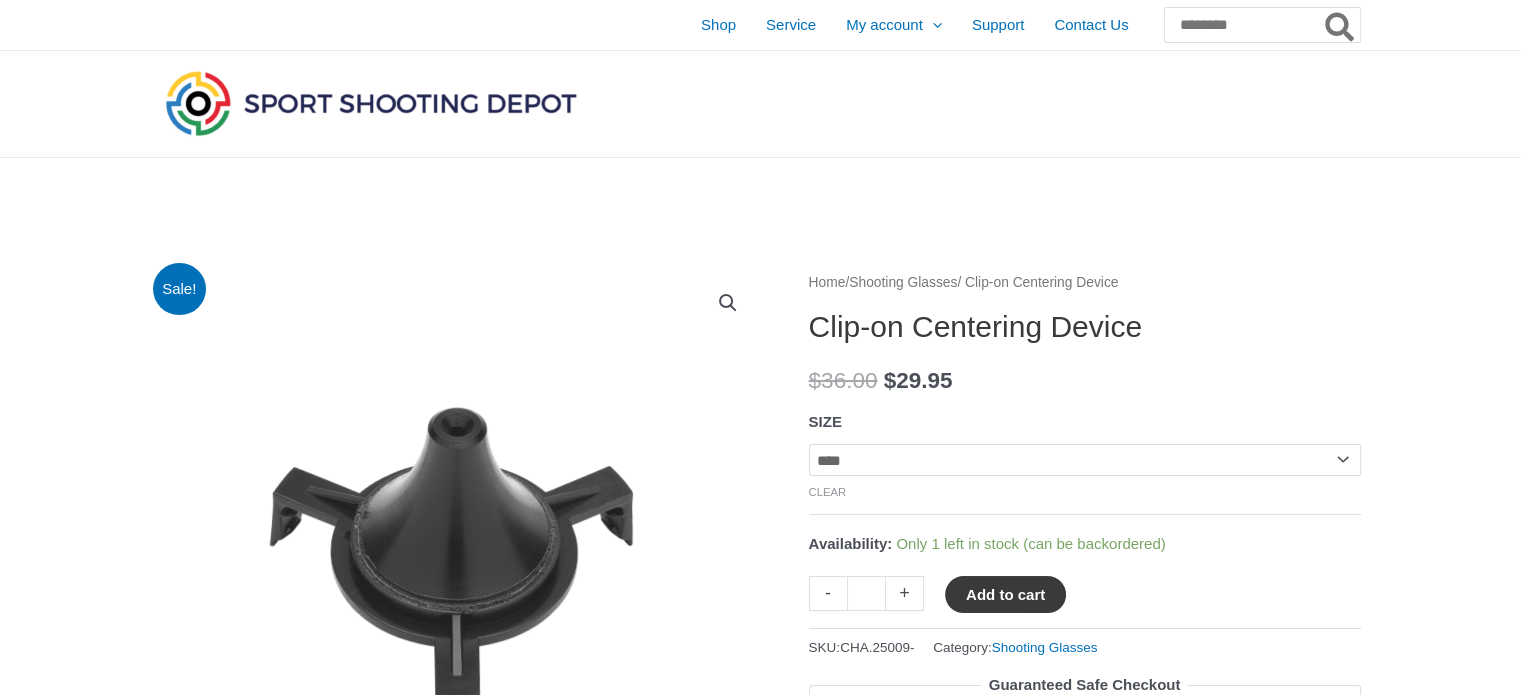 click on "Add to cart" 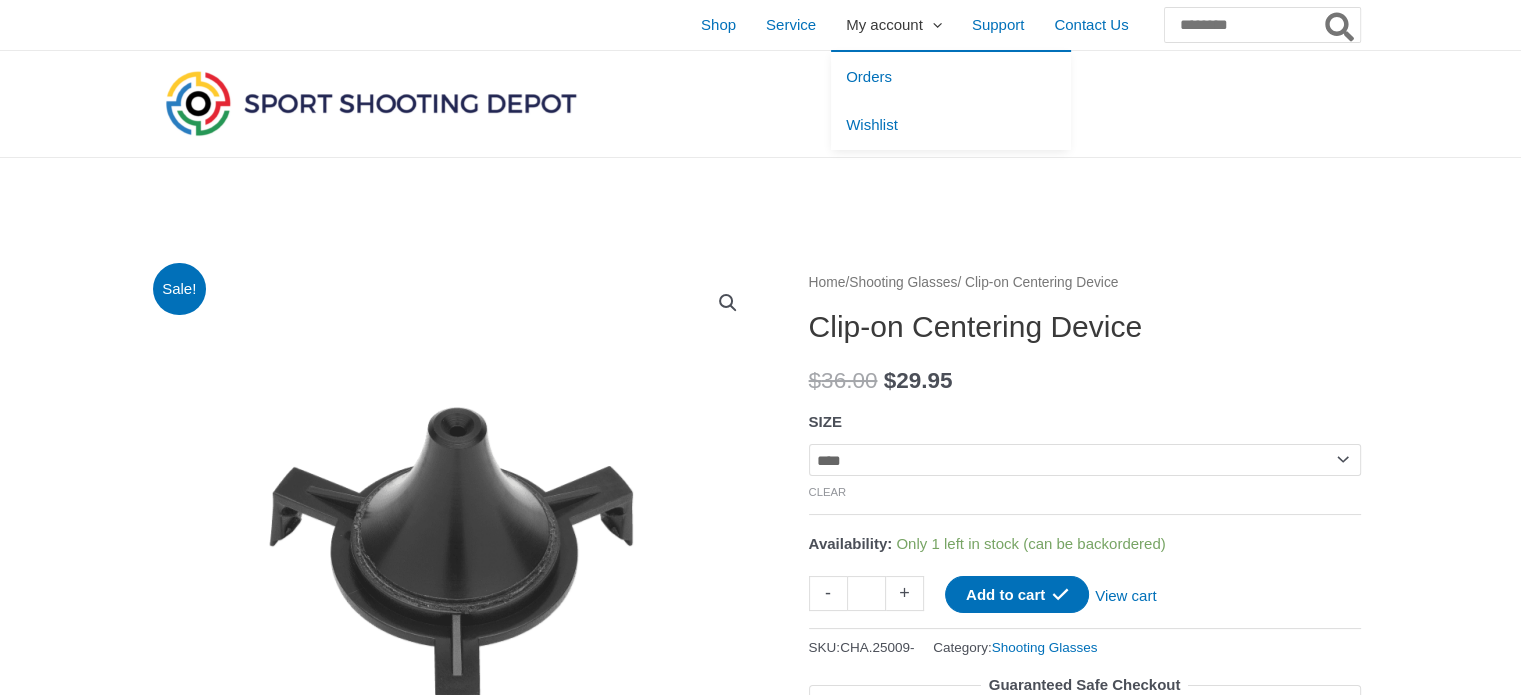 click on "My account" at bounding box center [884, 25] 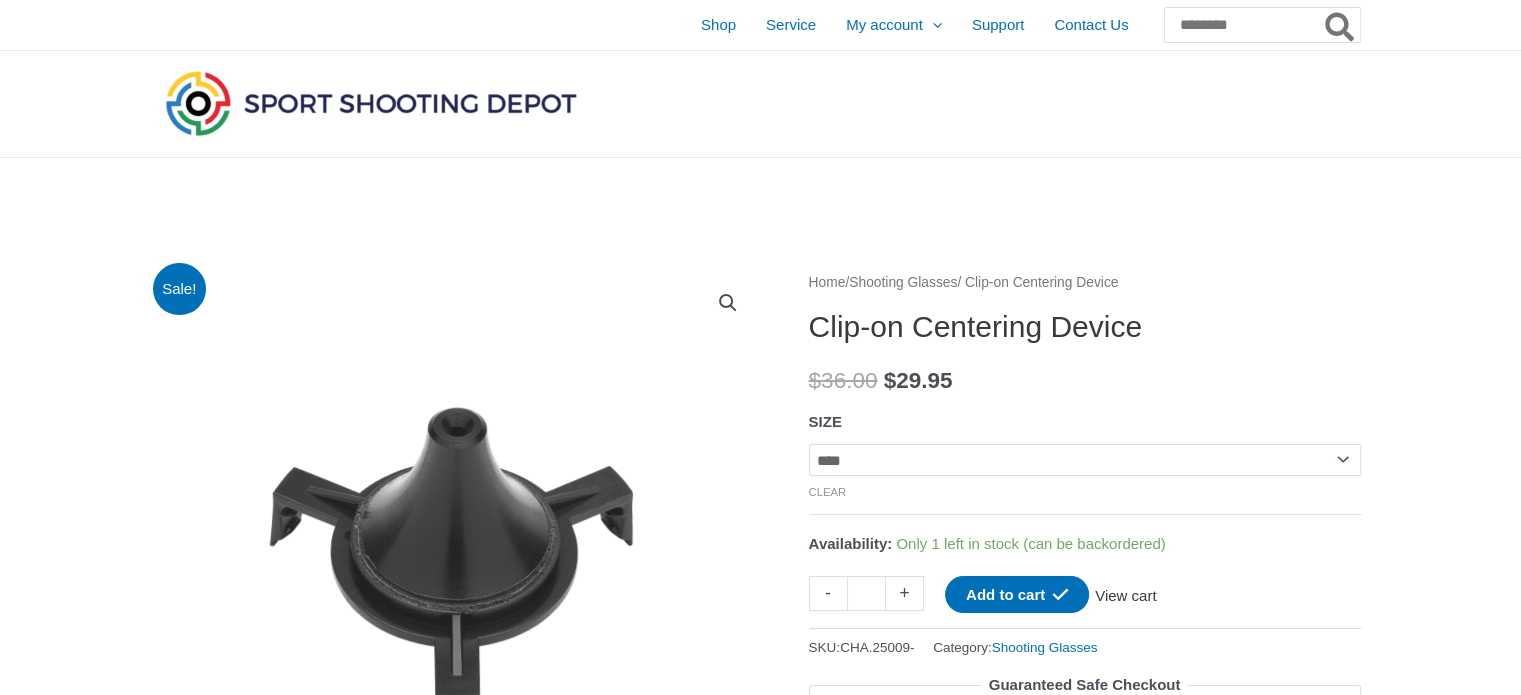 click on "View cart" 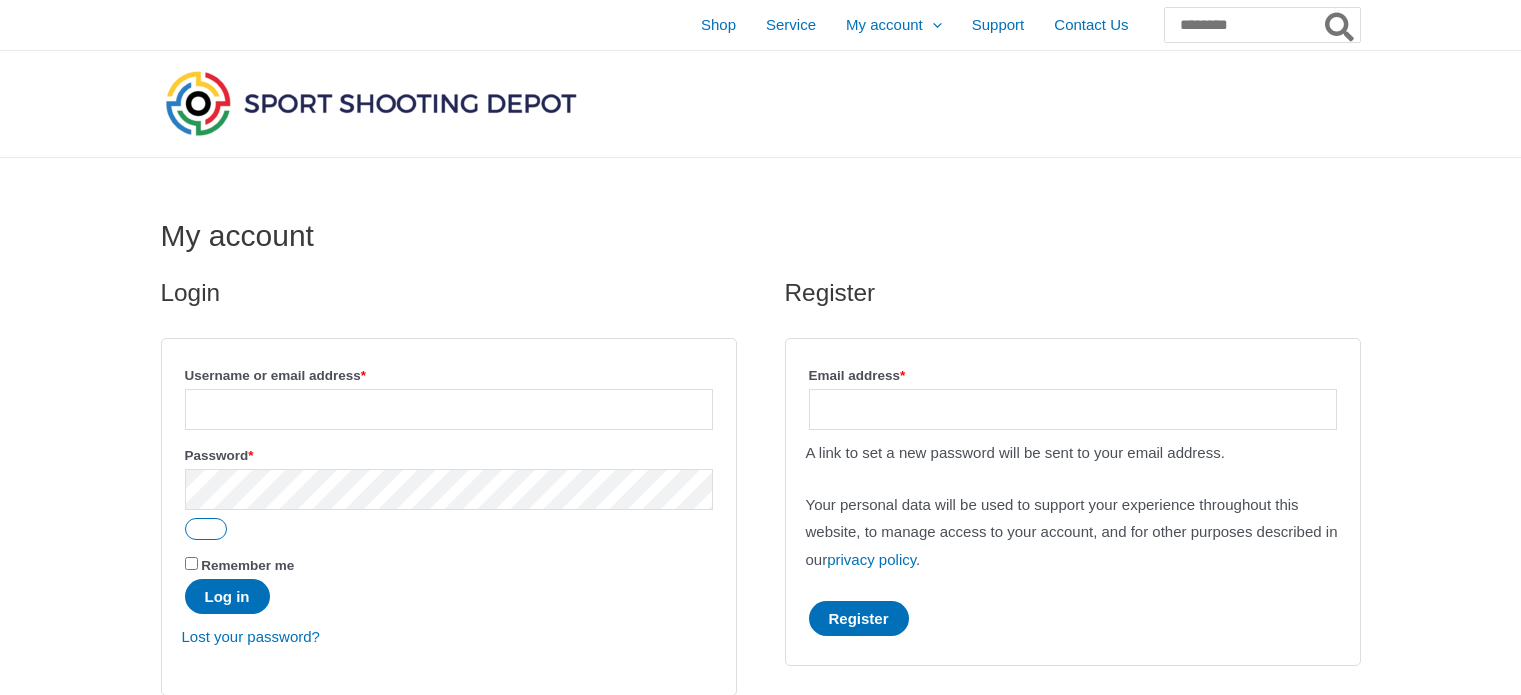 scroll, scrollTop: 0, scrollLeft: 0, axis: both 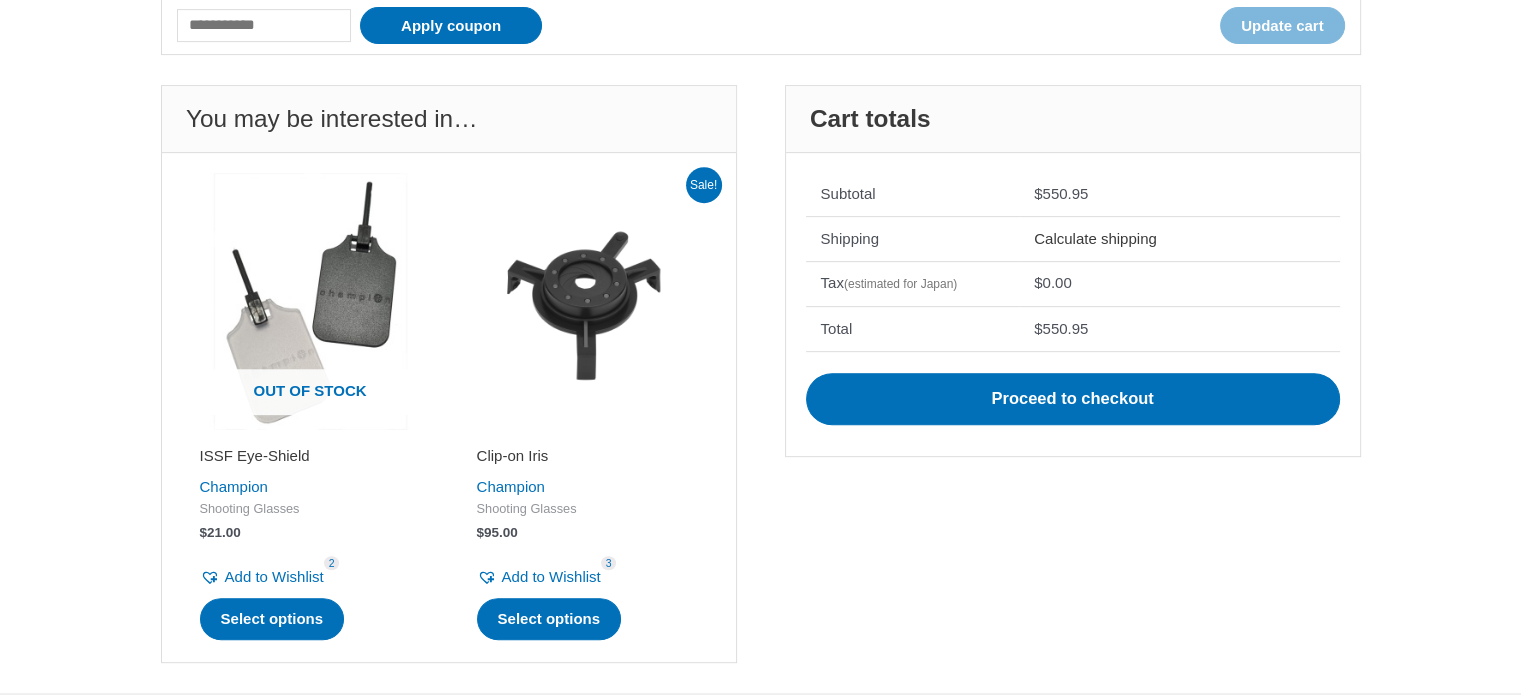 click on "Calculate shipping" at bounding box center [1095, 238] 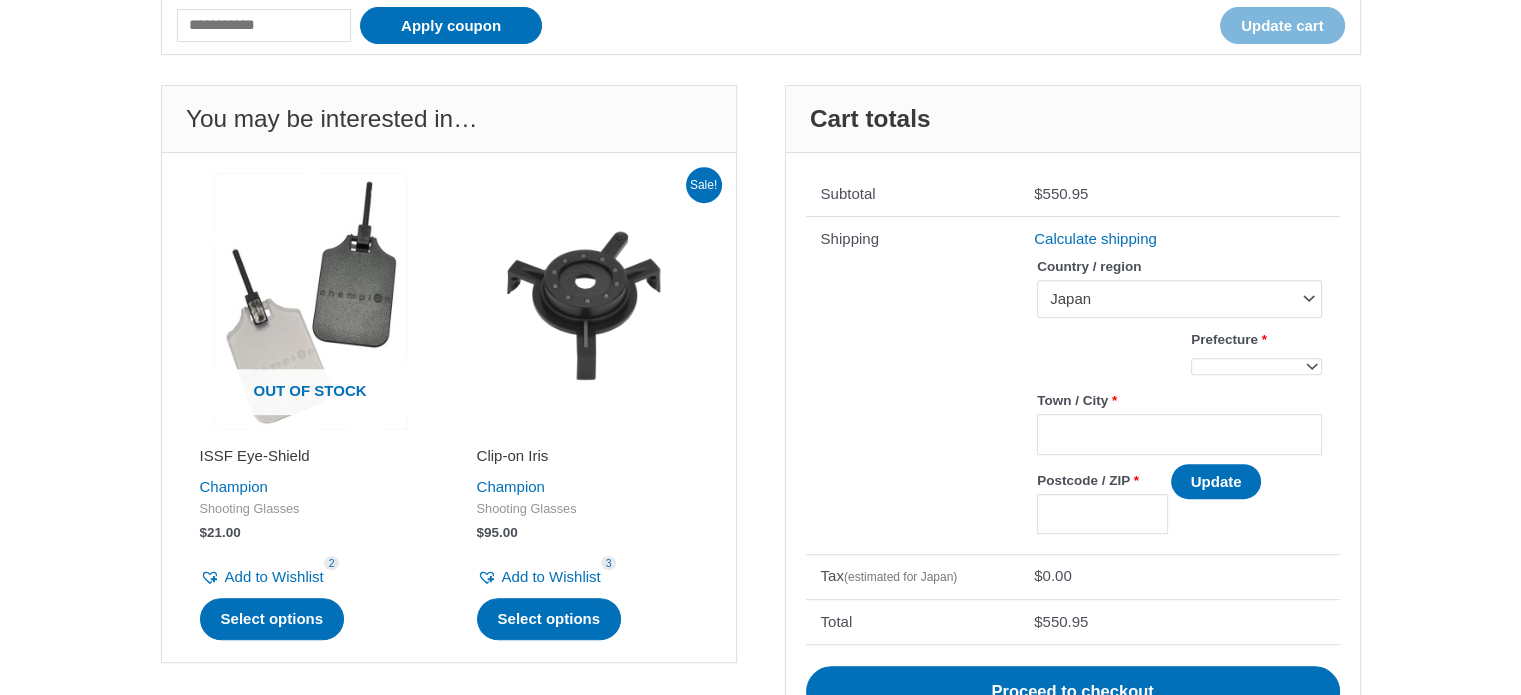 click at bounding box center [1308, 365] 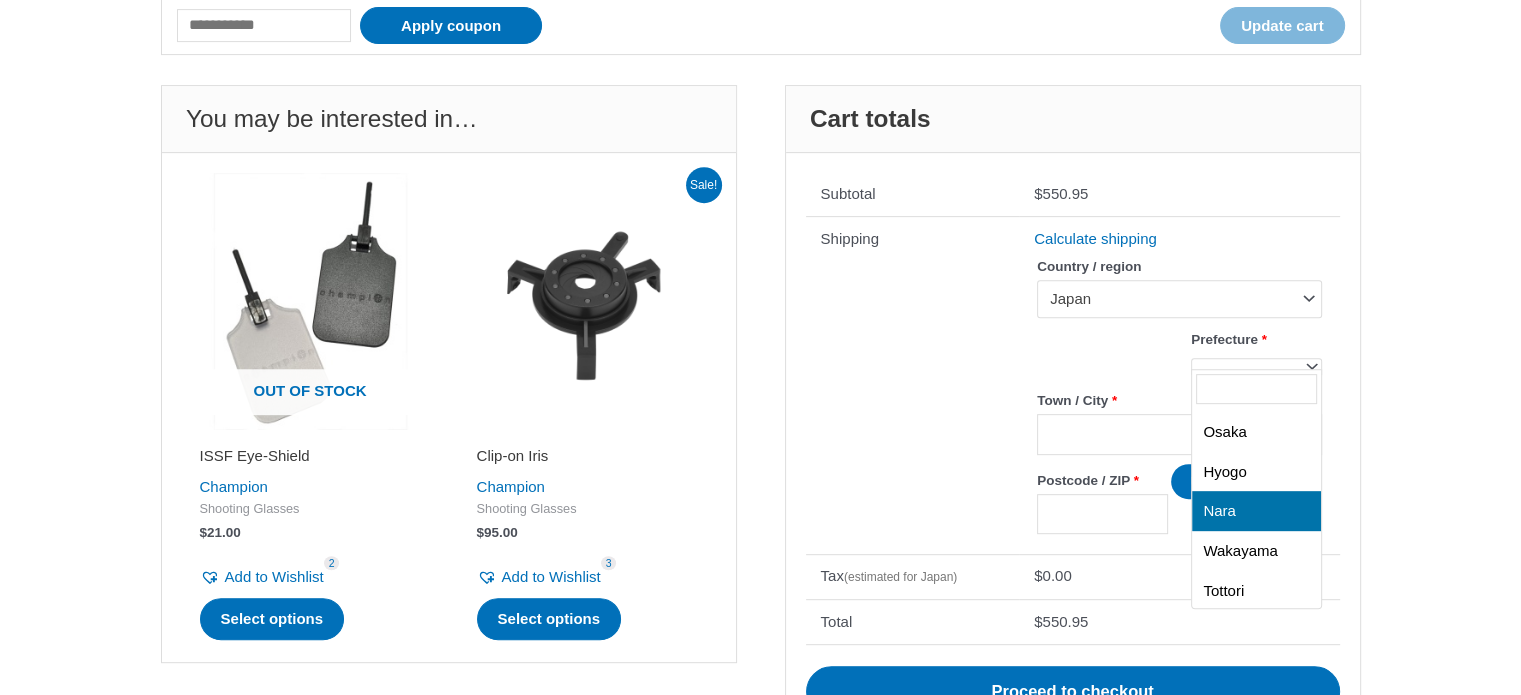 scroll, scrollTop: 1000, scrollLeft: 0, axis: vertical 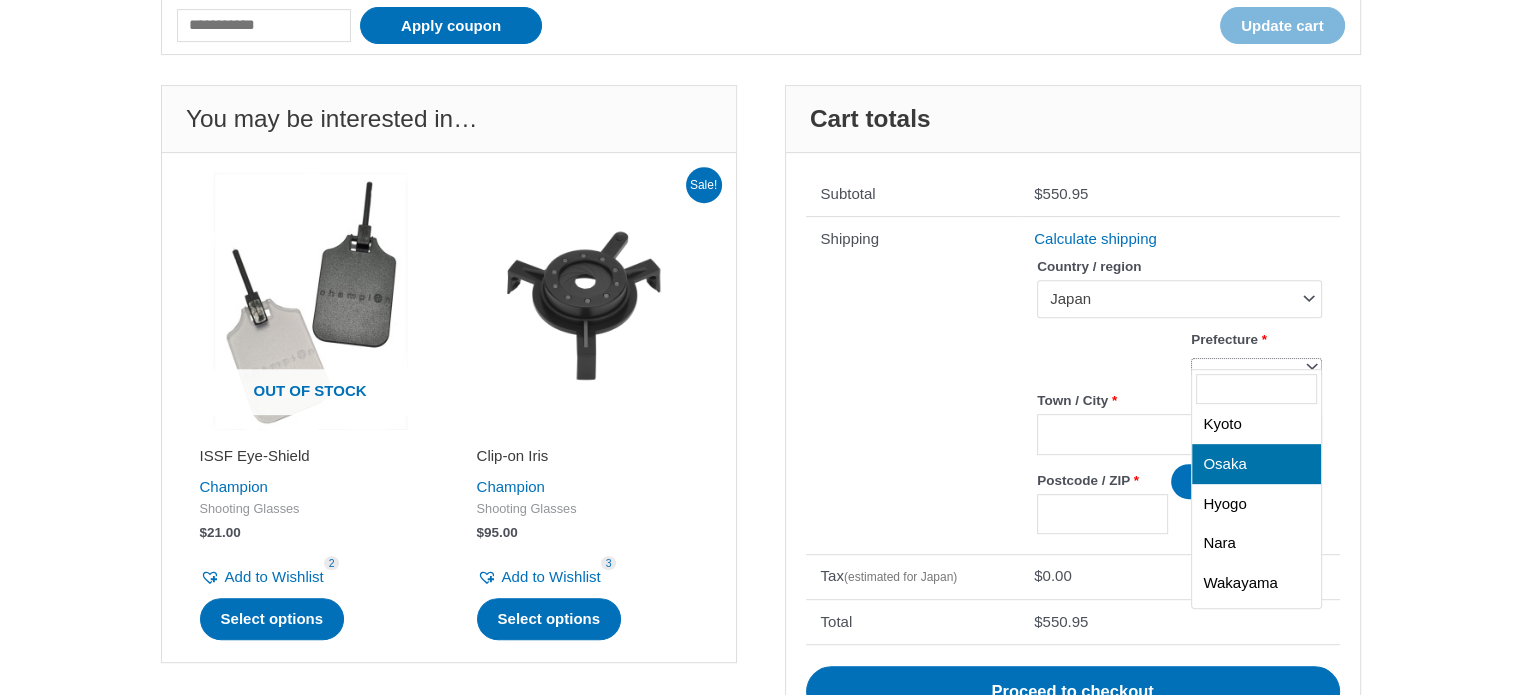select on "****" 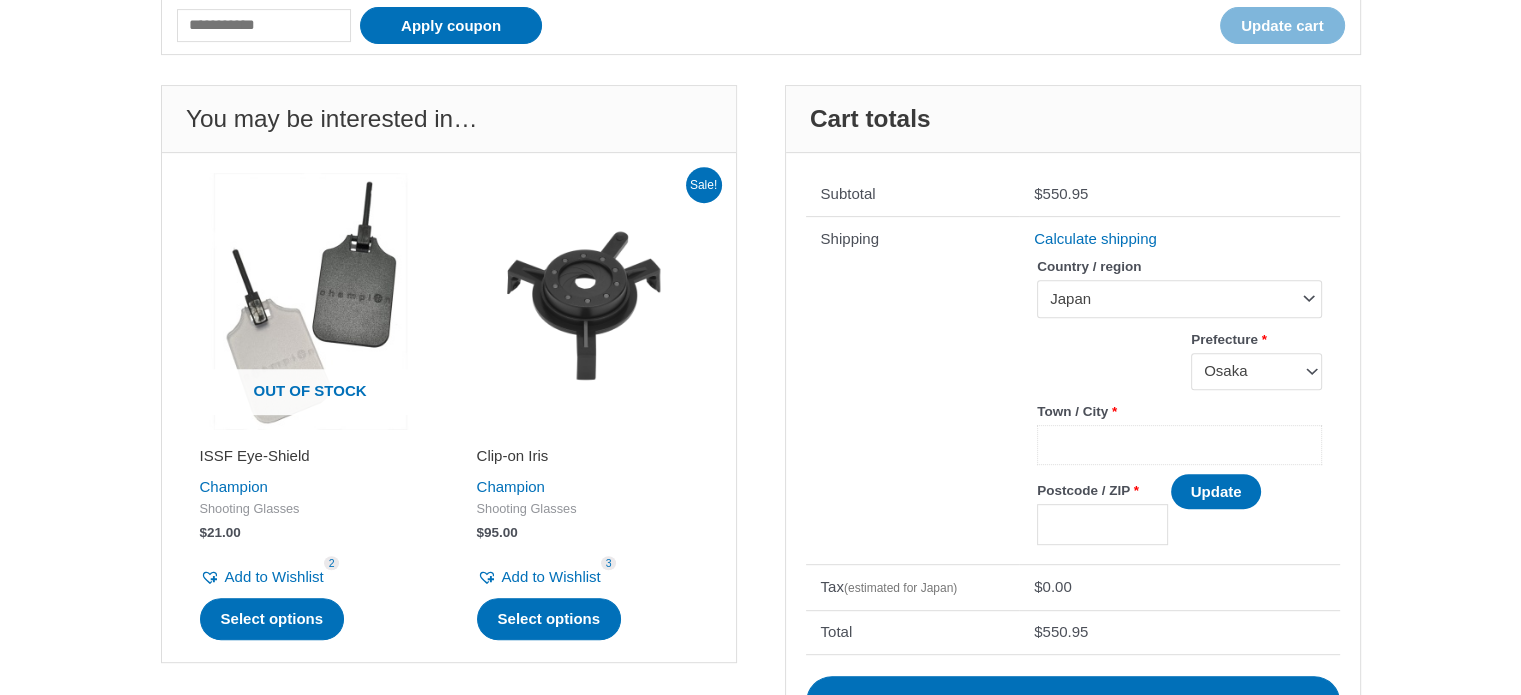 click on "Town / City   *" at bounding box center [1179, 445] 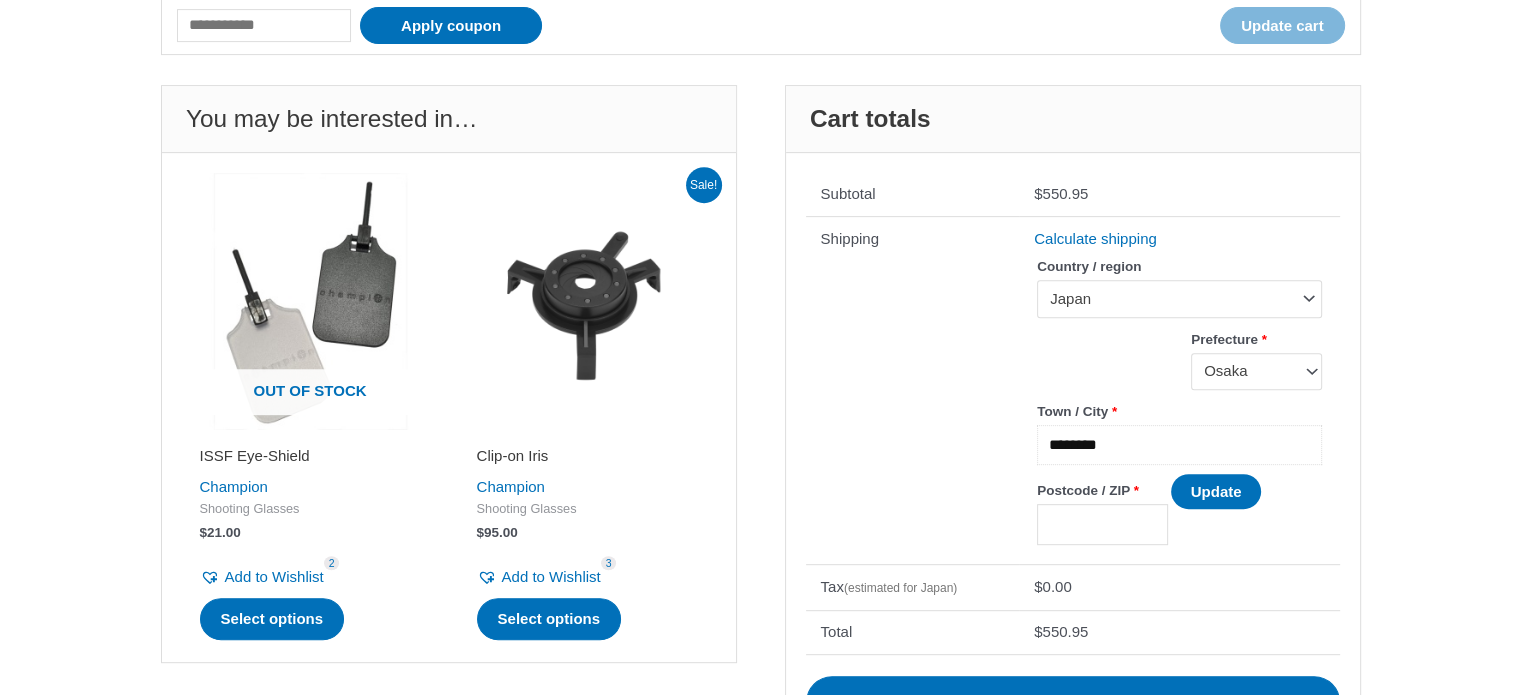 type on "********" 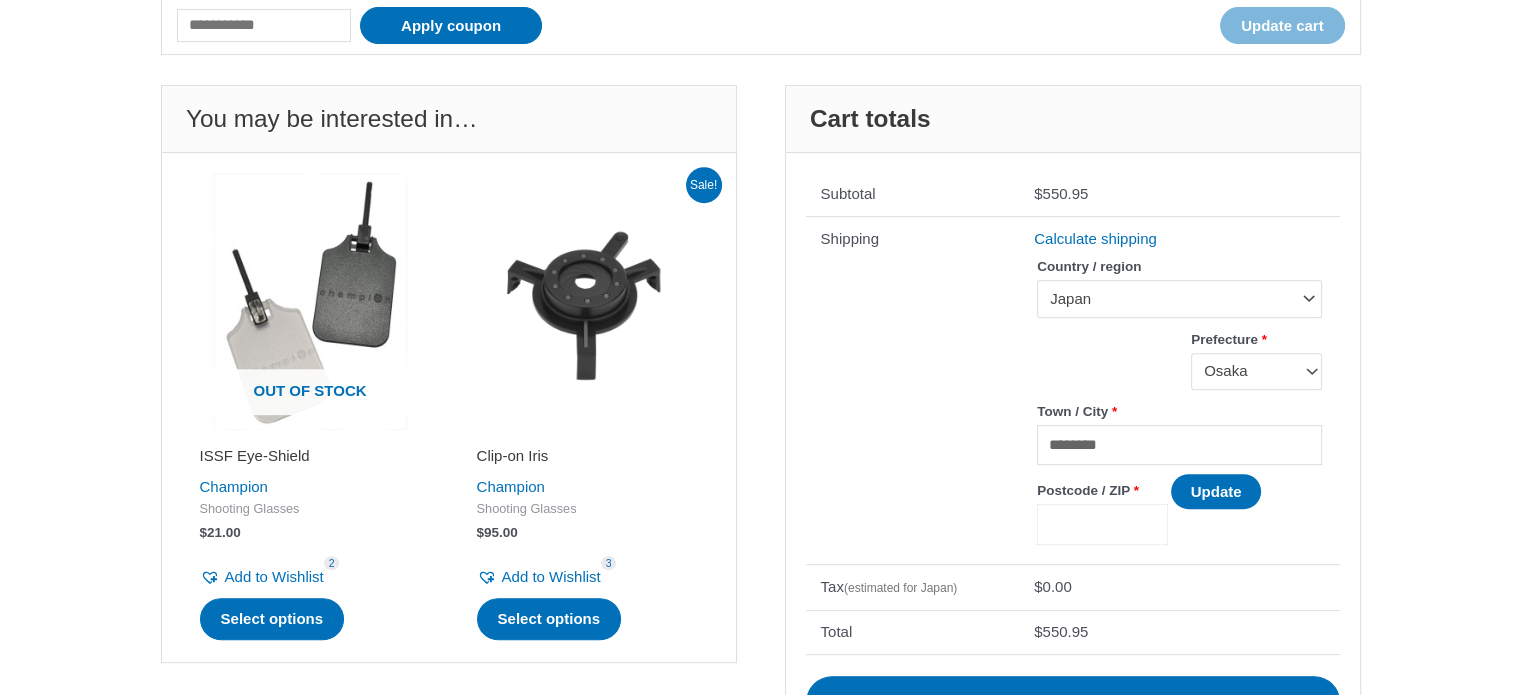 click on "Postcode / ZIP   *" at bounding box center (1102, 524) 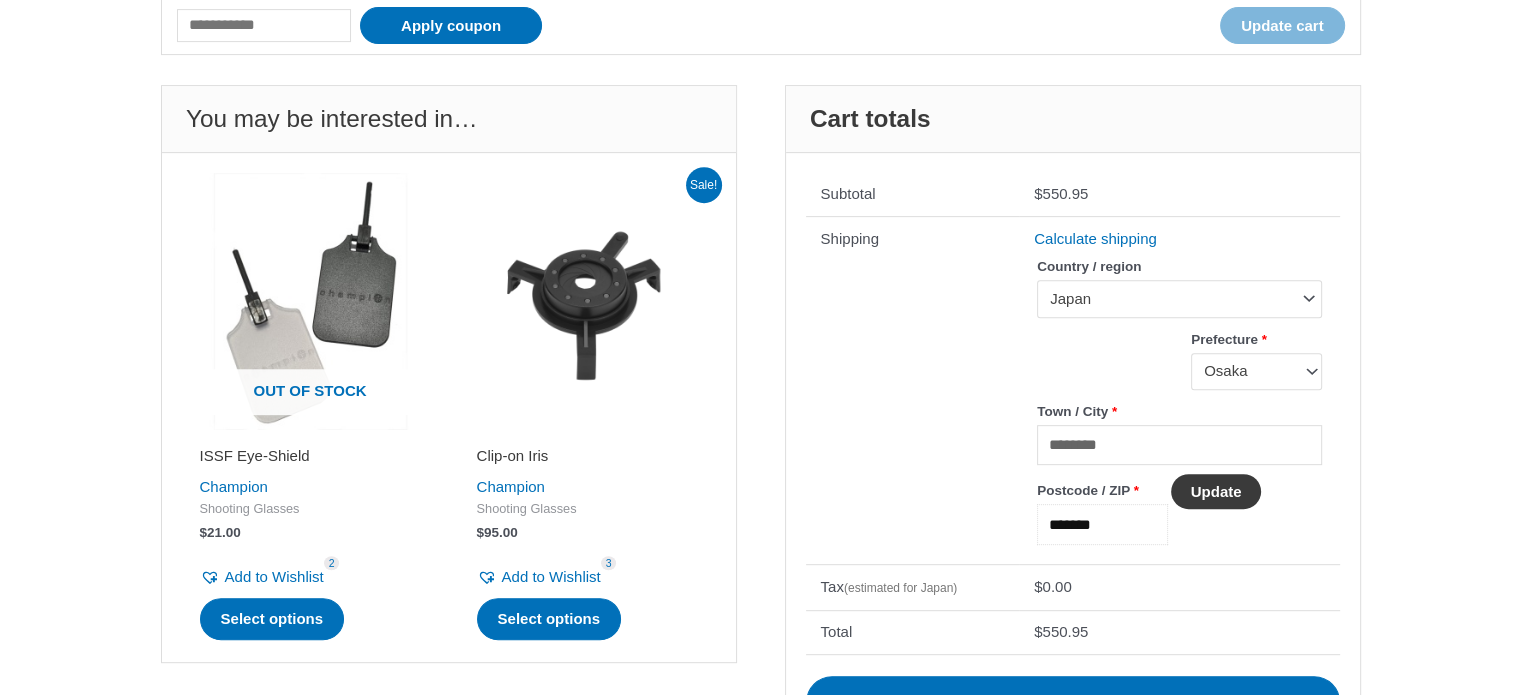 type on "*******" 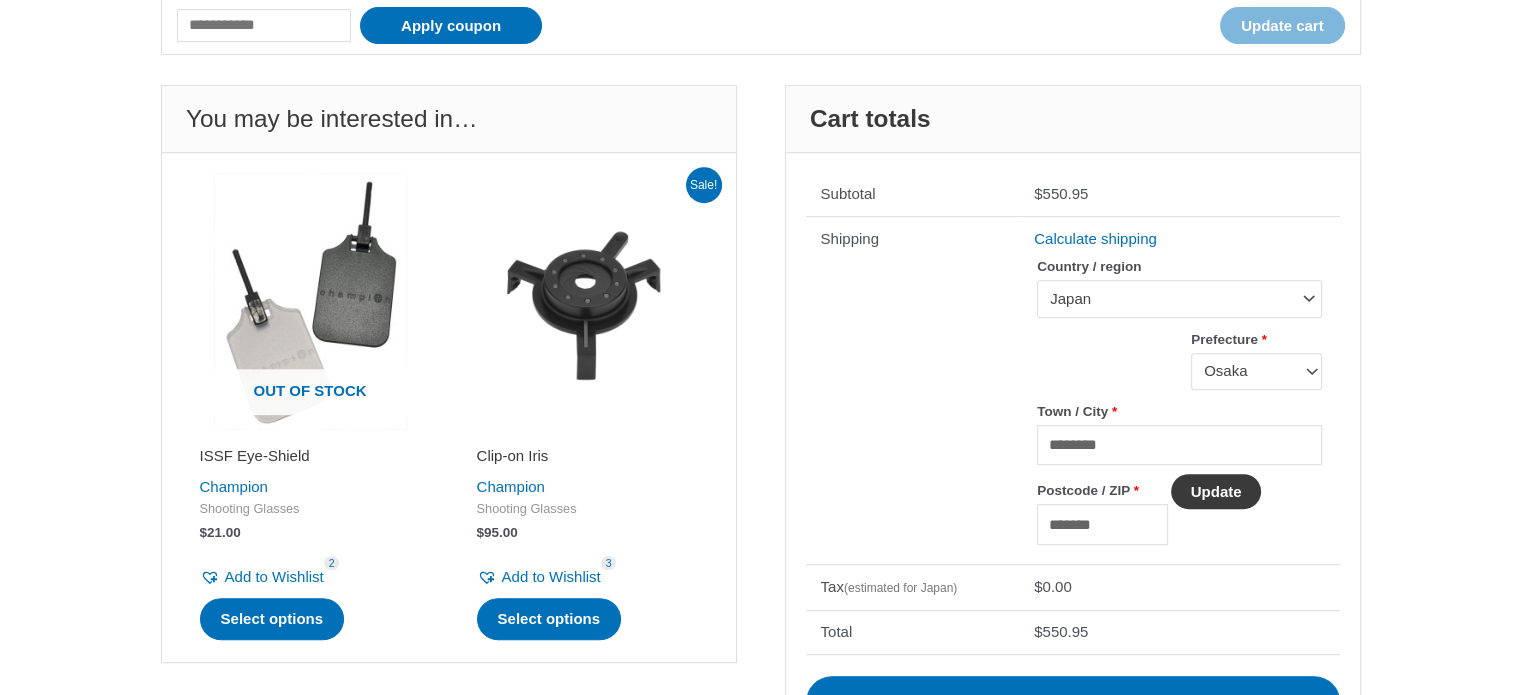 click on "Update" at bounding box center [1216, 491] 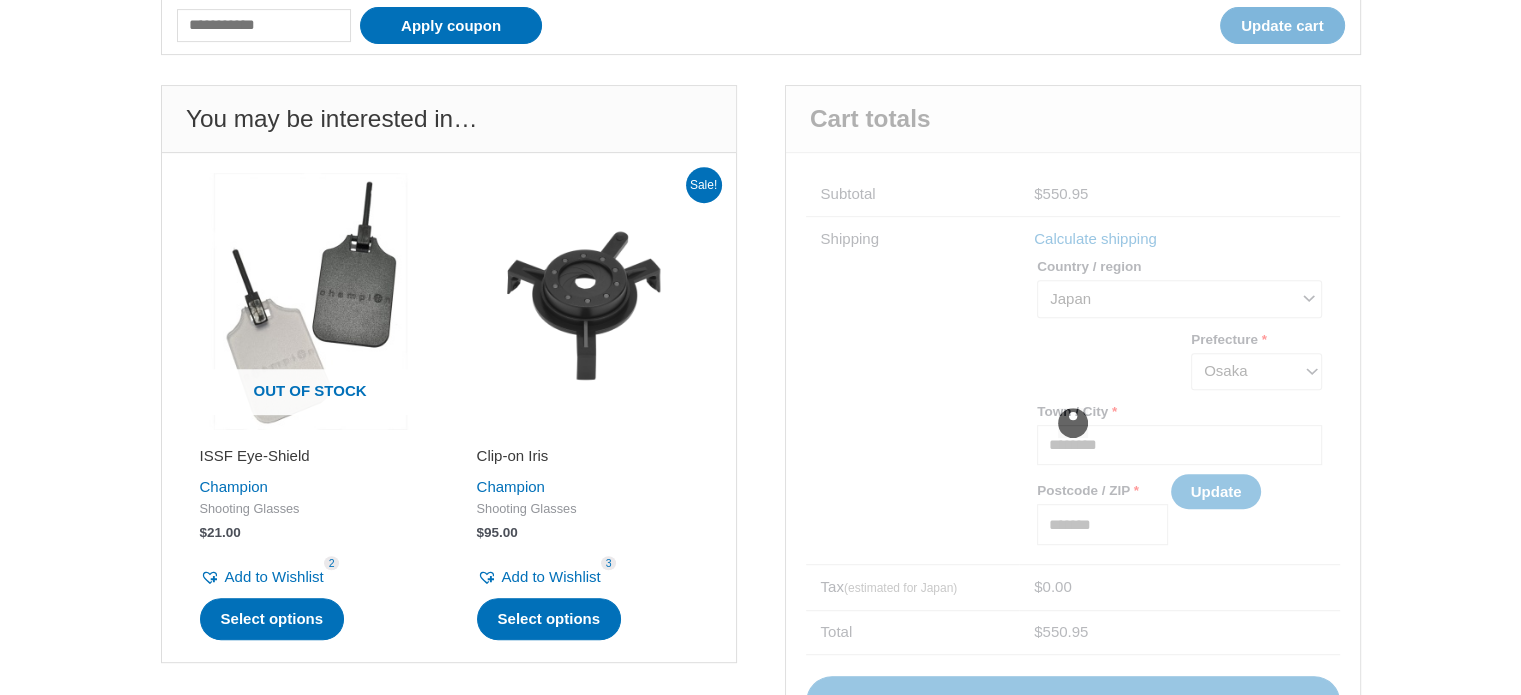 scroll, scrollTop: 890, scrollLeft: 0, axis: vertical 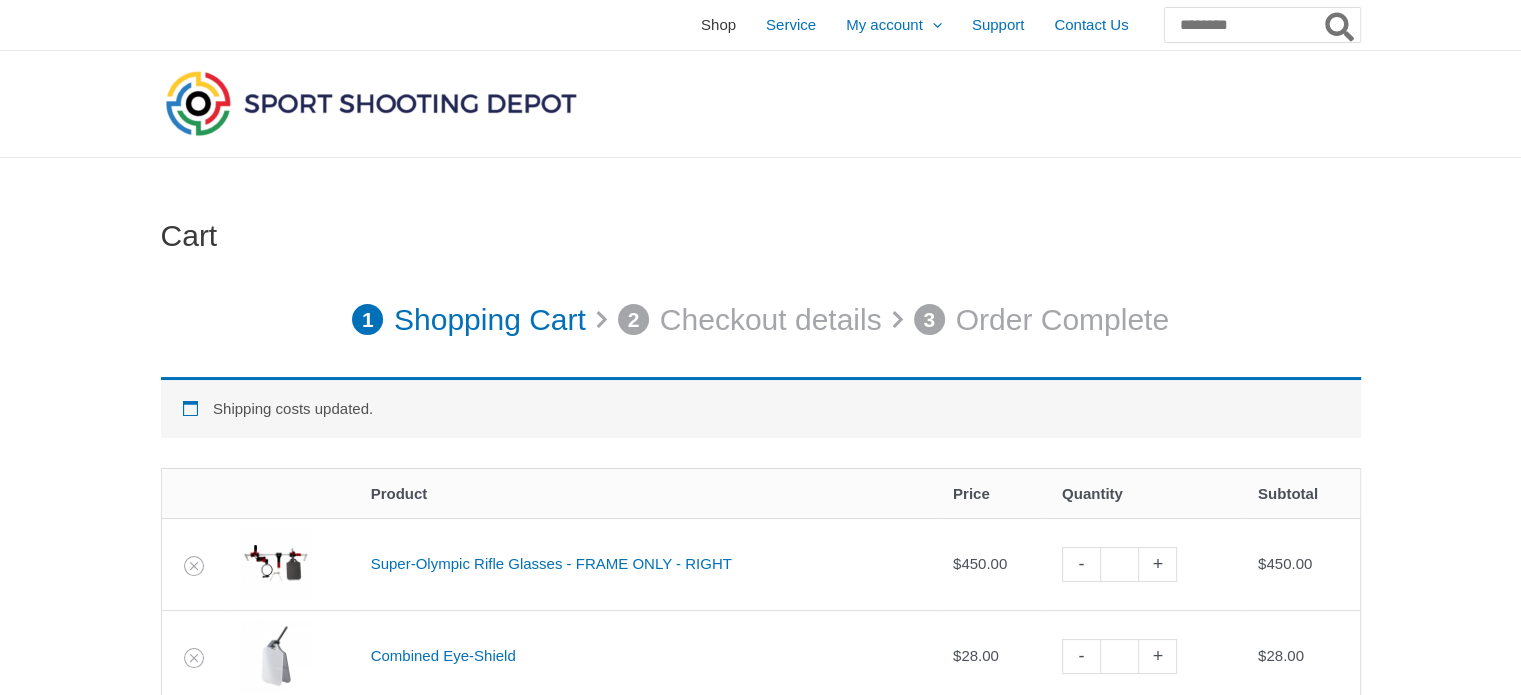 click on "Shop" at bounding box center [718, 25] 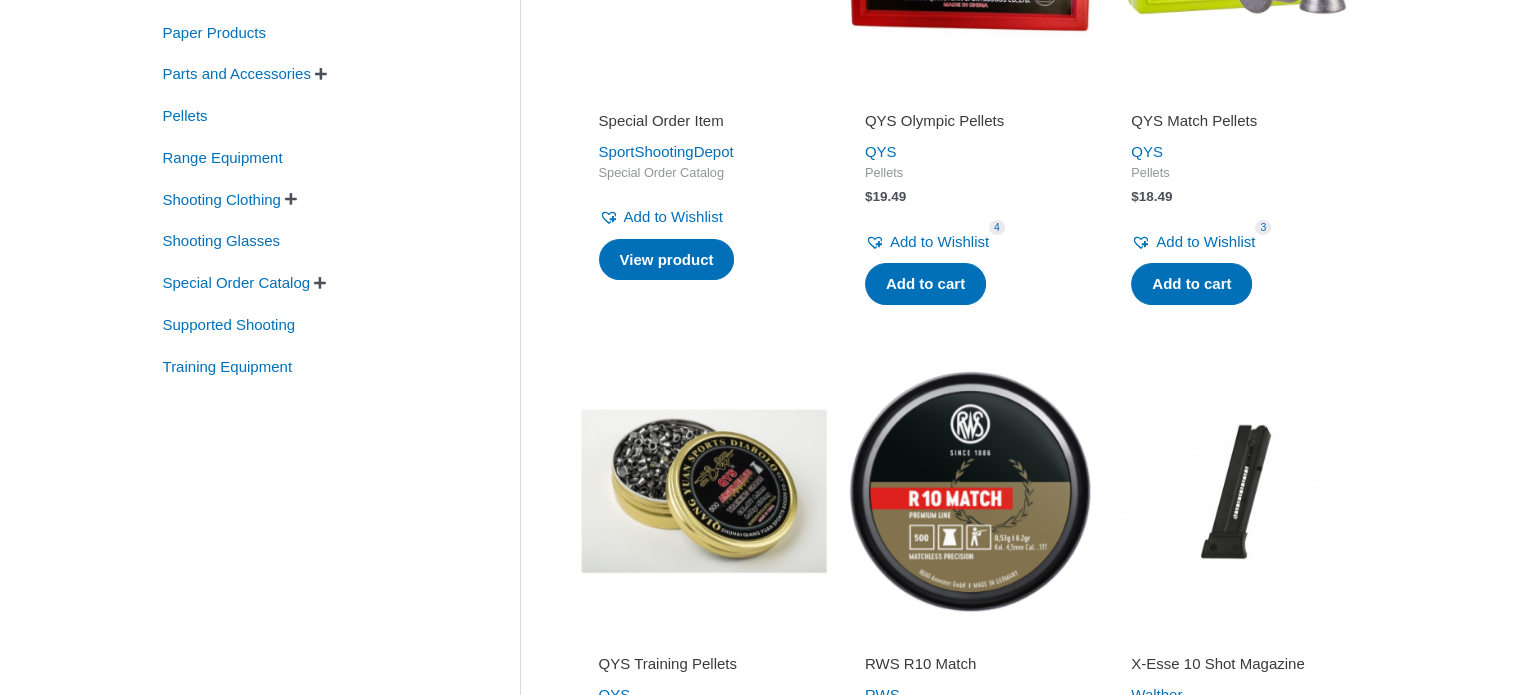 scroll, scrollTop: 400, scrollLeft: 0, axis: vertical 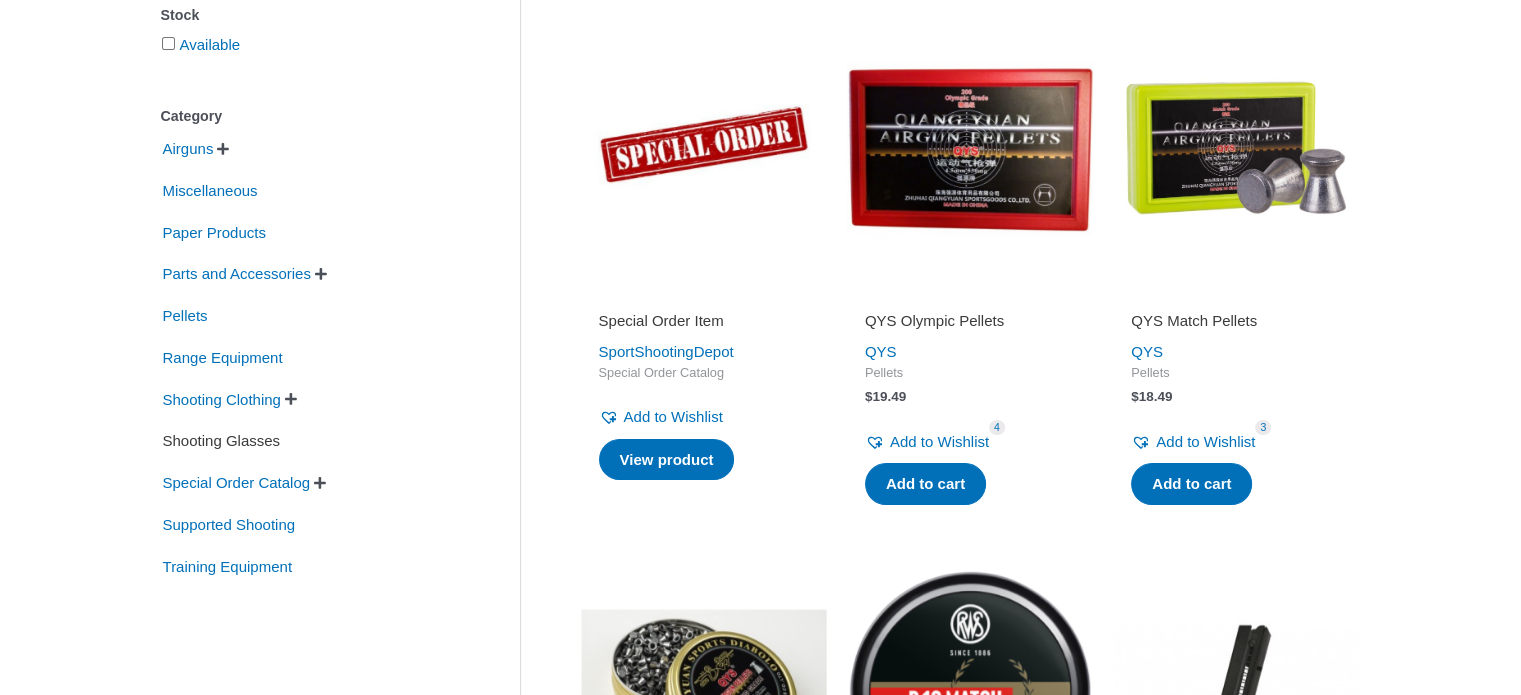 click on "Shooting Glasses" at bounding box center [222, 441] 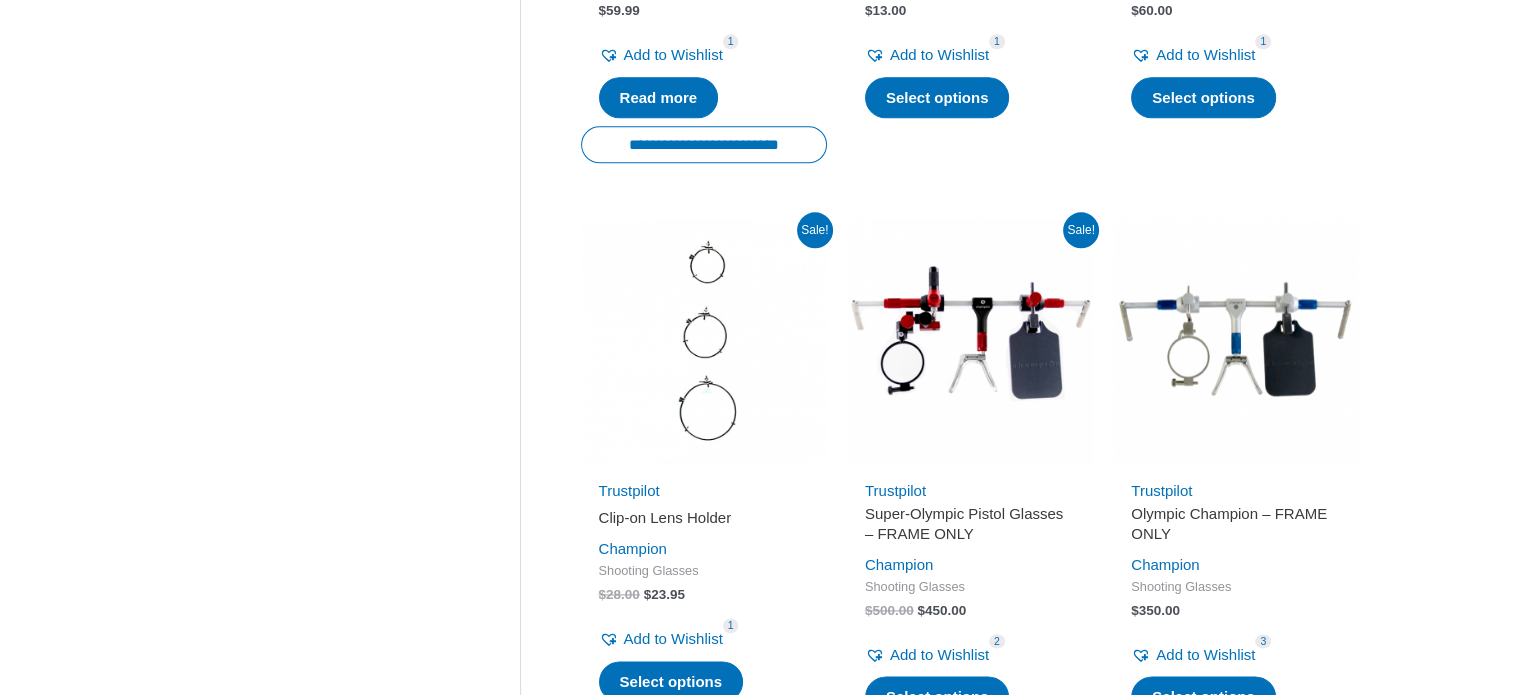 scroll, scrollTop: 2600, scrollLeft: 0, axis: vertical 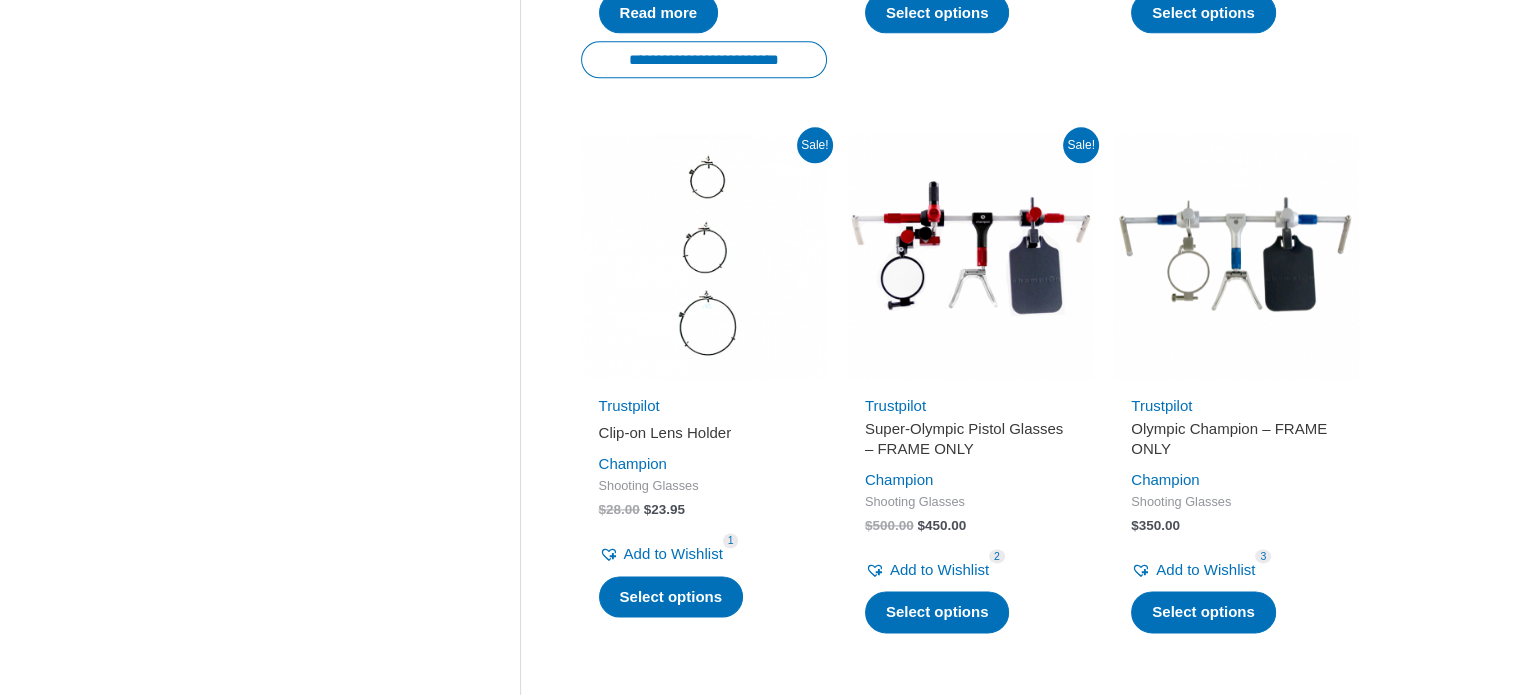 click at bounding box center [1236, 256] 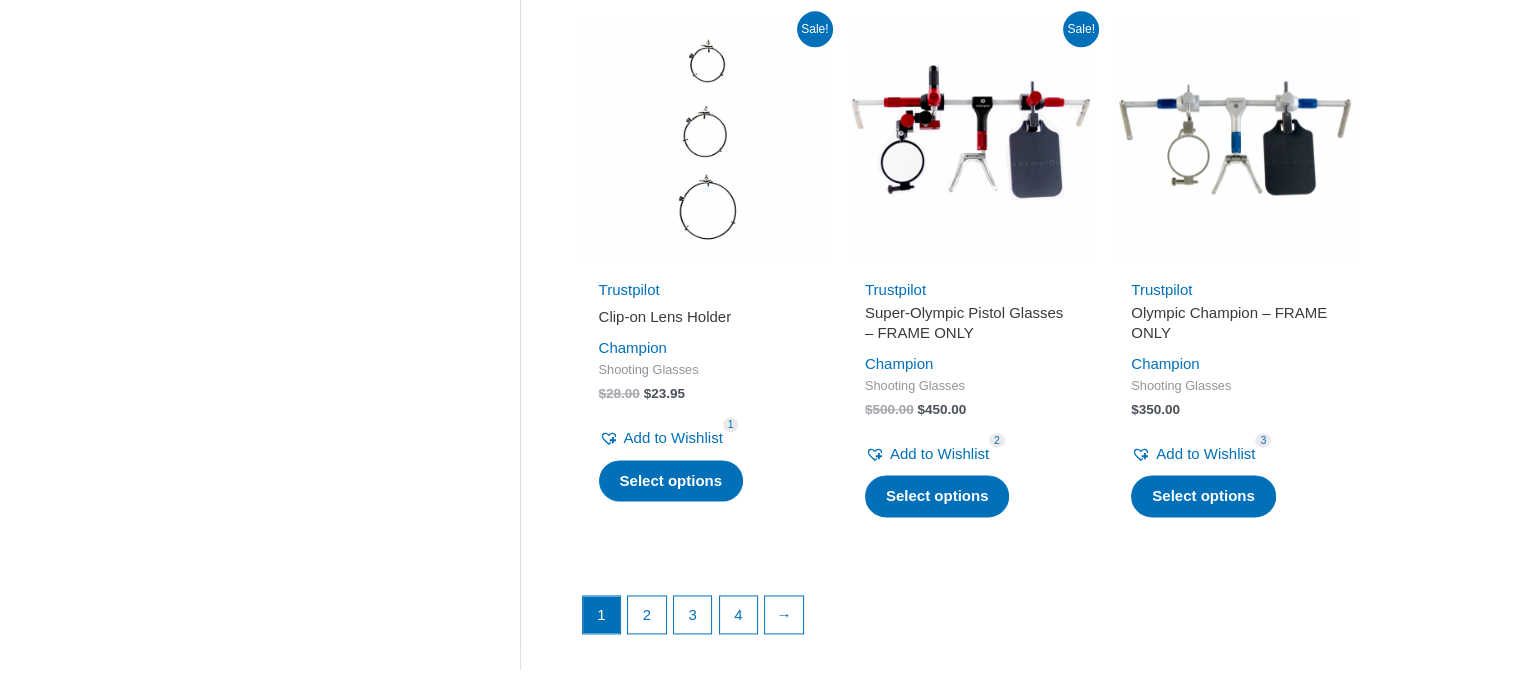 scroll, scrollTop: 3000, scrollLeft: 0, axis: vertical 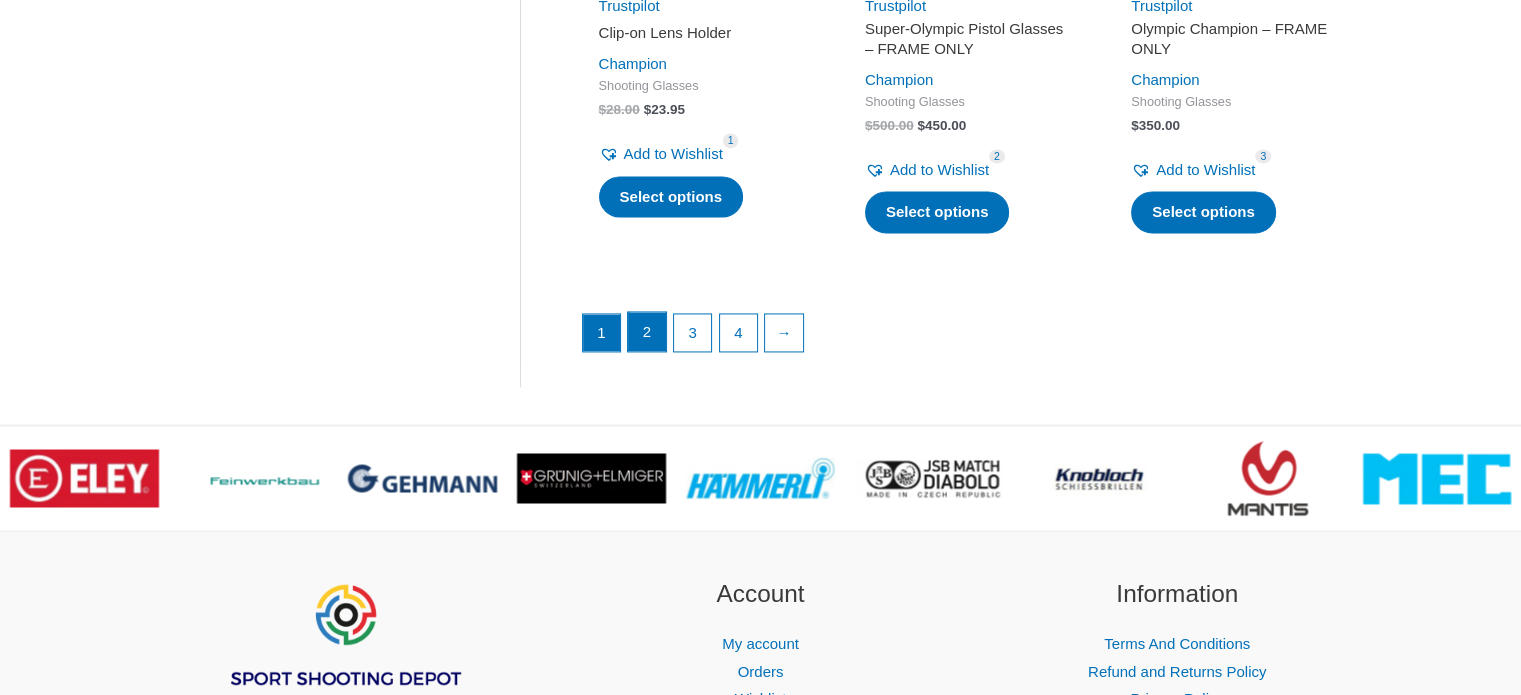 click on "2" at bounding box center [647, 332] 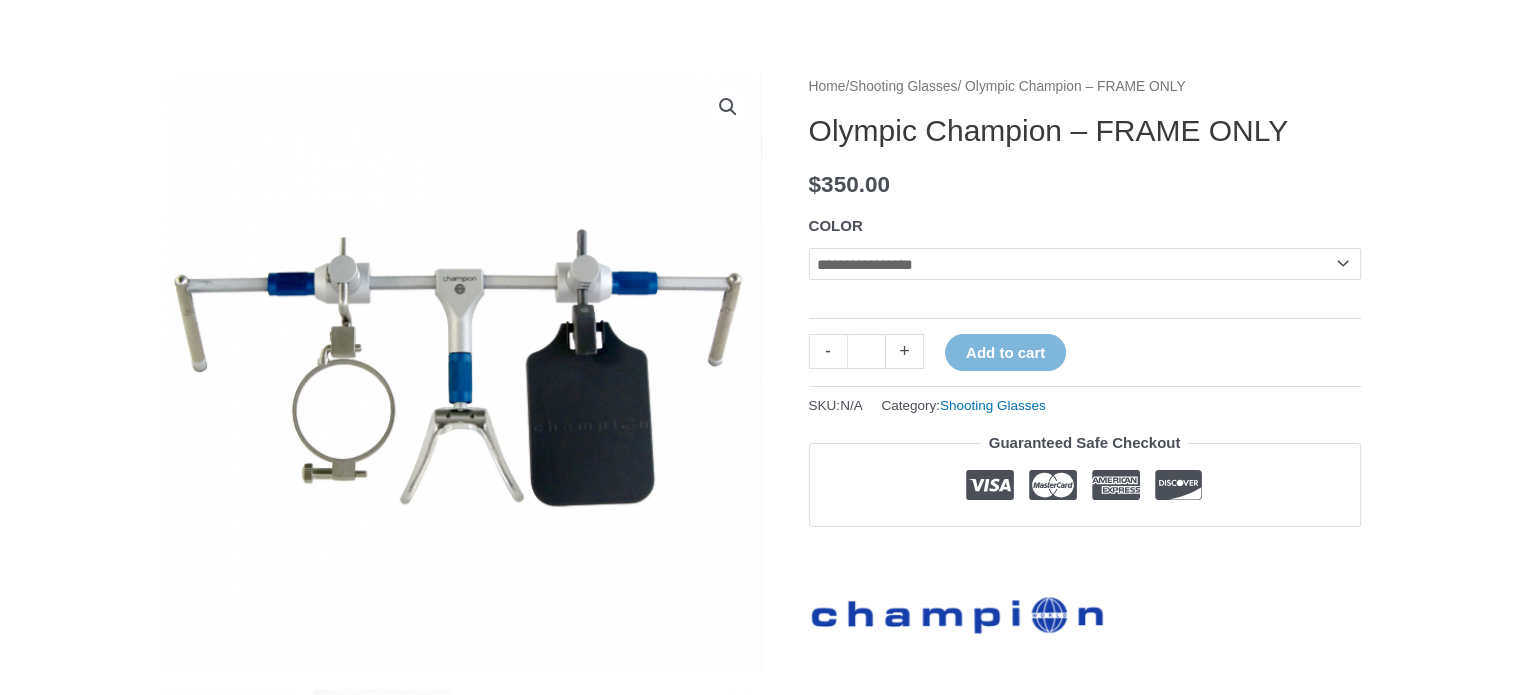 scroll, scrollTop: 200, scrollLeft: 0, axis: vertical 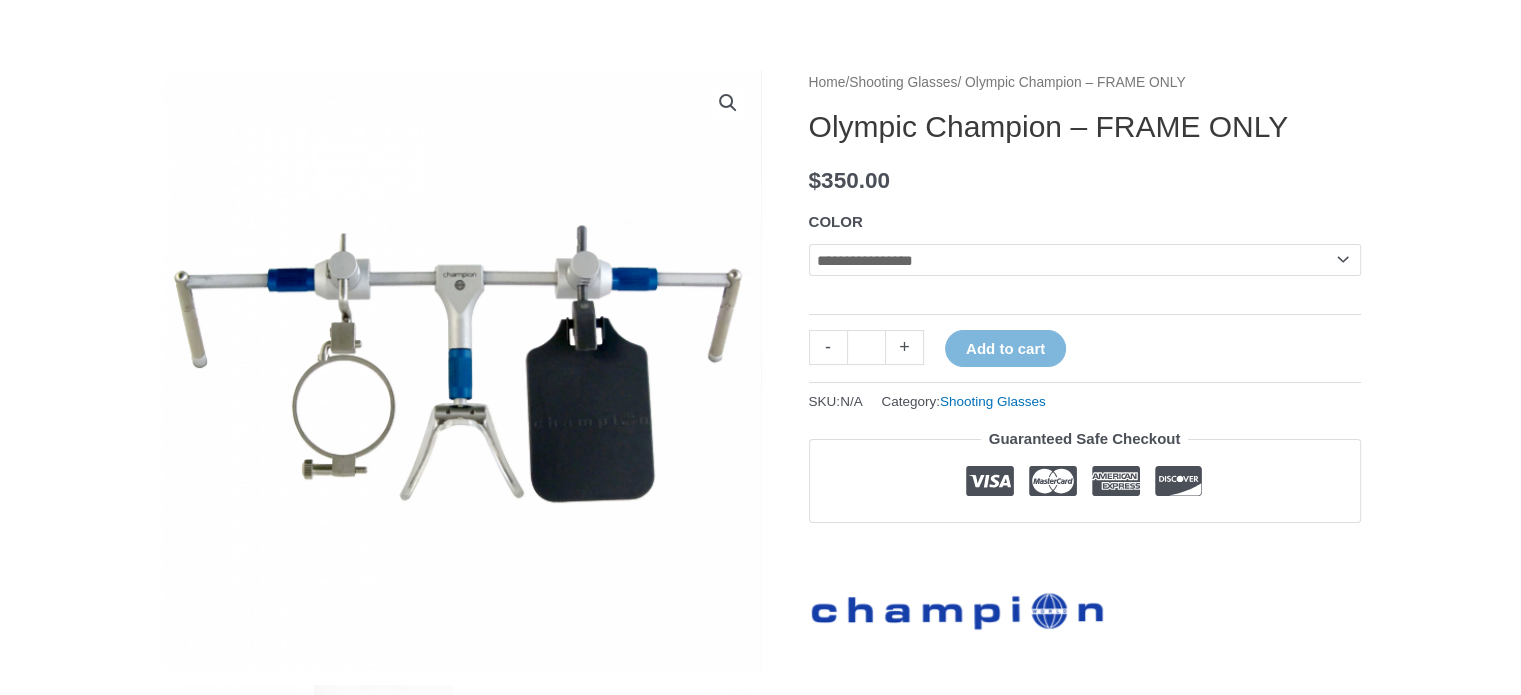 click on "**********" 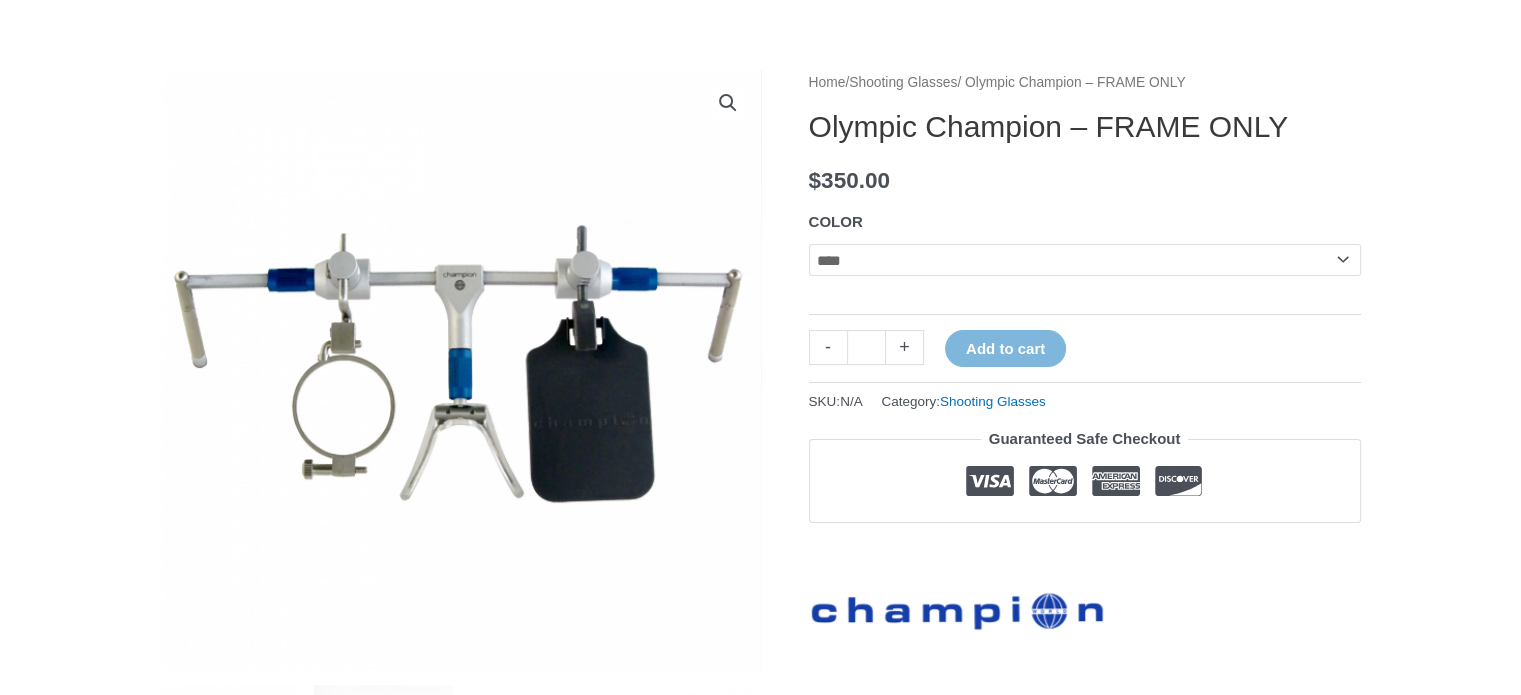 click on "**********" 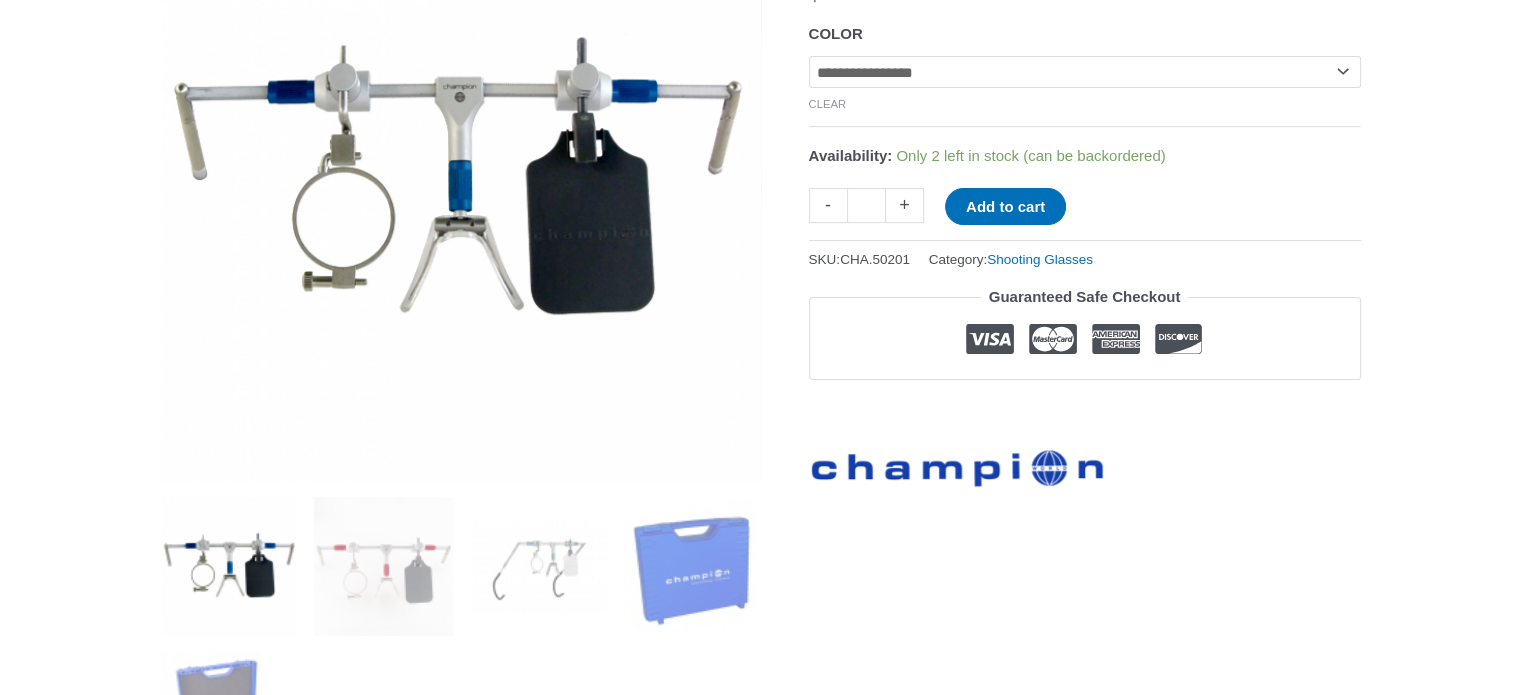 scroll, scrollTop: 500, scrollLeft: 0, axis: vertical 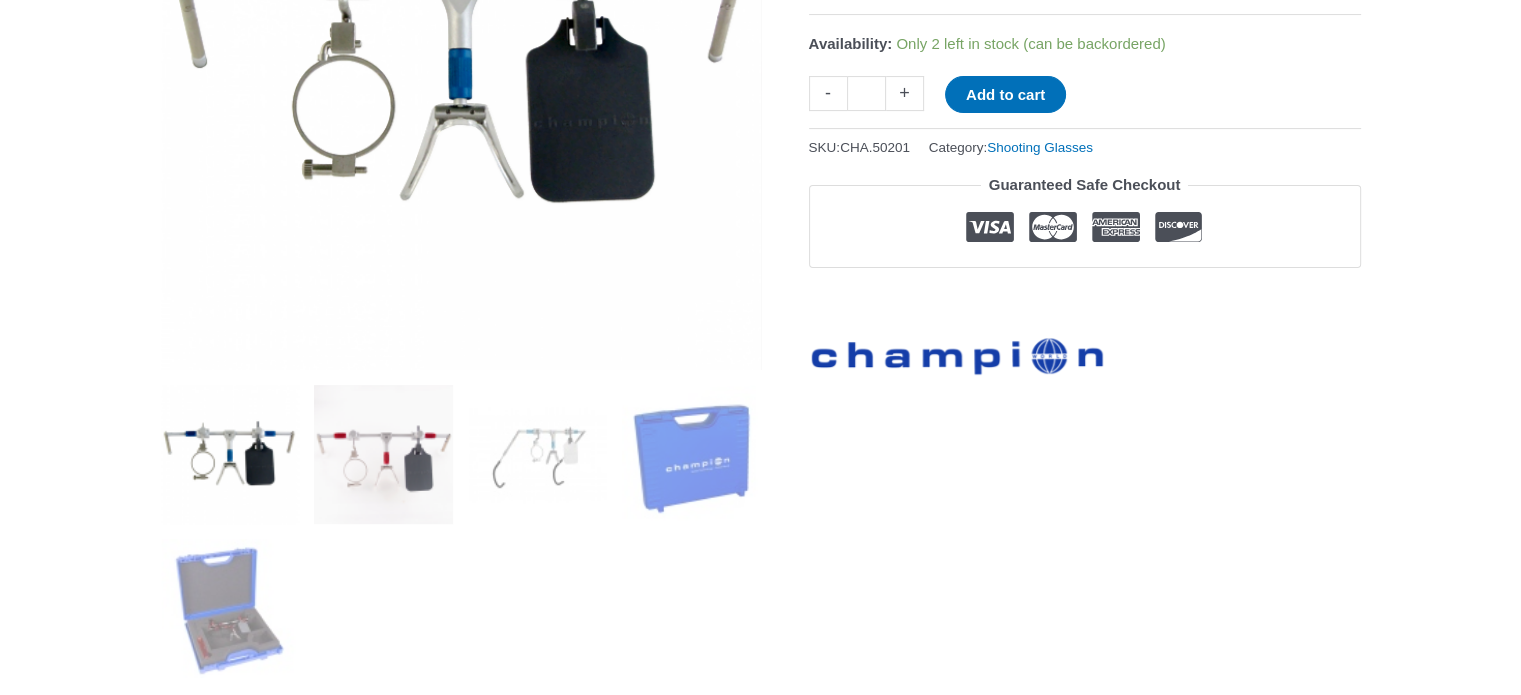 click at bounding box center (383, 454) 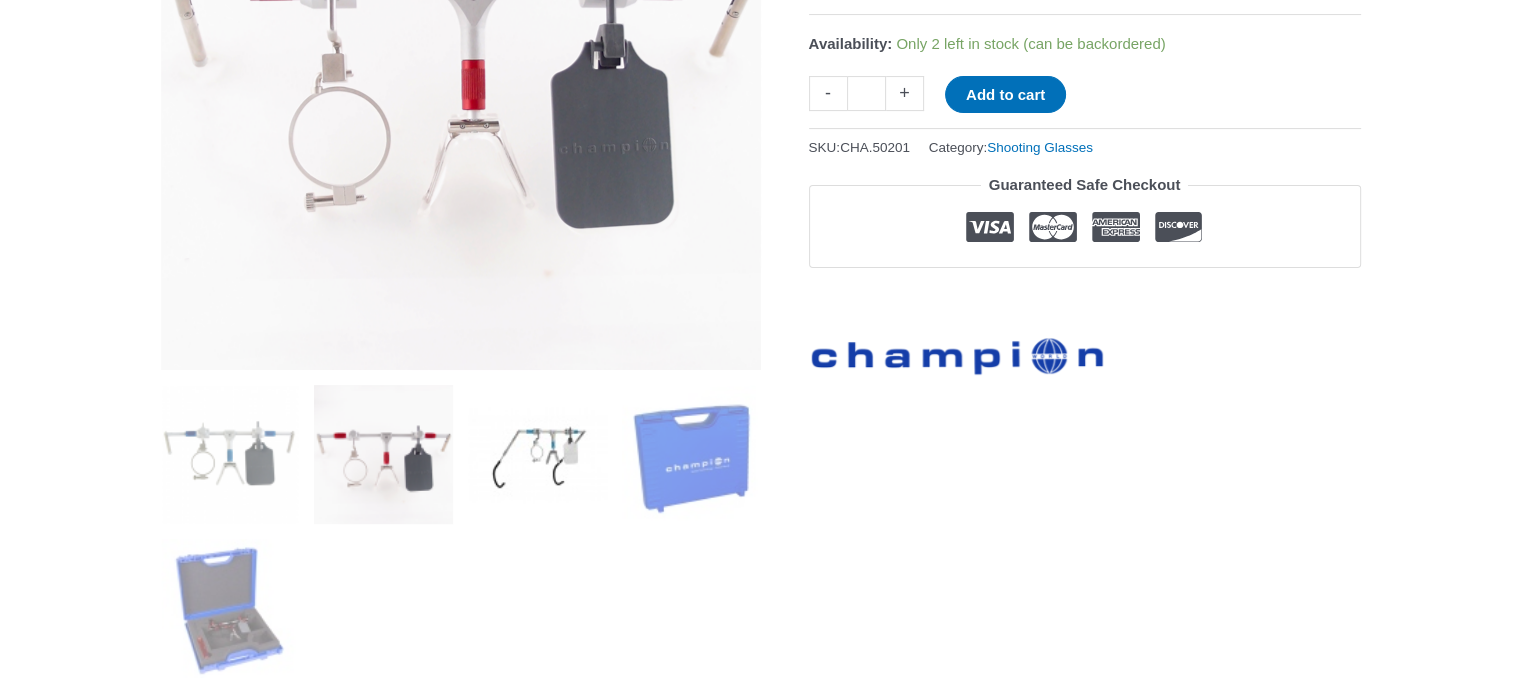 click at bounding box center [537, 454] 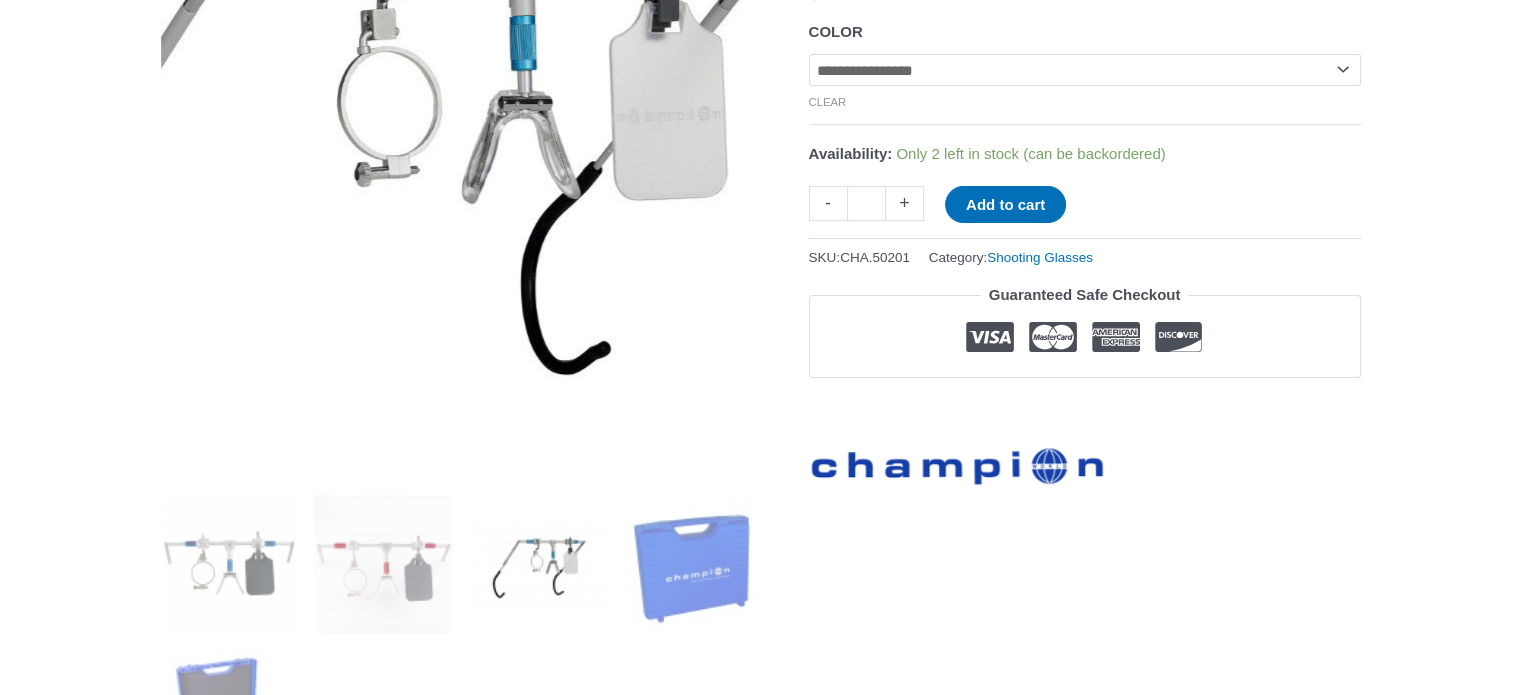 scroll, scrollTop: 400, scrollLeft: 0, axis: vertical 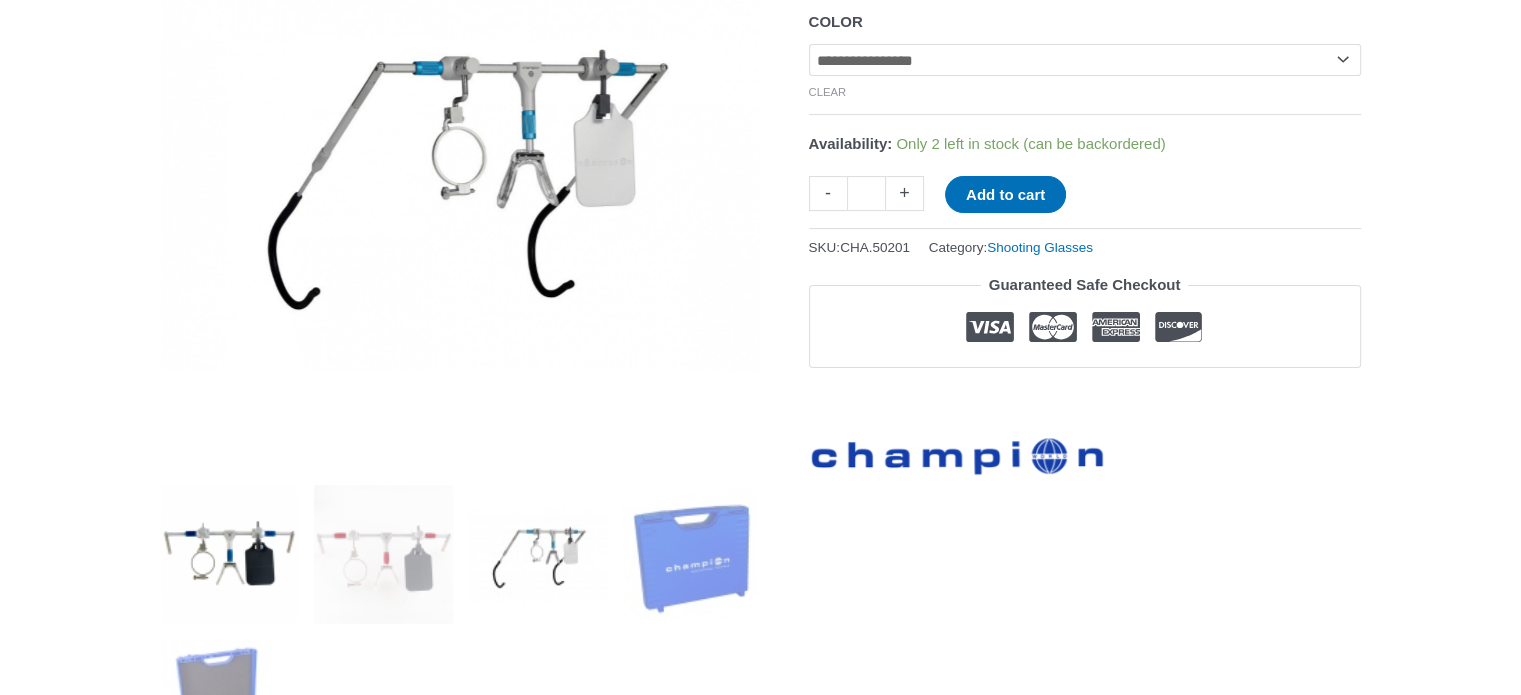 click 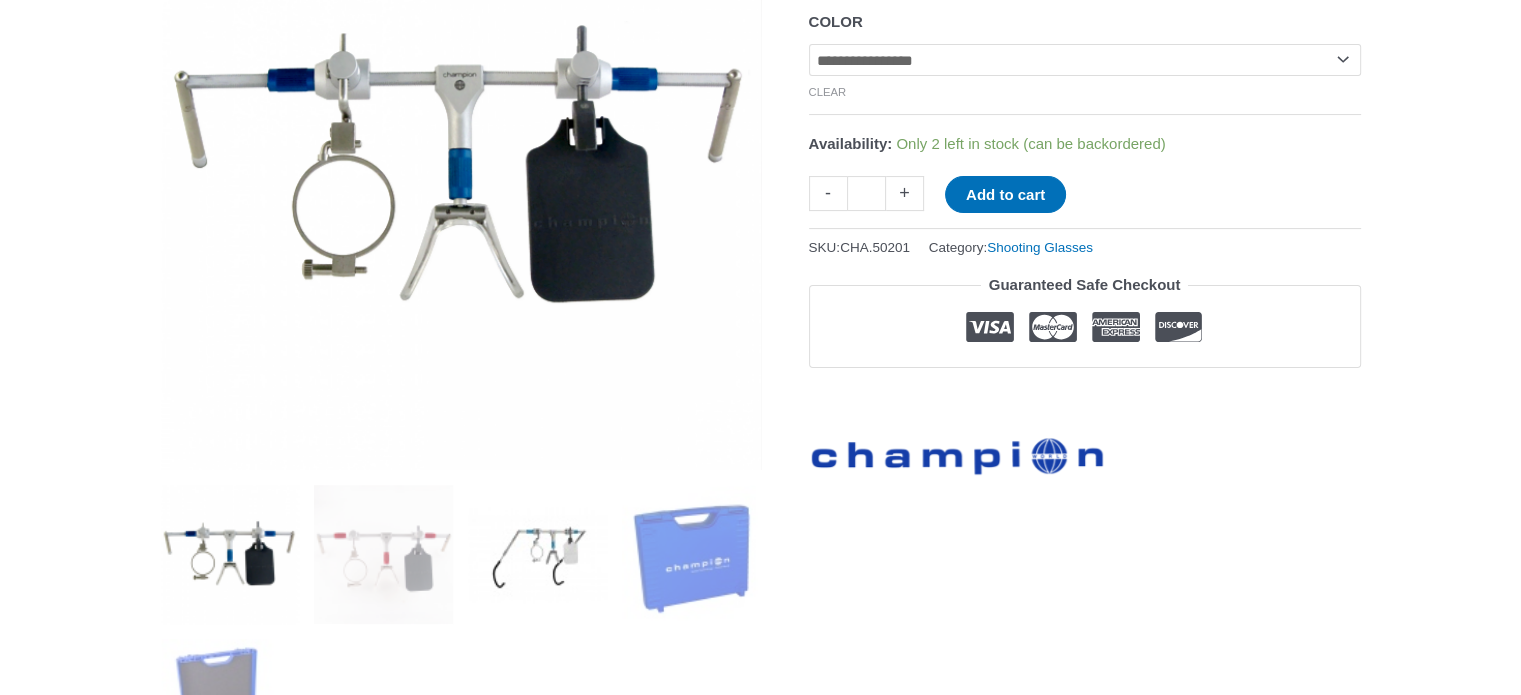 click 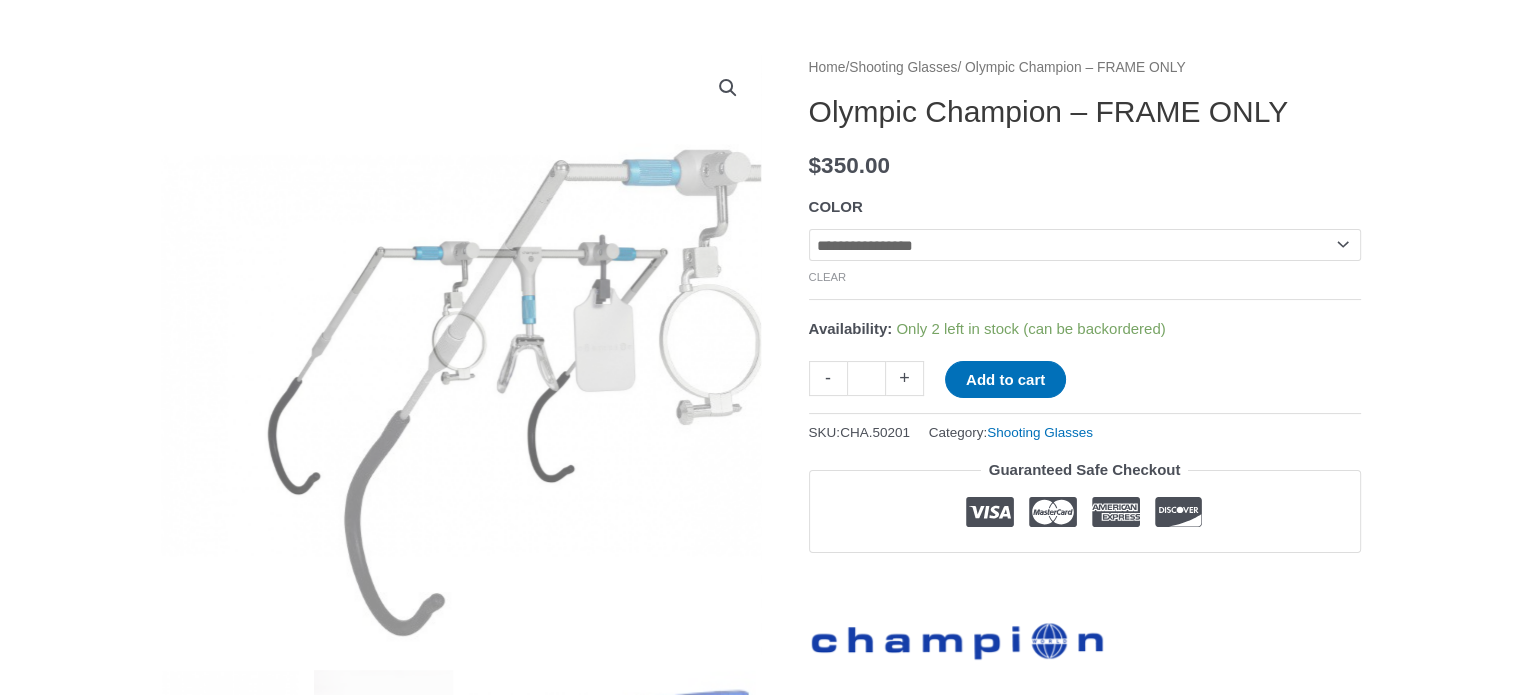 scroll, scrollTop: 200, scrollLeft: 0, axis: vertical 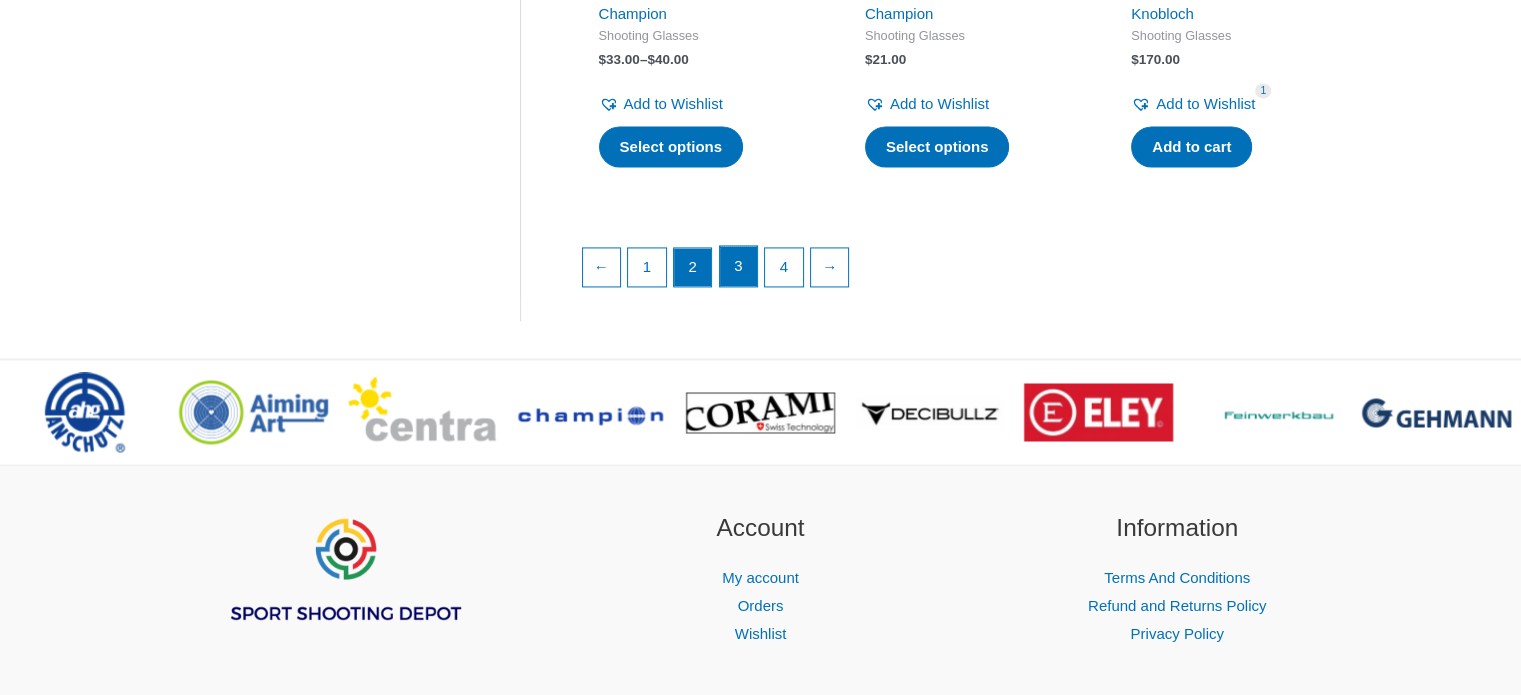 click on "3" at bounding box center (739, 266) 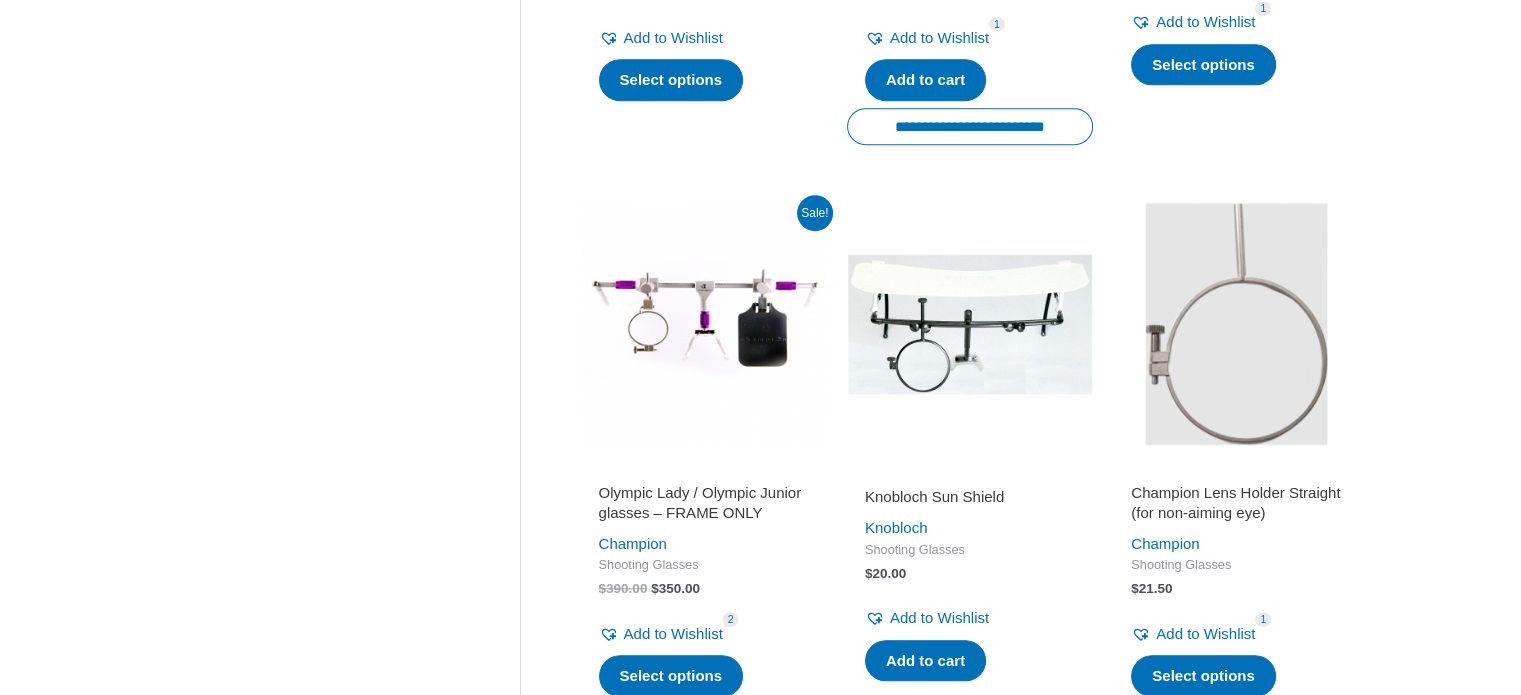 scroll, scrollTop: 1400, scrollLeft: 0, axis: vertical 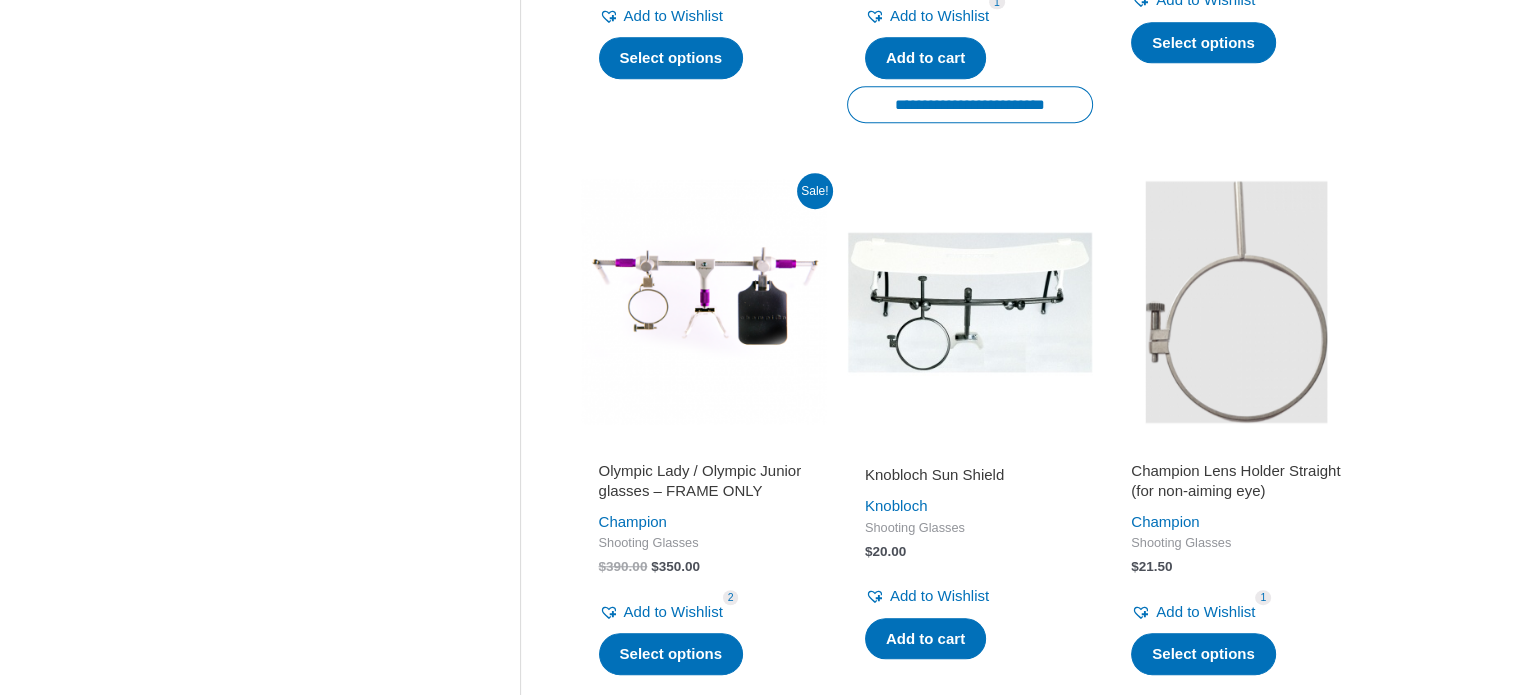 click at bounding box center [704, 302] 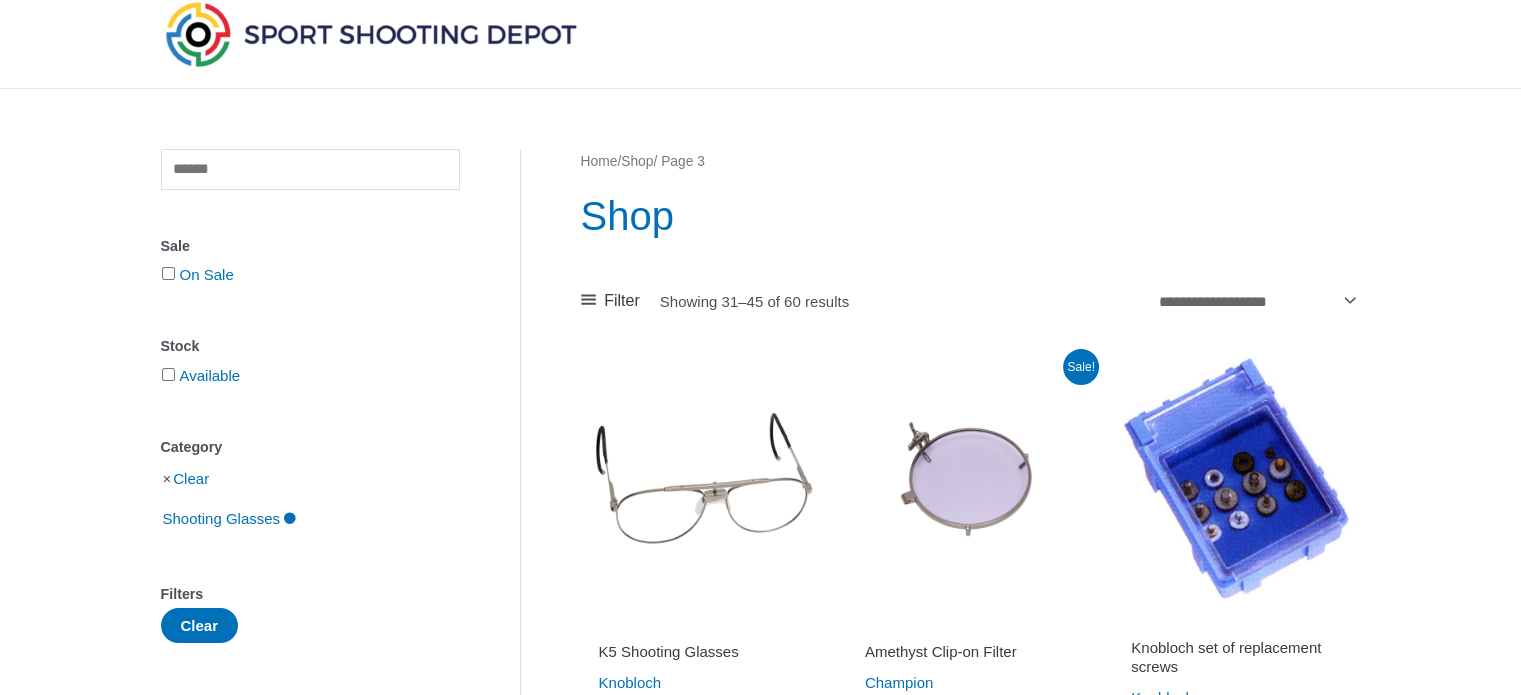 scroll, scrollTop: 0, scrollLeft: 0, axis: both 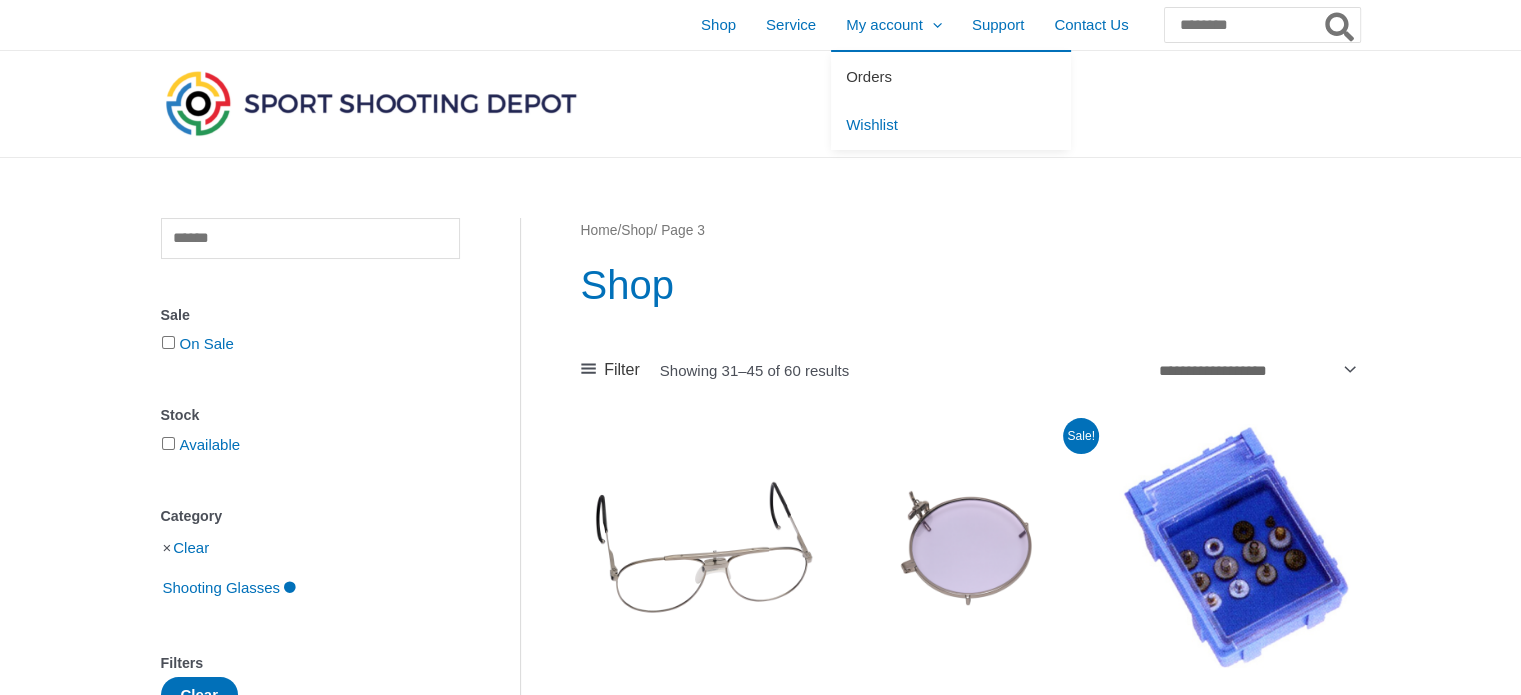 click on "Orders" at bounding box center (869, 76) 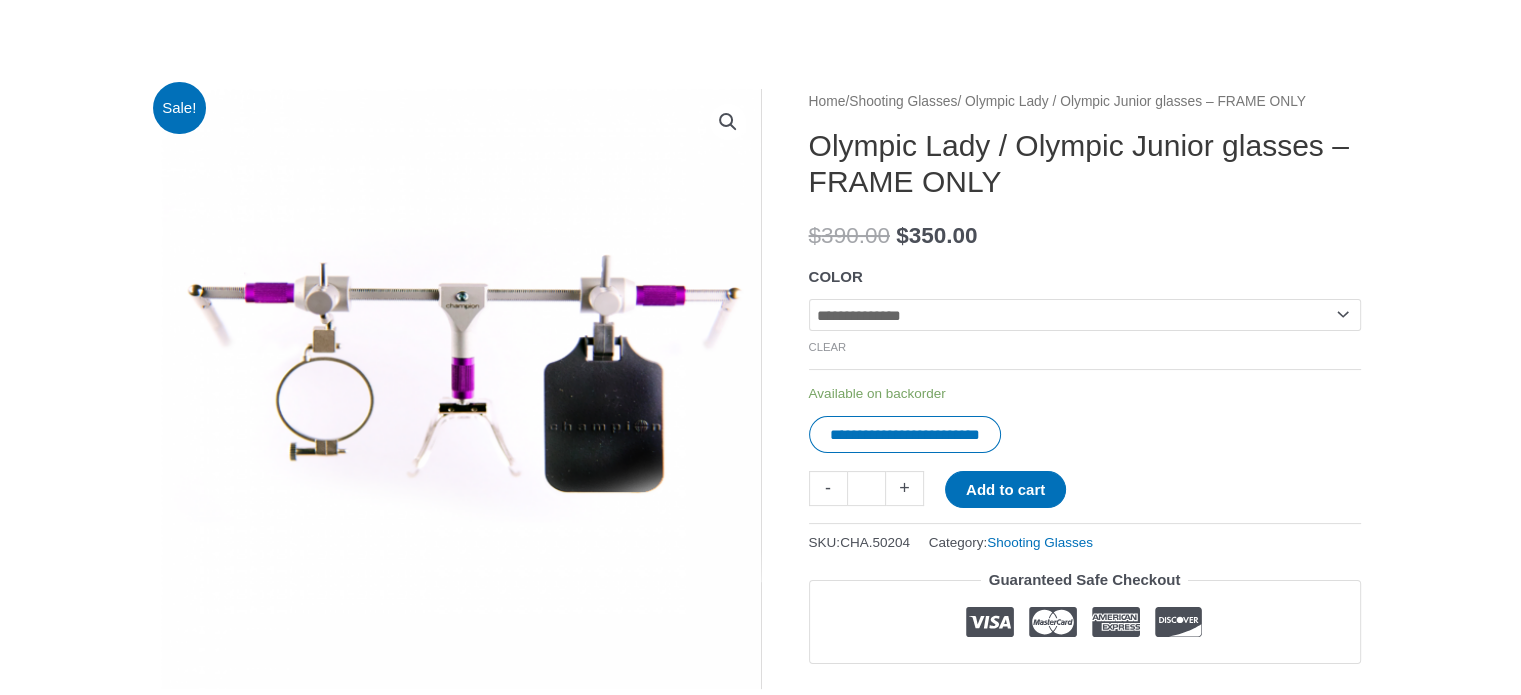 scroll, scrollTop: 200, scrollLeft: 0, axis: vertical 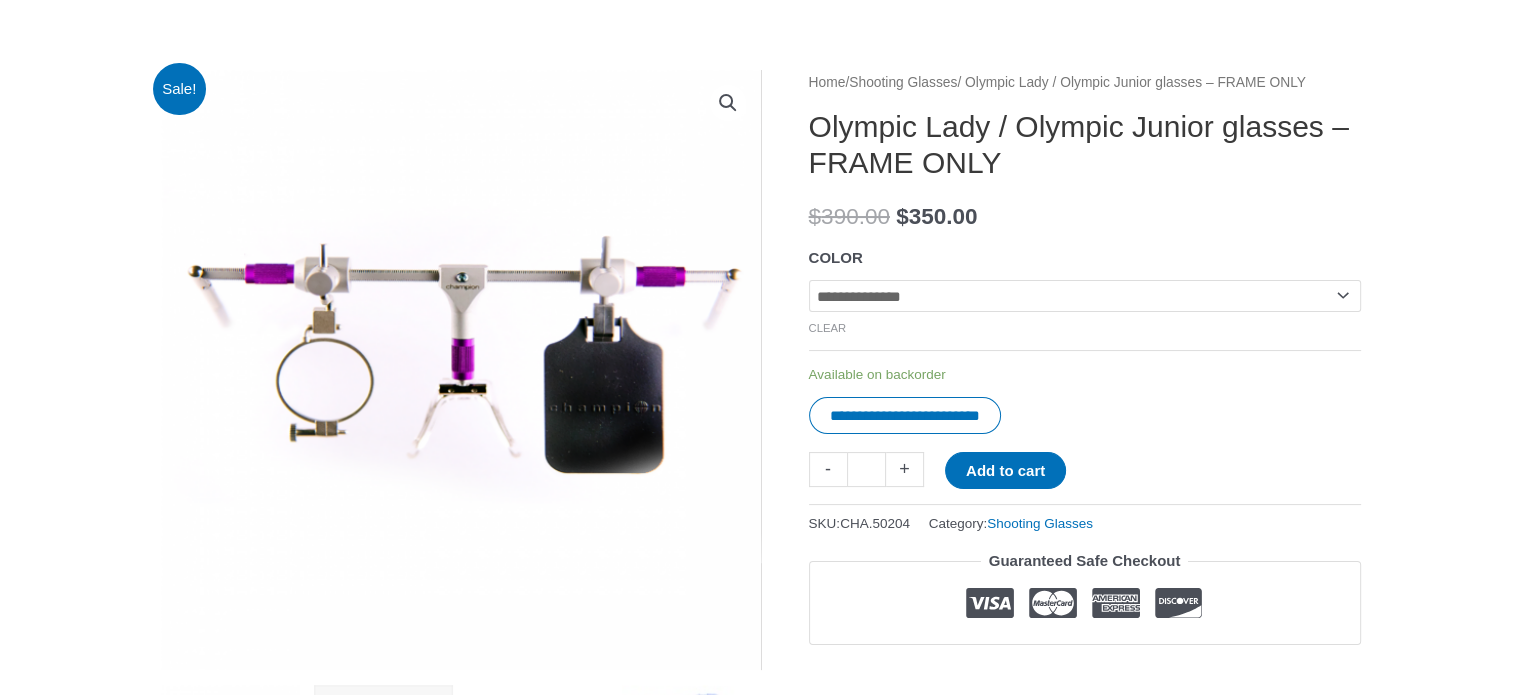 click on "**********" 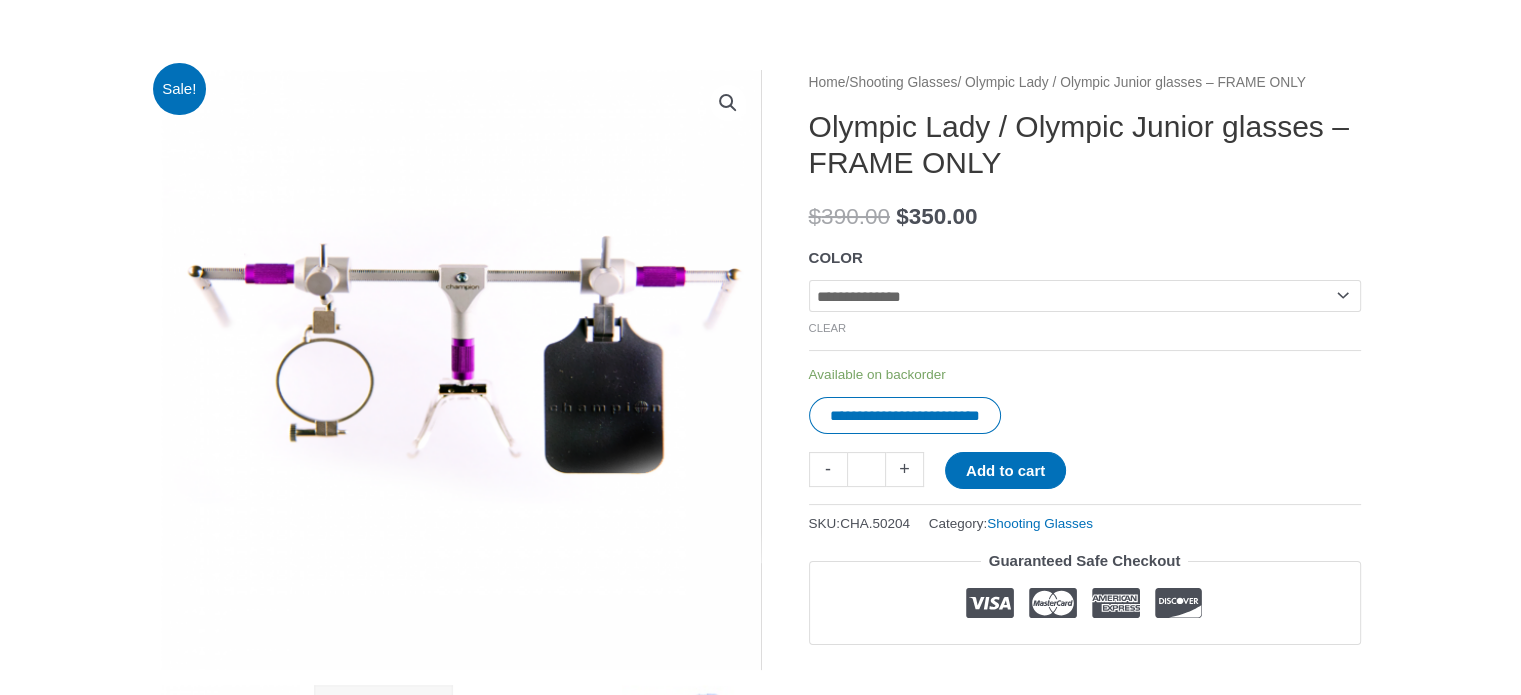 select on "**********" 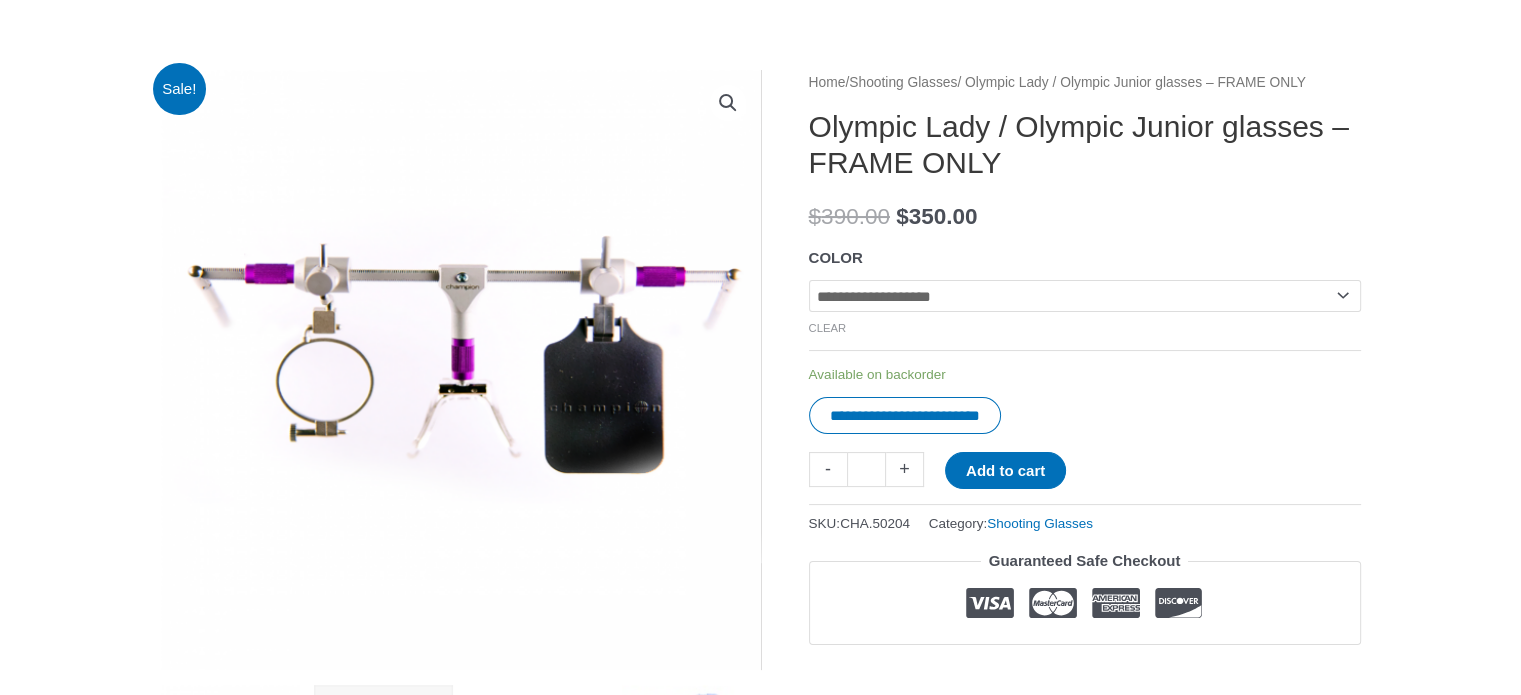 click on "**********" 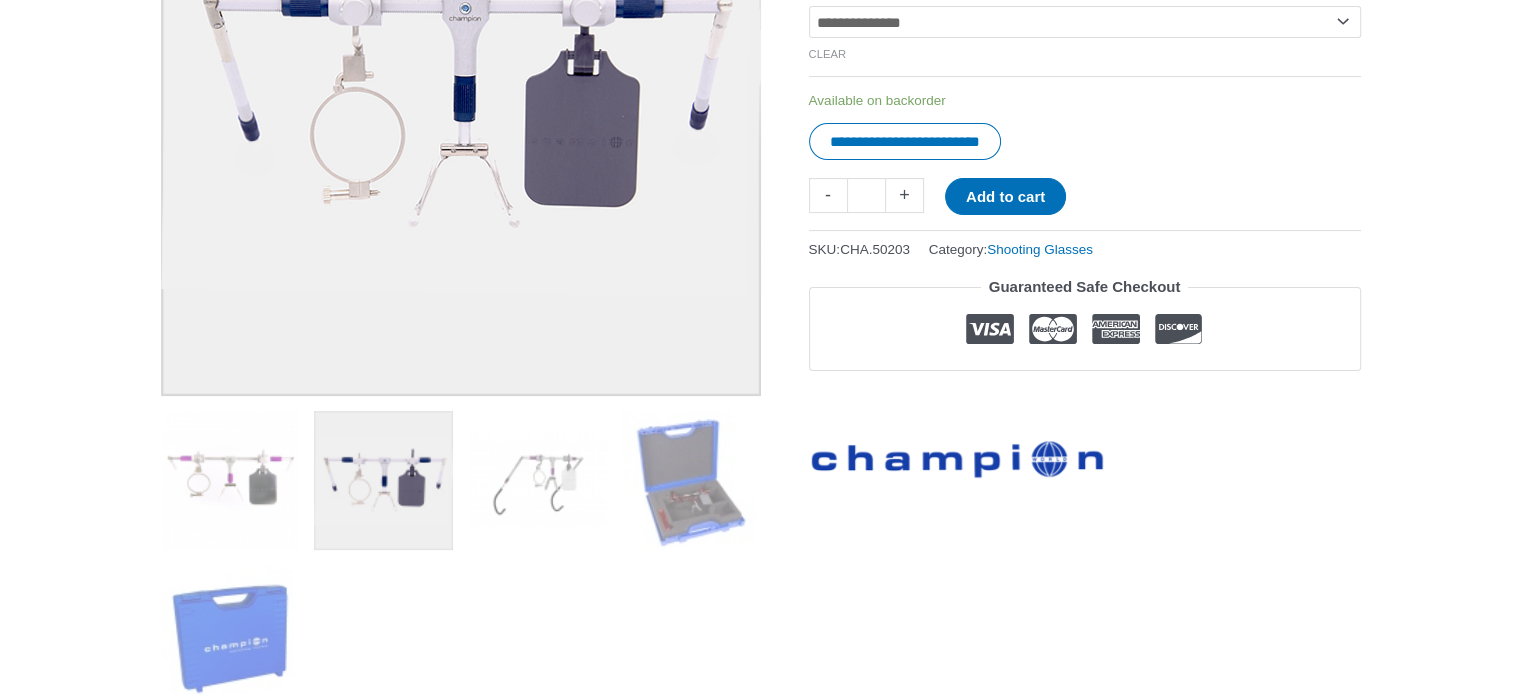scroll, scrollTop: 500, scrollLeft: 0, axis: vertical 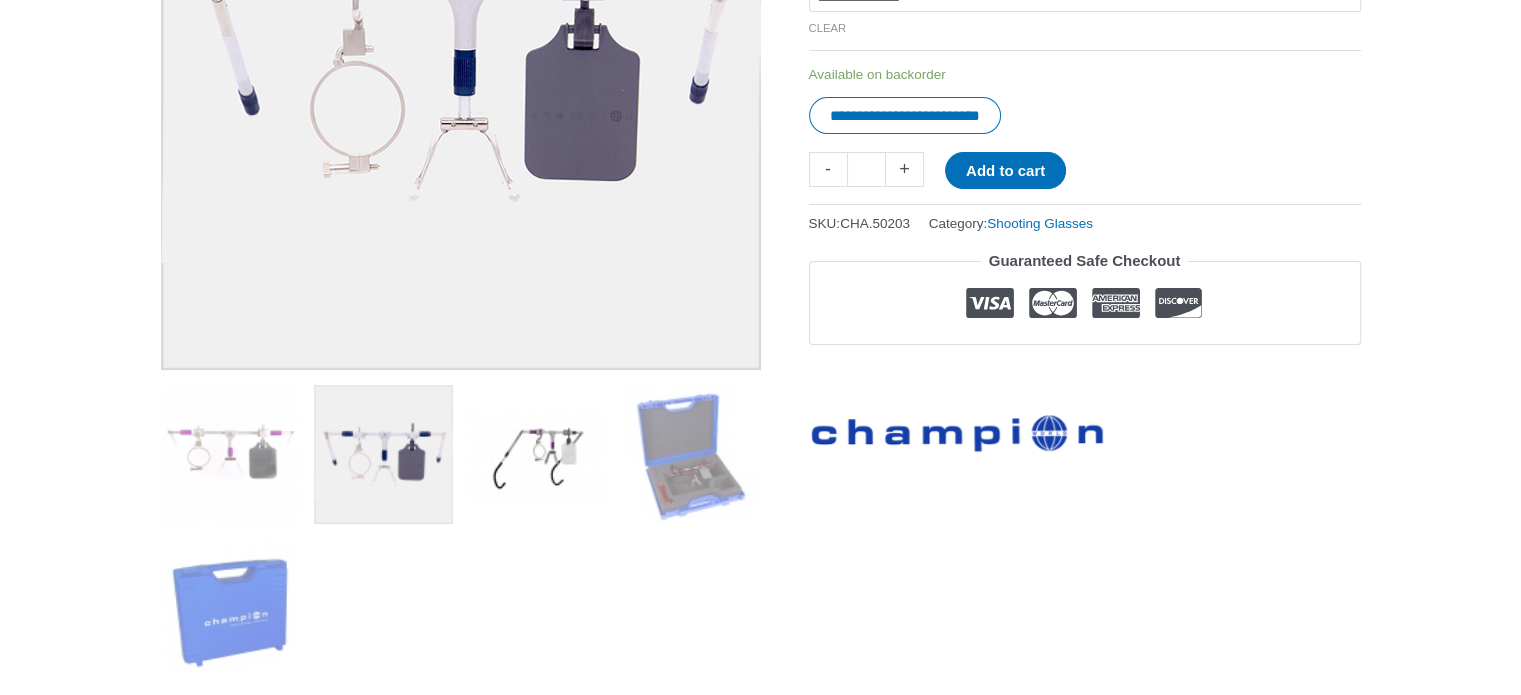 click at bounding box center [537, 454] 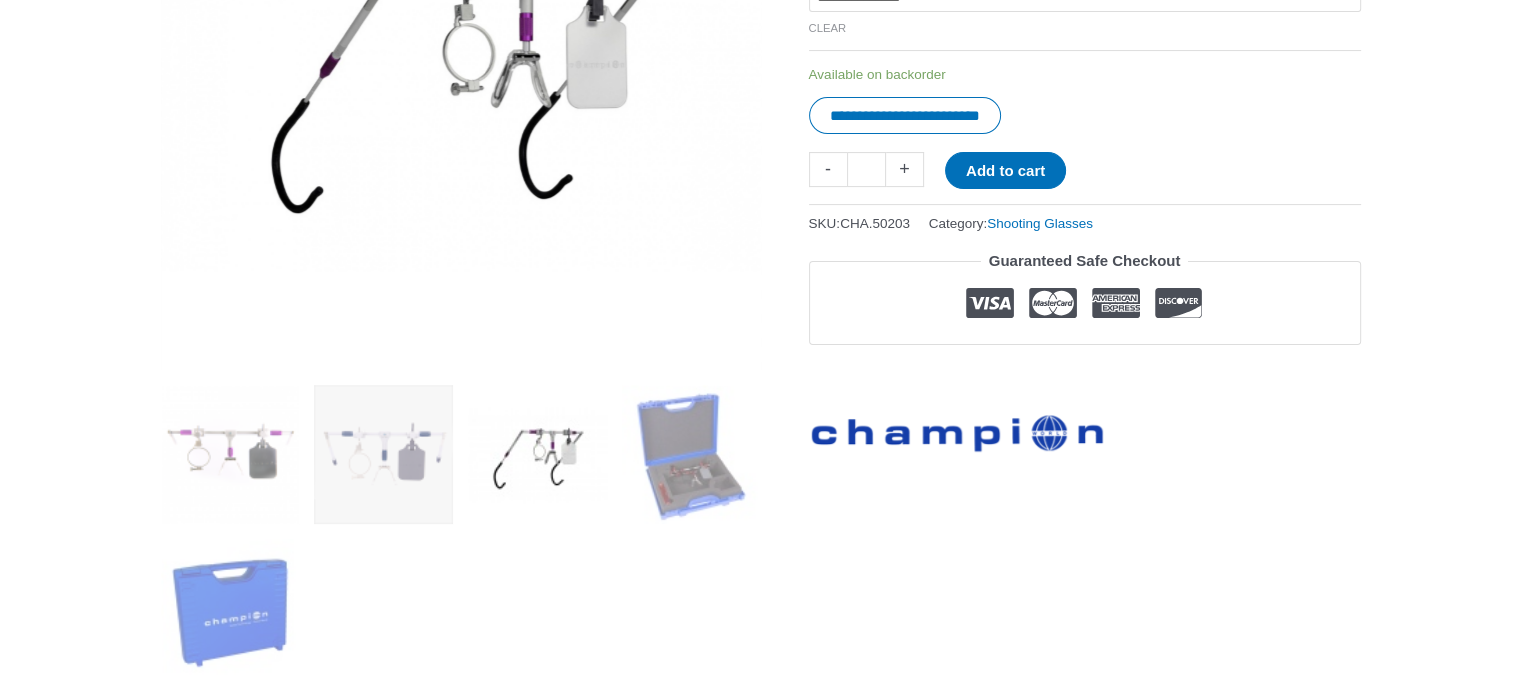 scroll, scrollTop: 400, scrollLeft: 0, axis: vertical 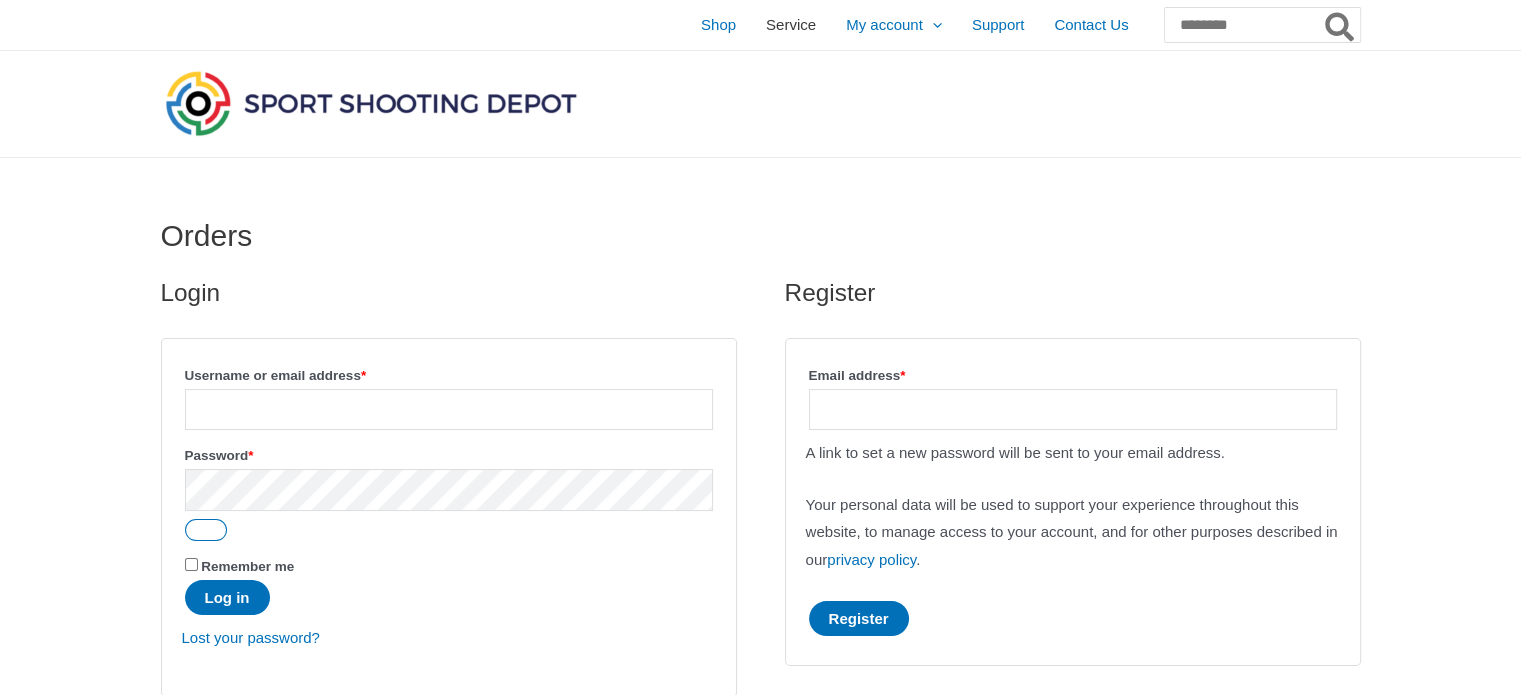 click on "Service" at bounding box center (791, 25) 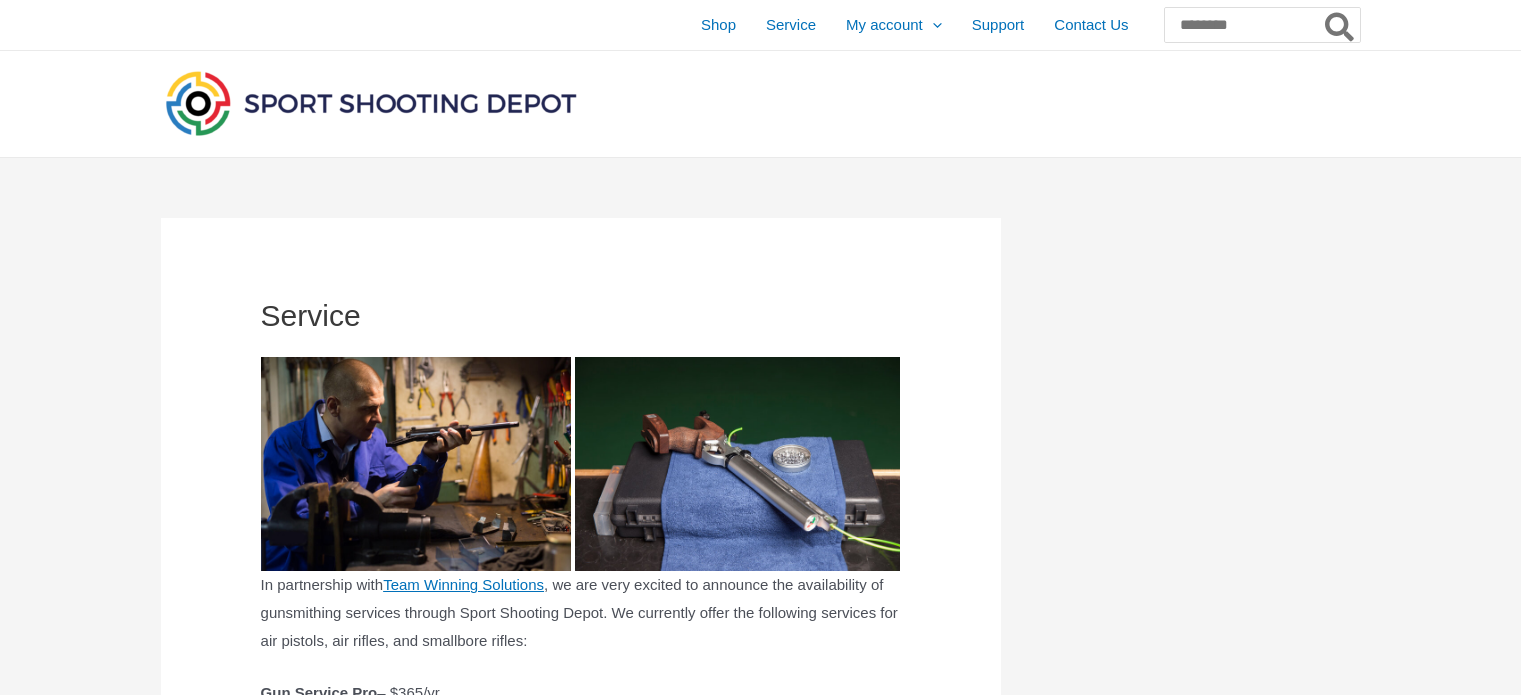 scroll, scrollTop: 0, scrollLeft: 0, axis: both 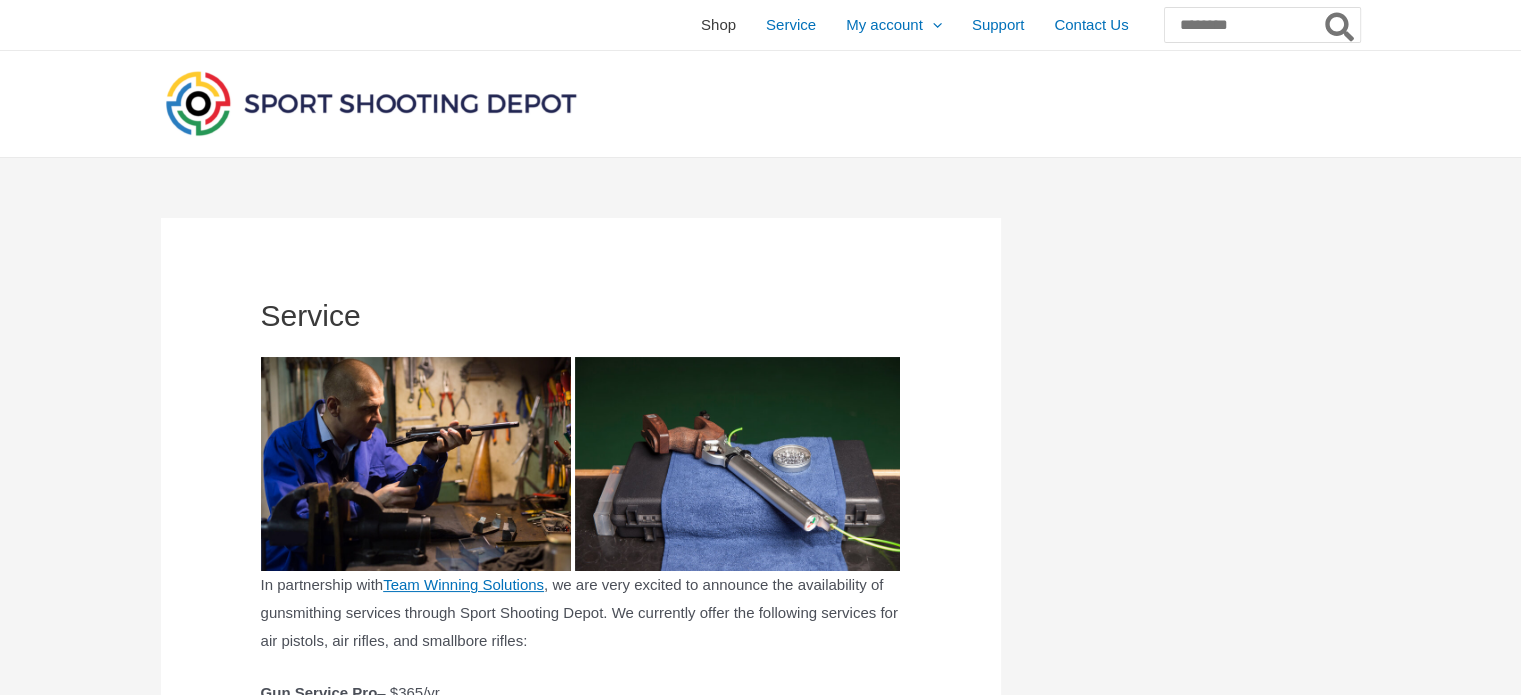 click on "Shop" at bounding box center (718, 25) 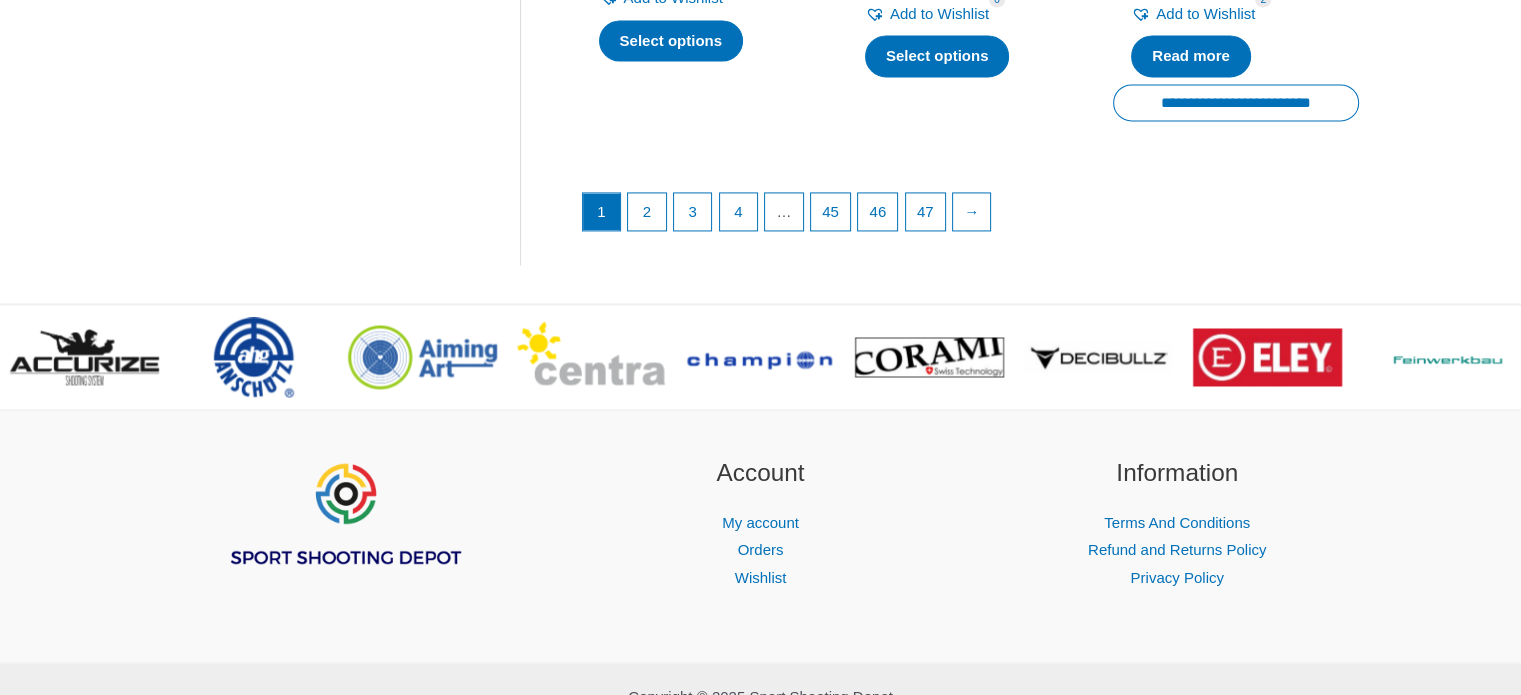 scroll, scrollTop: 3153, scrollLeft: 0, axis: vertical 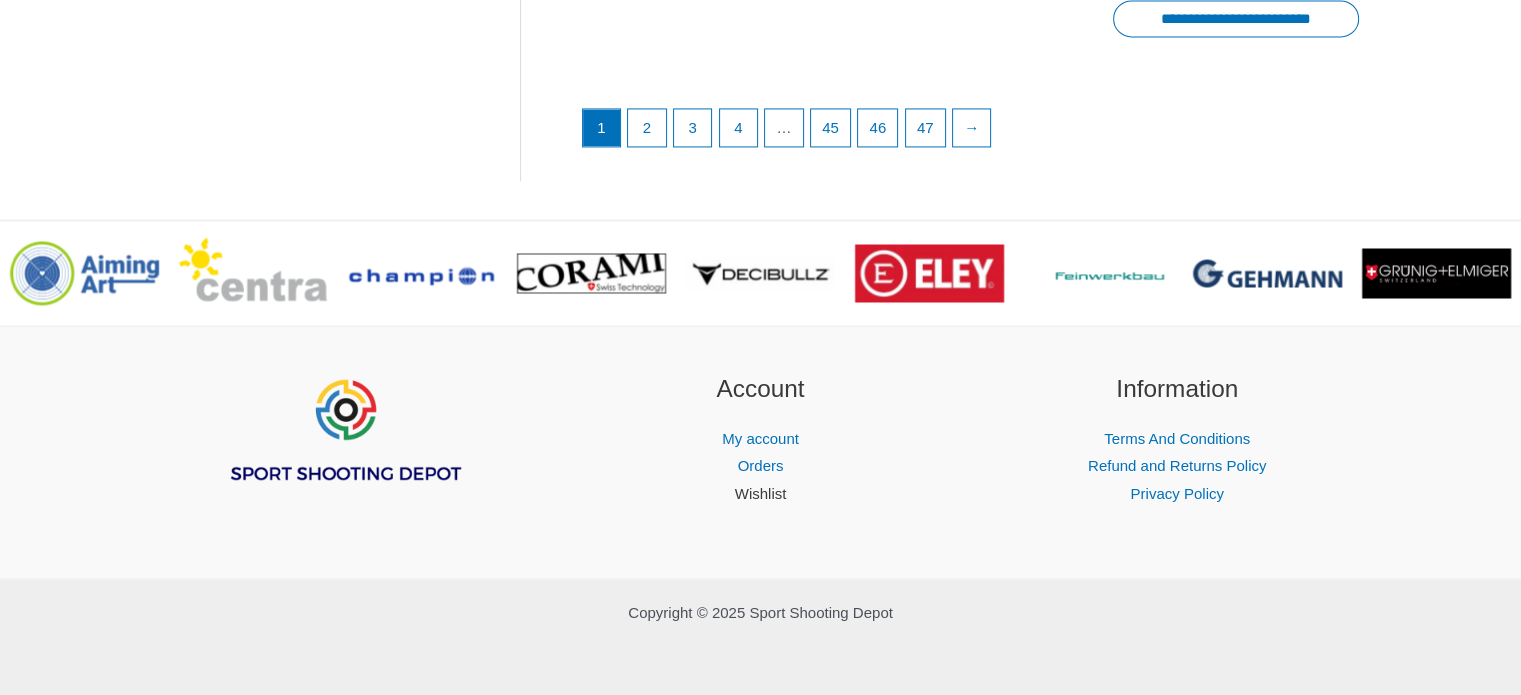 click on "Wishlist" at bounding box center [761, 493] 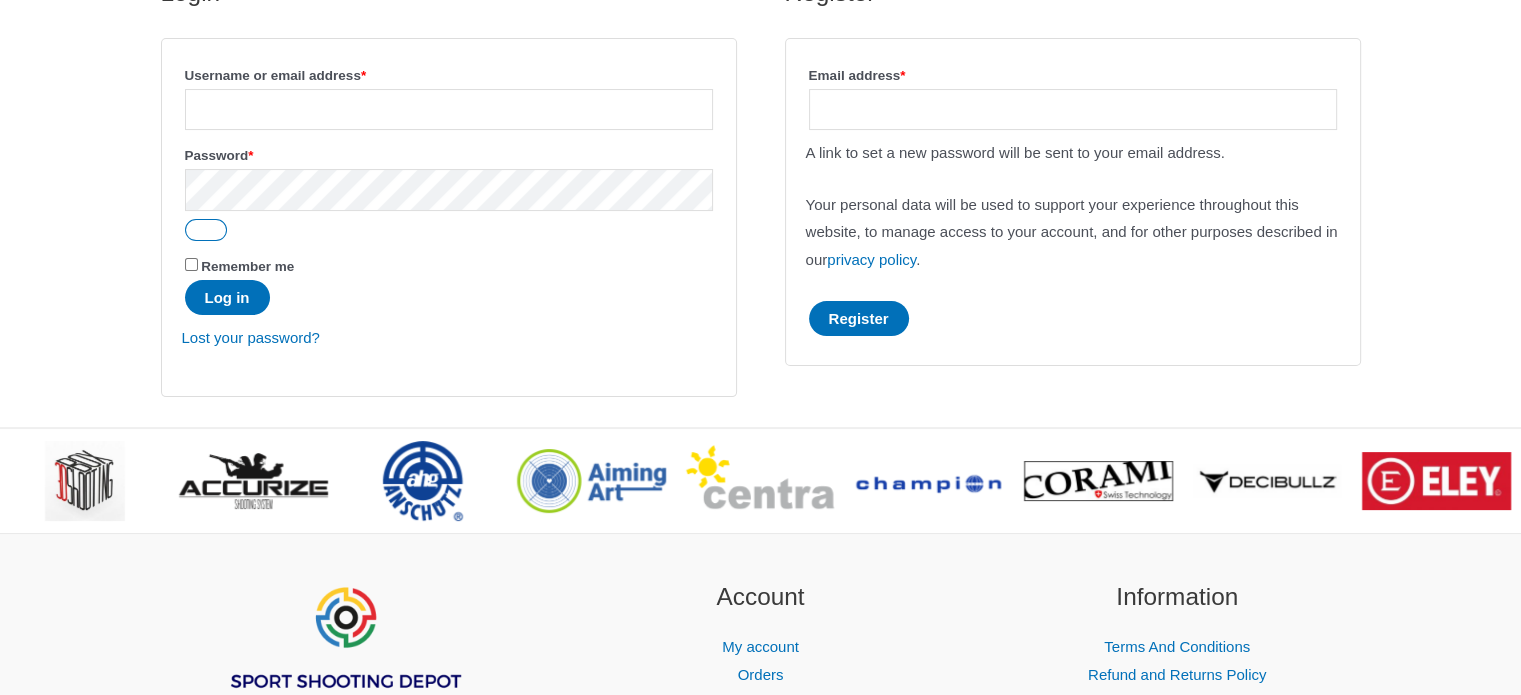 scroll, scrollTop: 0, scrollLeft: 0, axis: both 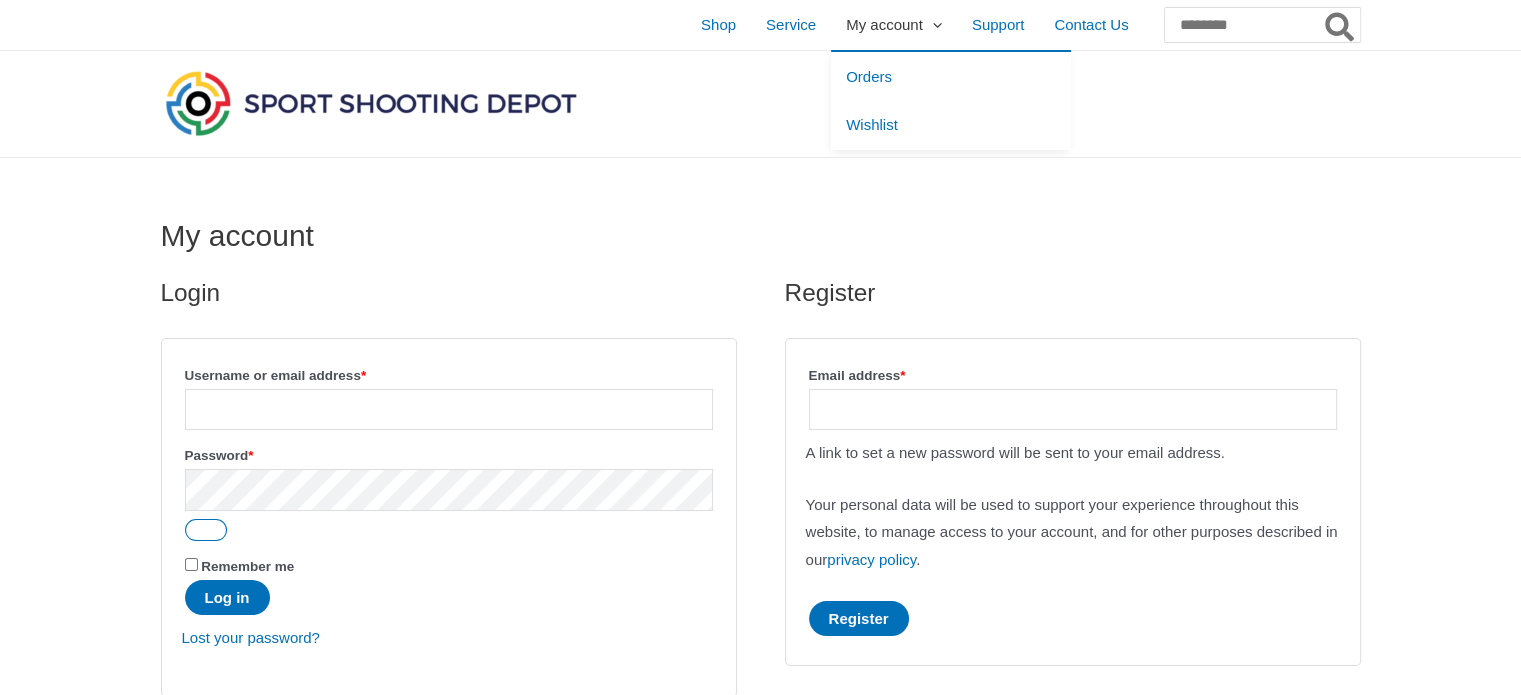click at bounding box center [932, 24] 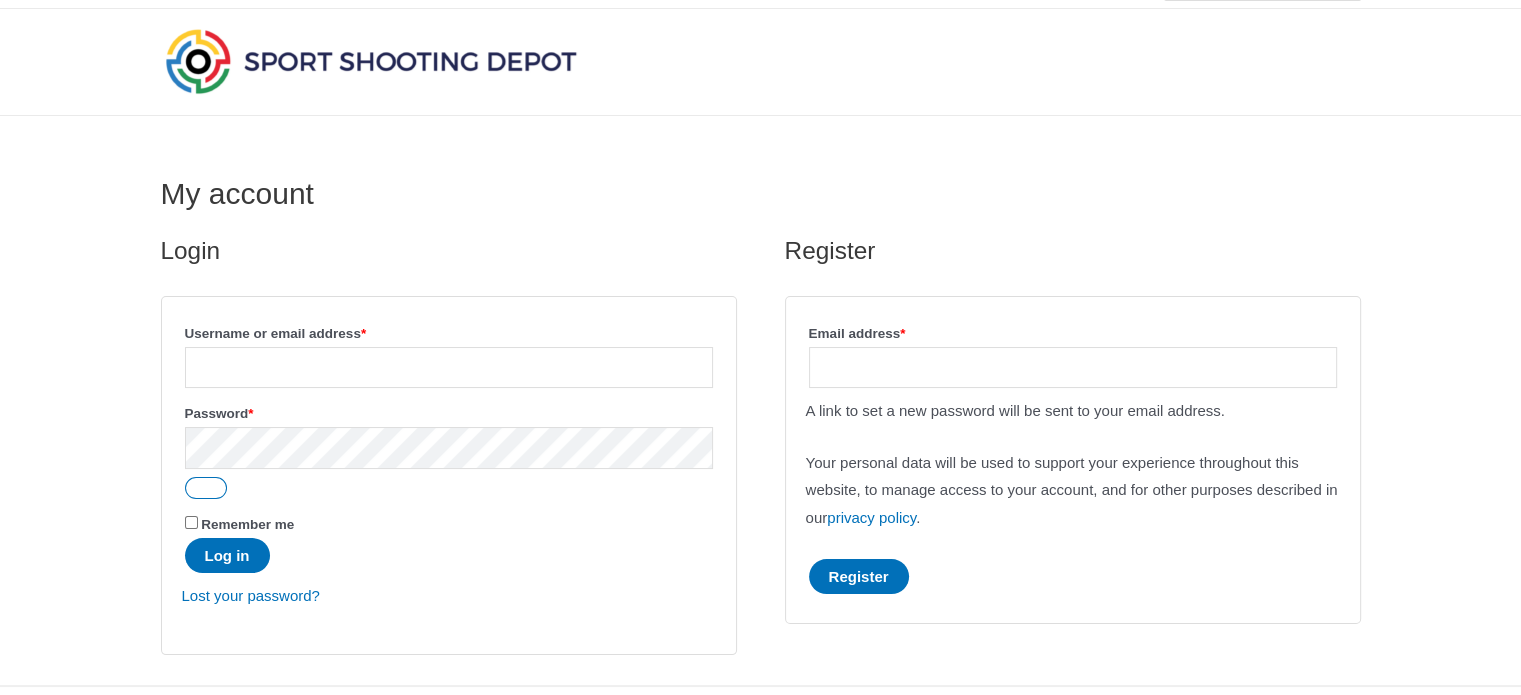 scroll, scrollTop: 0, scrollLeft: 0, axis: both 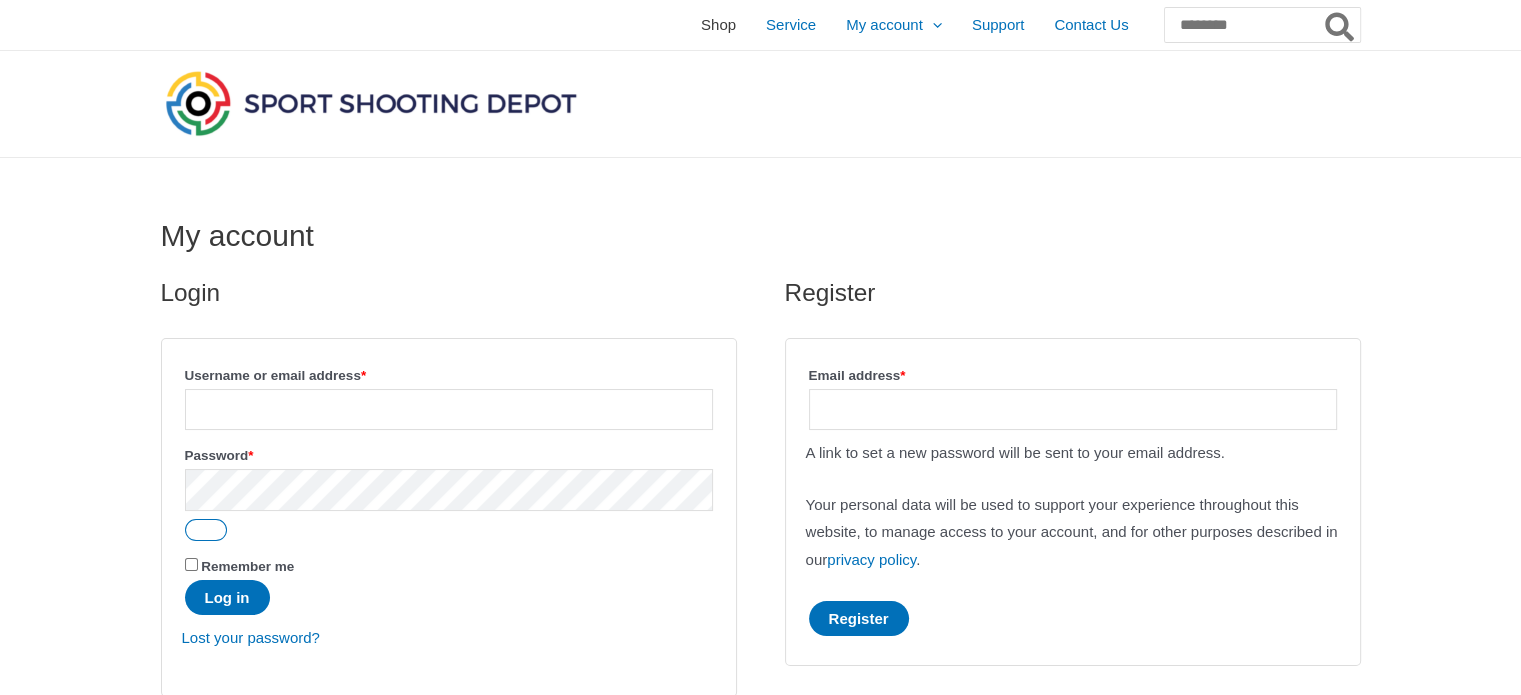 click on "Shop" at bounding box center [718, 25] 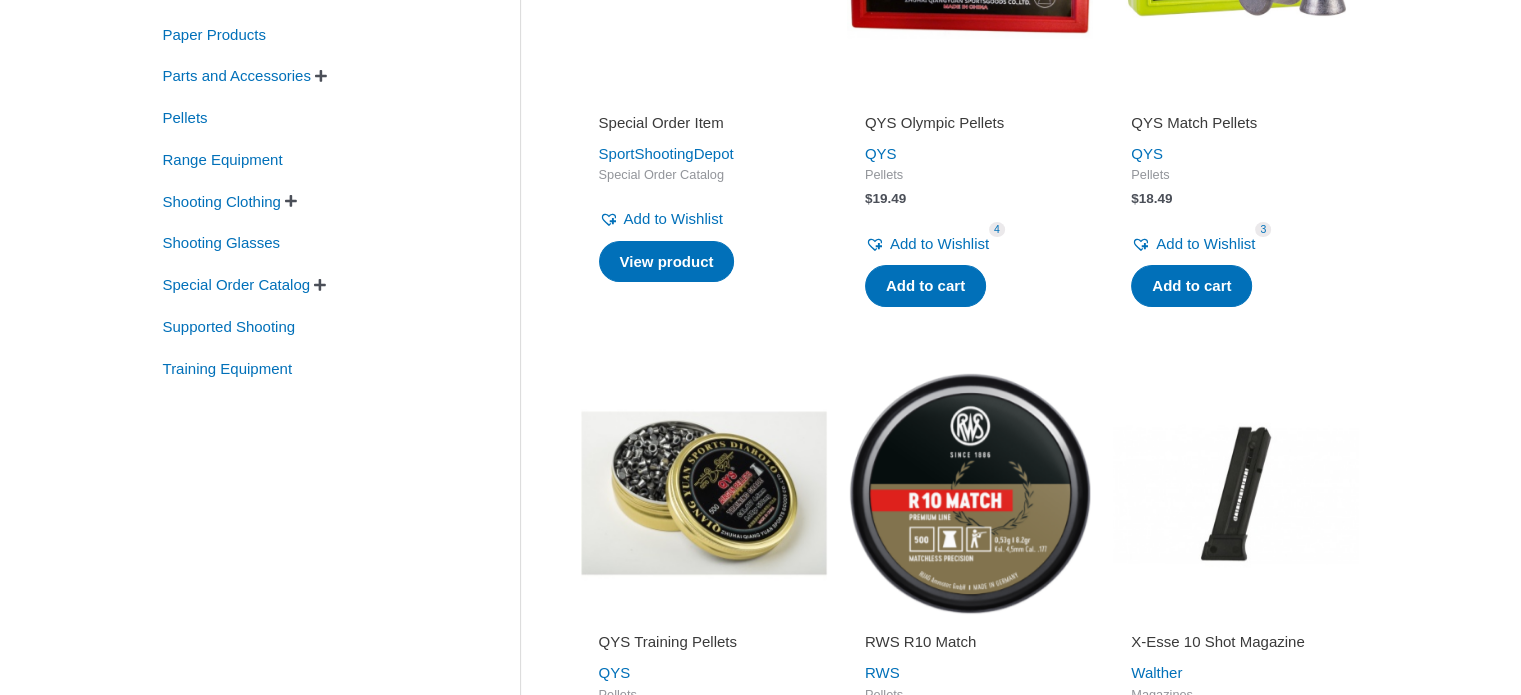 scroll, scrollTop: 600, scrollLeft: 0, axis: vertical 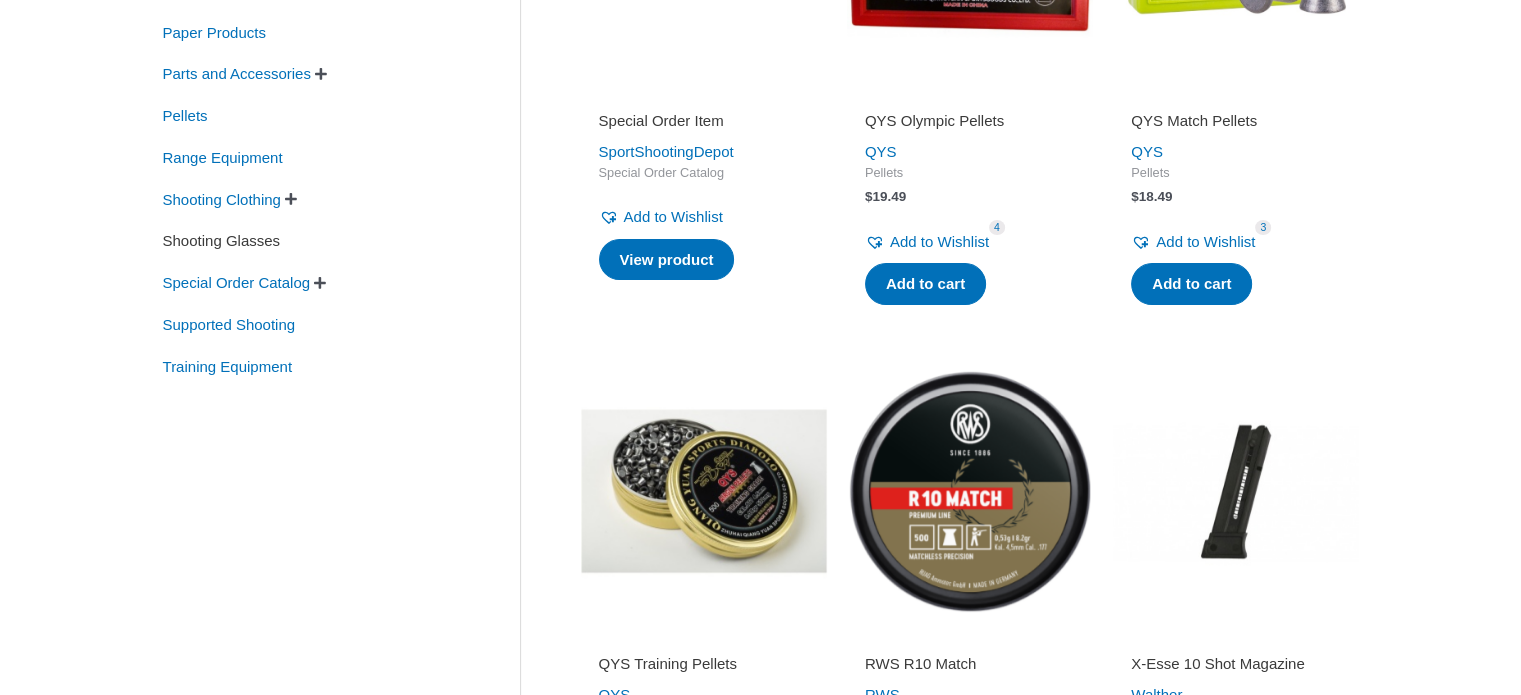 click on "Shooting Glasses" at bounding box center [222, 241] 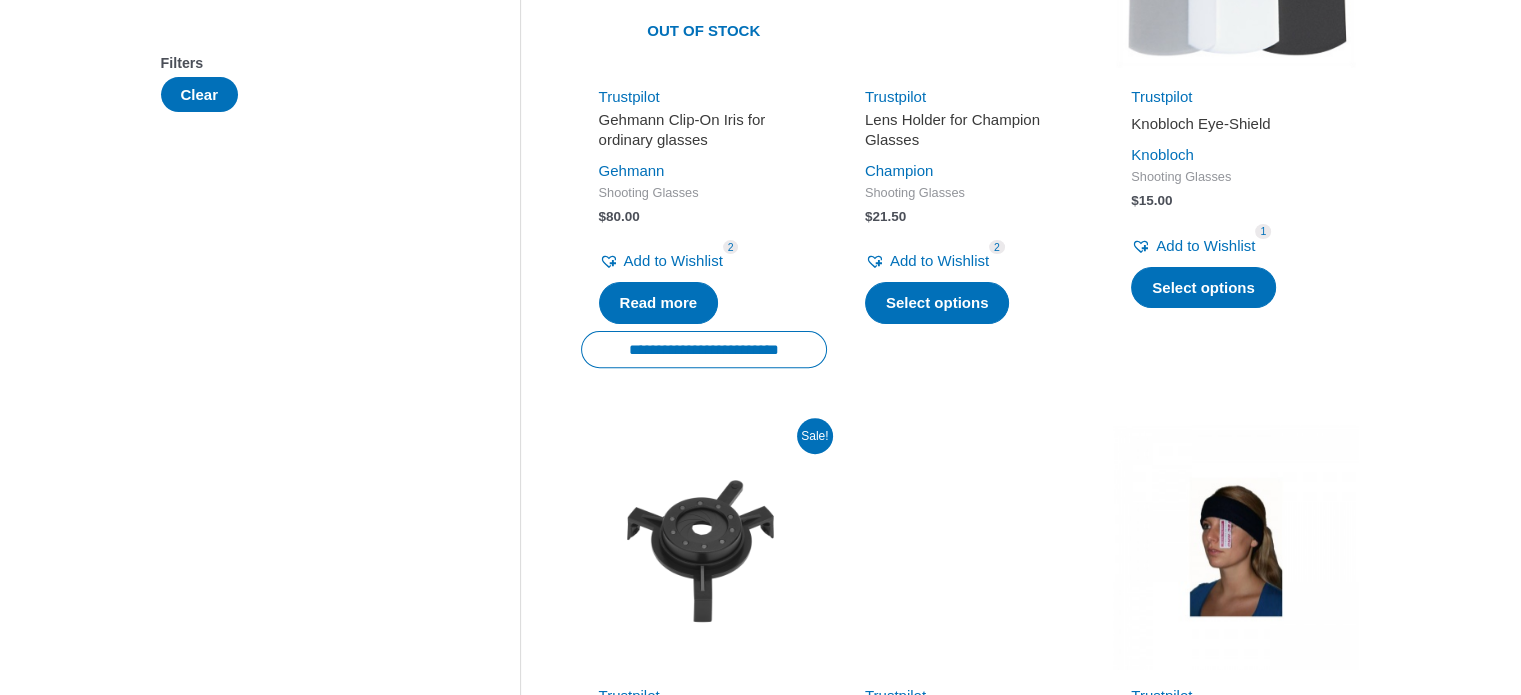 scroll, scrollTop: 400, scrollLeft: 0, axis: vertical 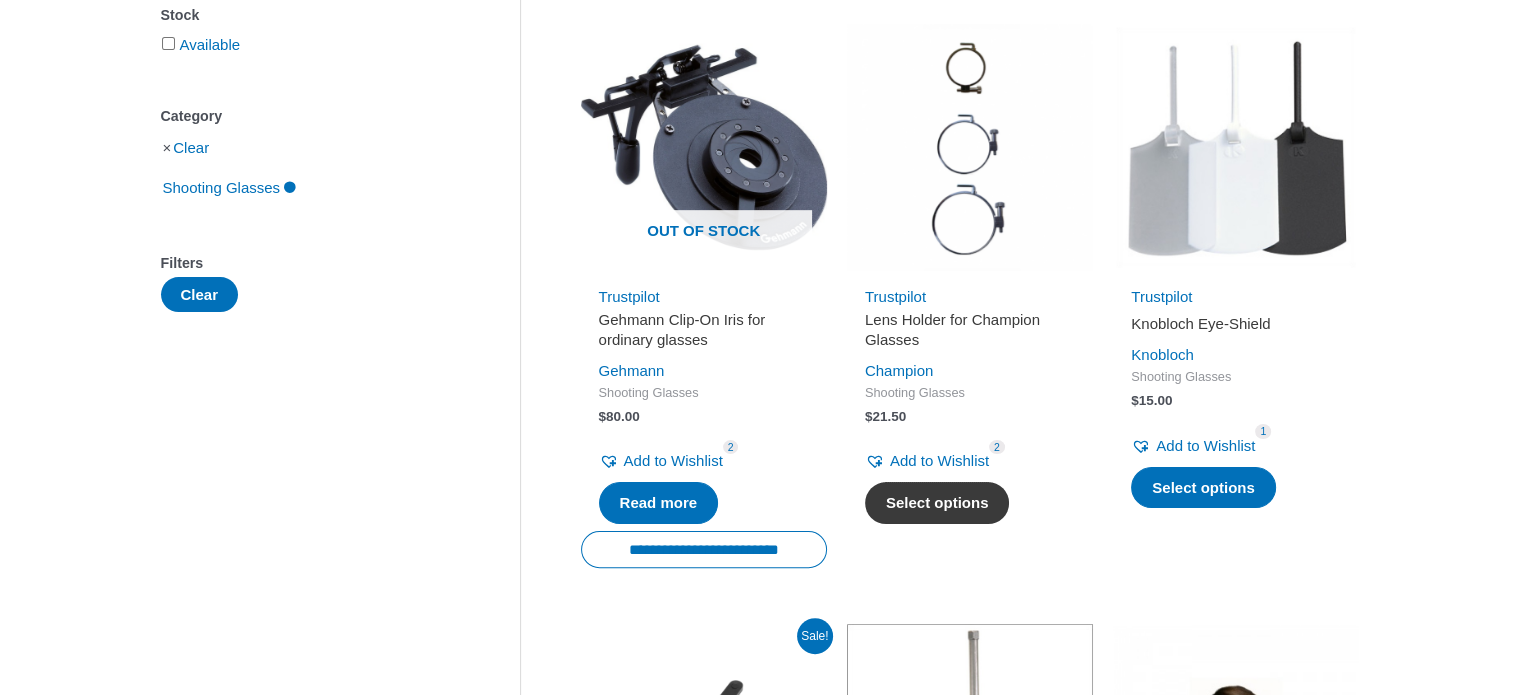 click on "Select options" at bounding box center [937, 503] 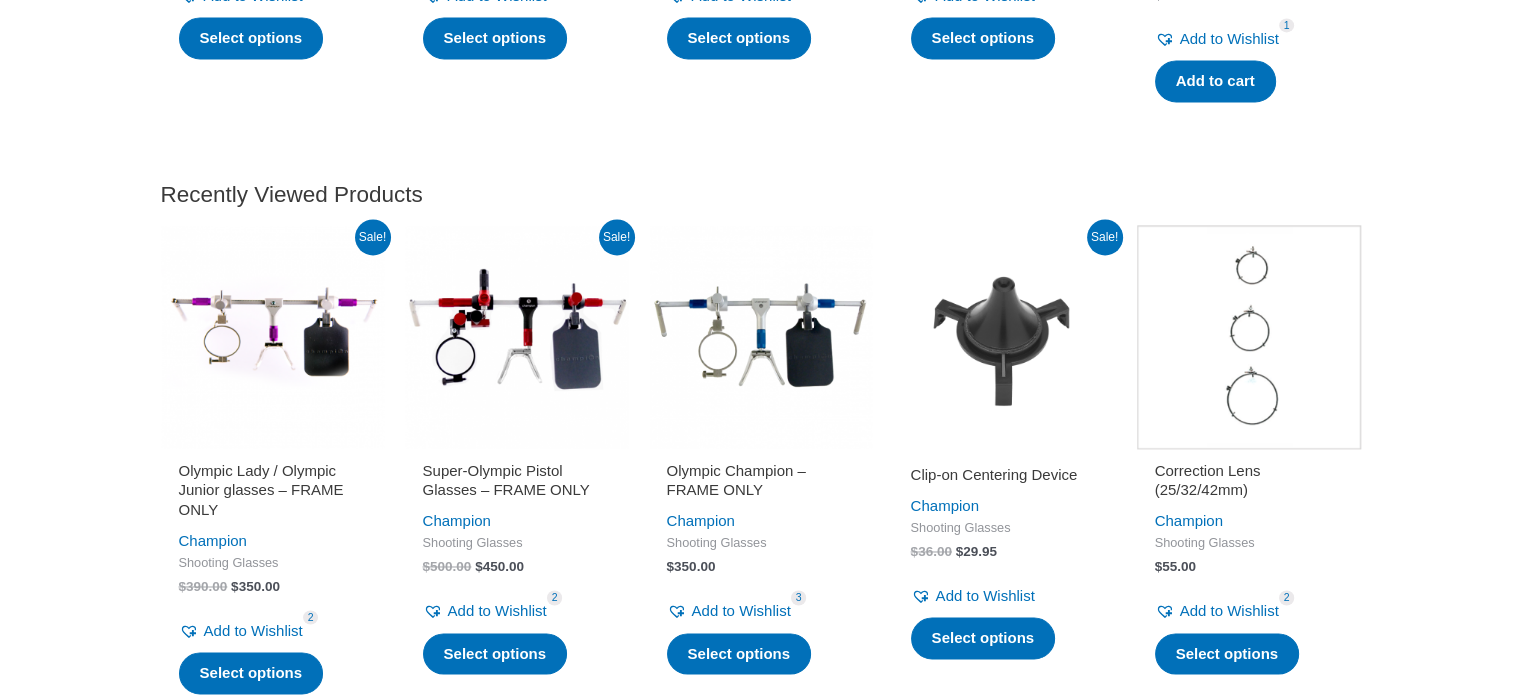 scroll, scrollTop: 3300, scrollLeft: 0, axis: vertical 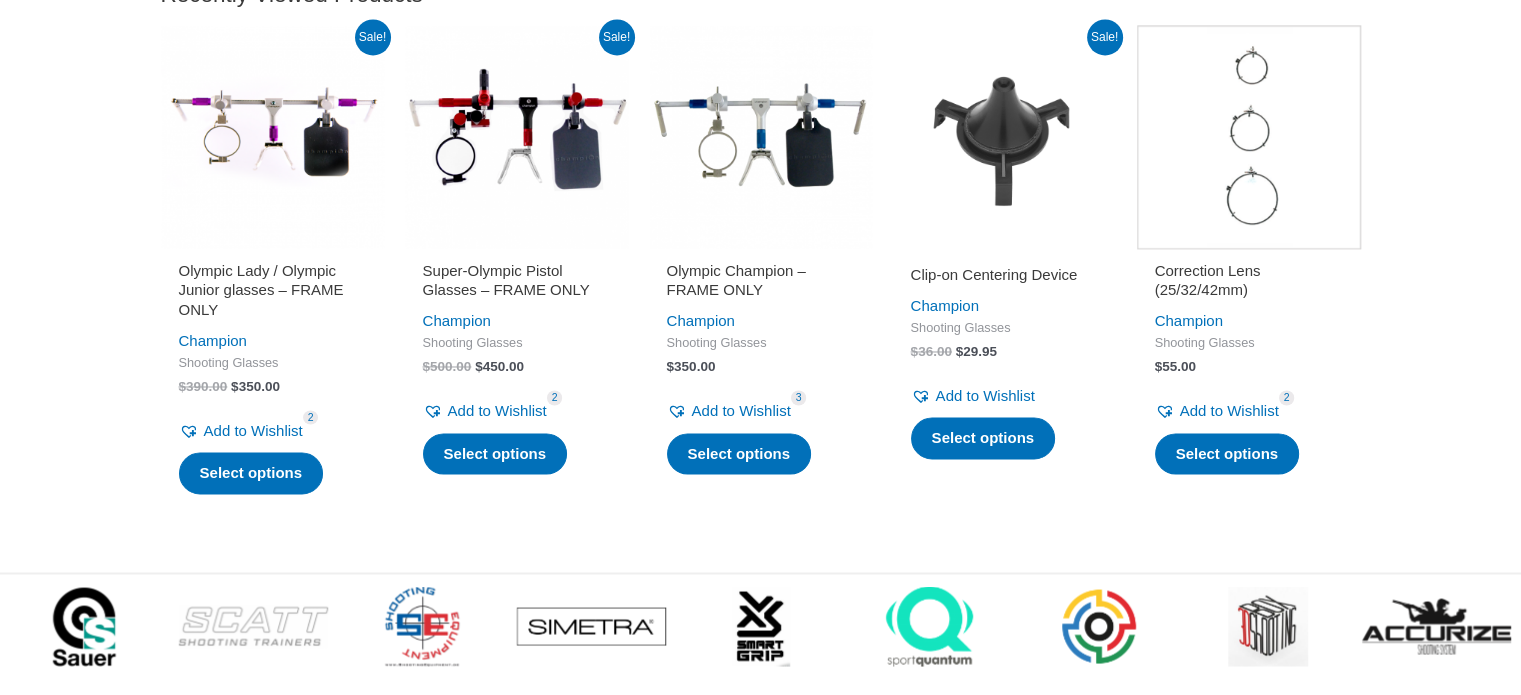 click on "Olympic Champion – FRAME ONLY" at bounding box center (761, 280) 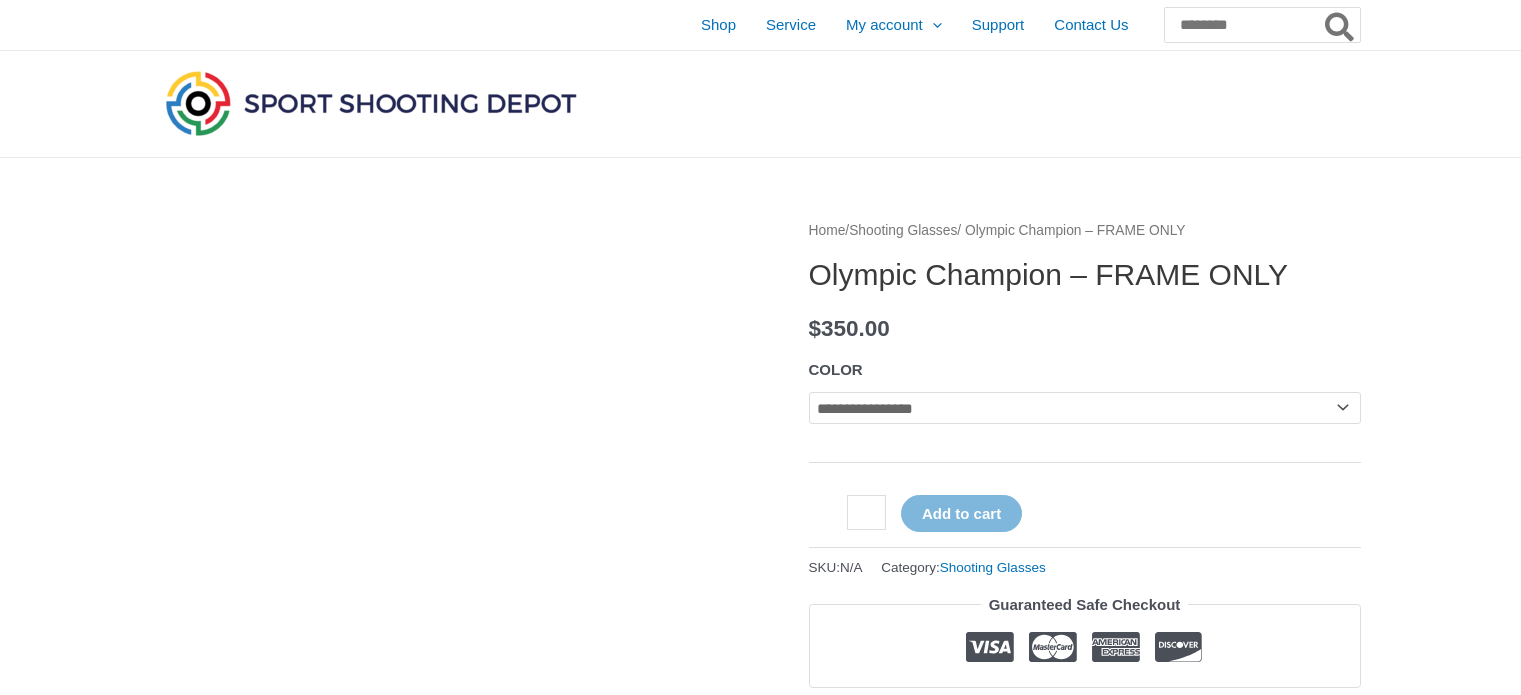 scroll, scrollTop: 0, scrollLeft: 0, axis: both 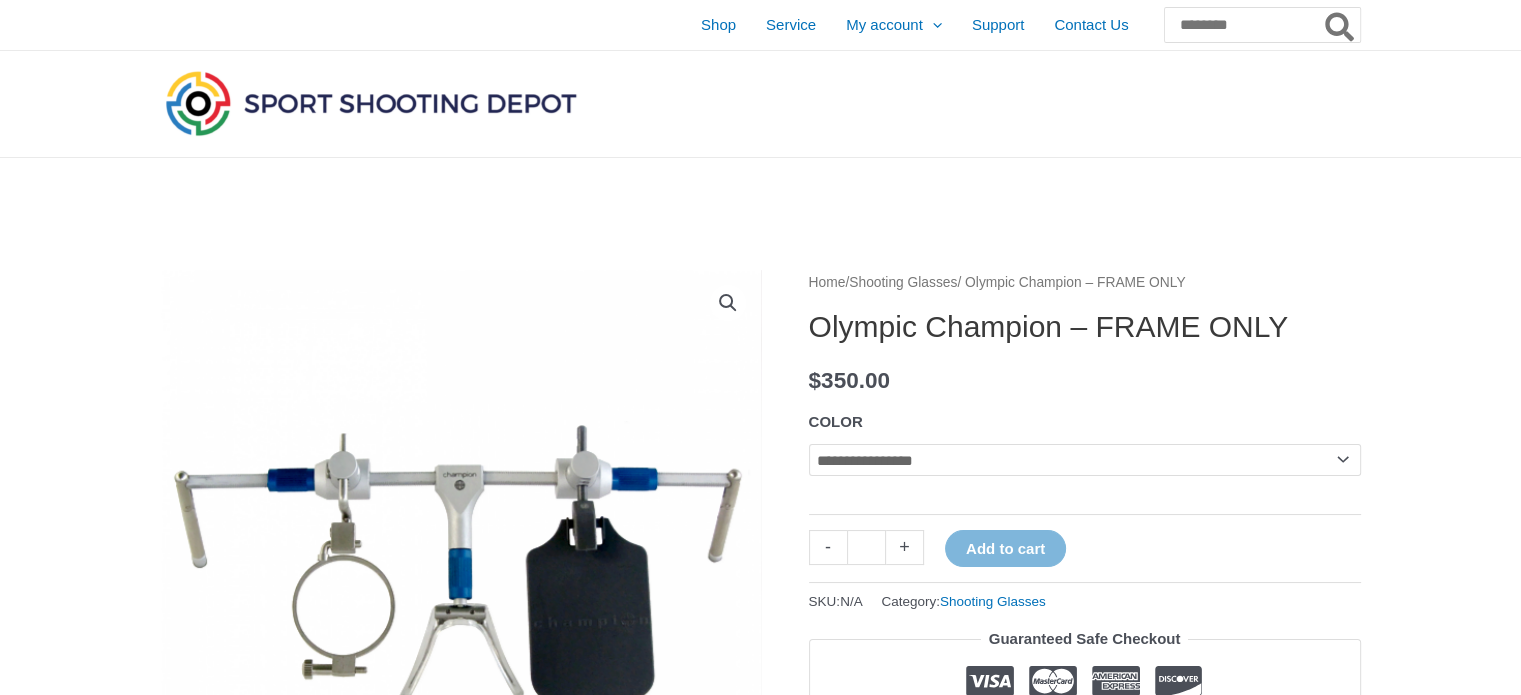 click on "**********" 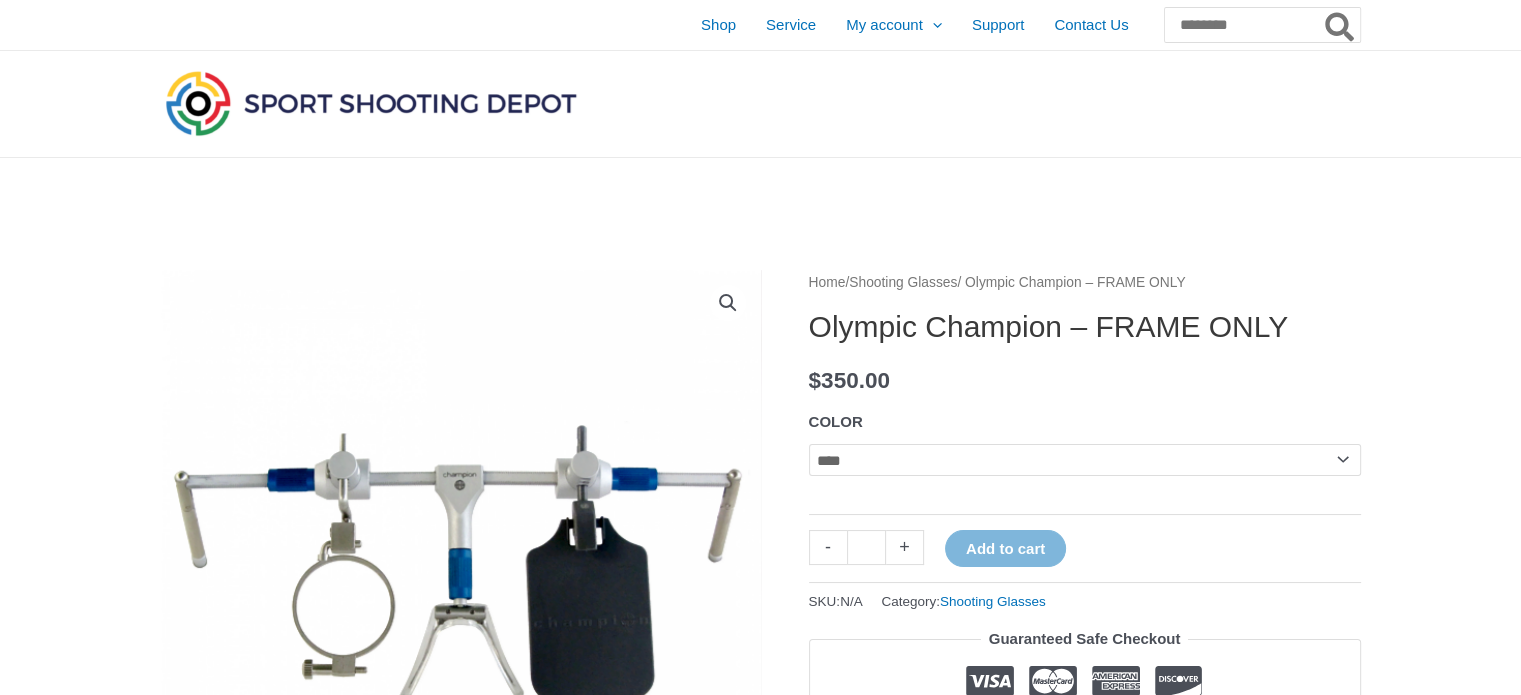 click on "**********" 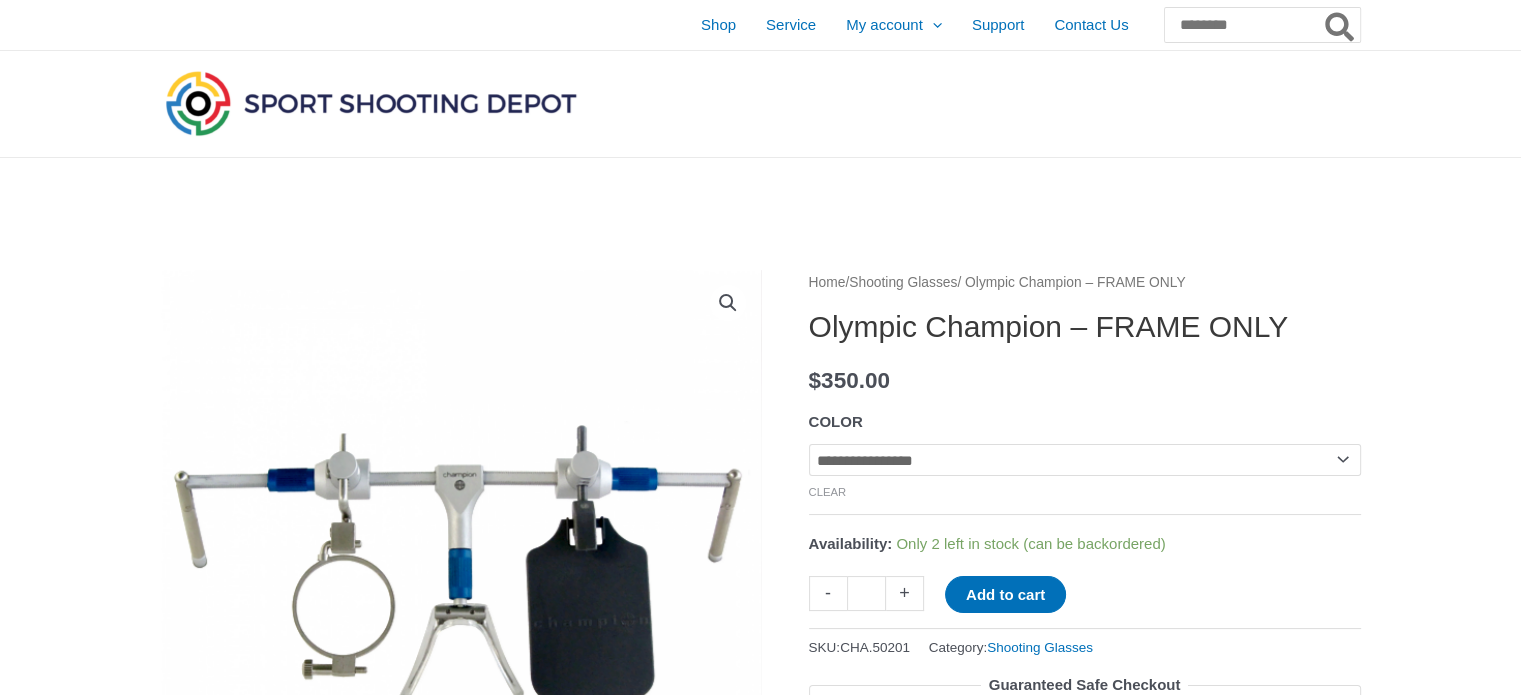 scroll, scrollTop: 200, scrollLeft: 0, axis: vertical 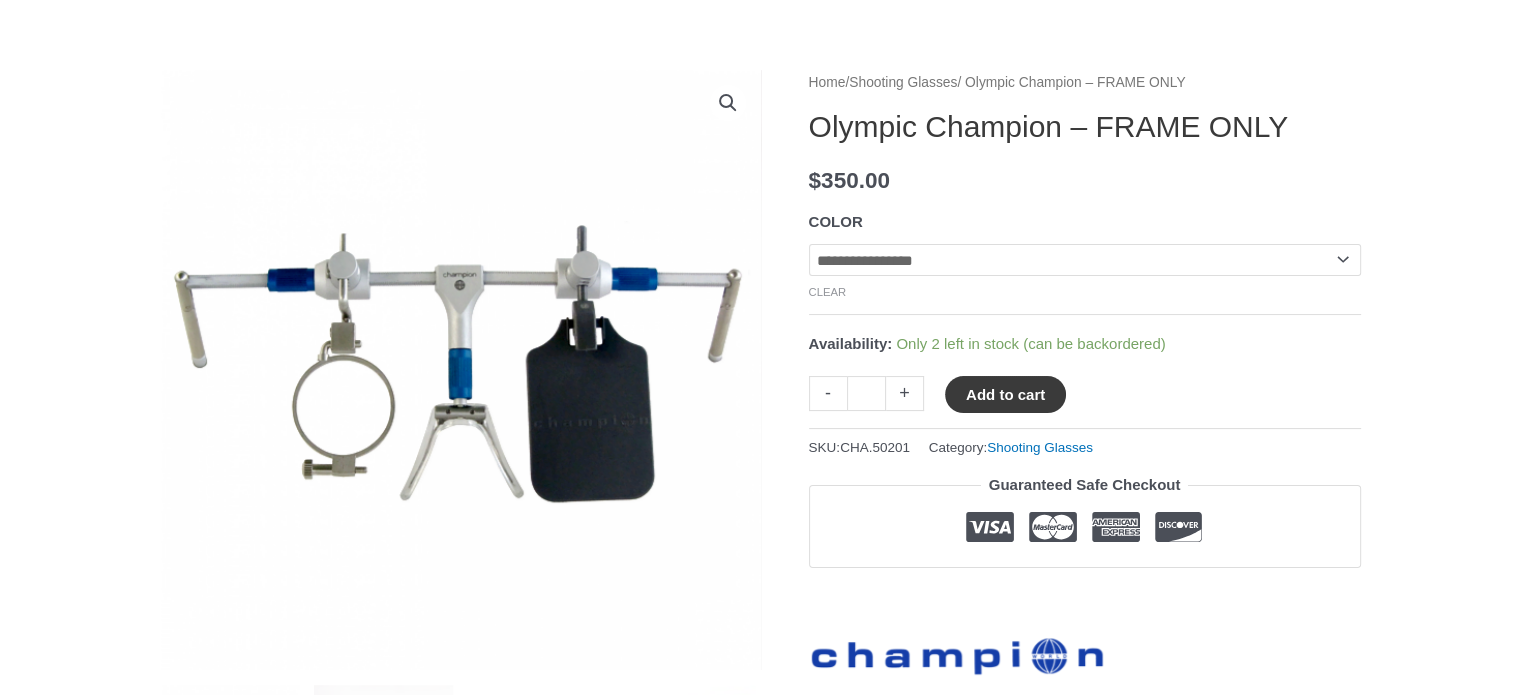 click on "Add to cart" 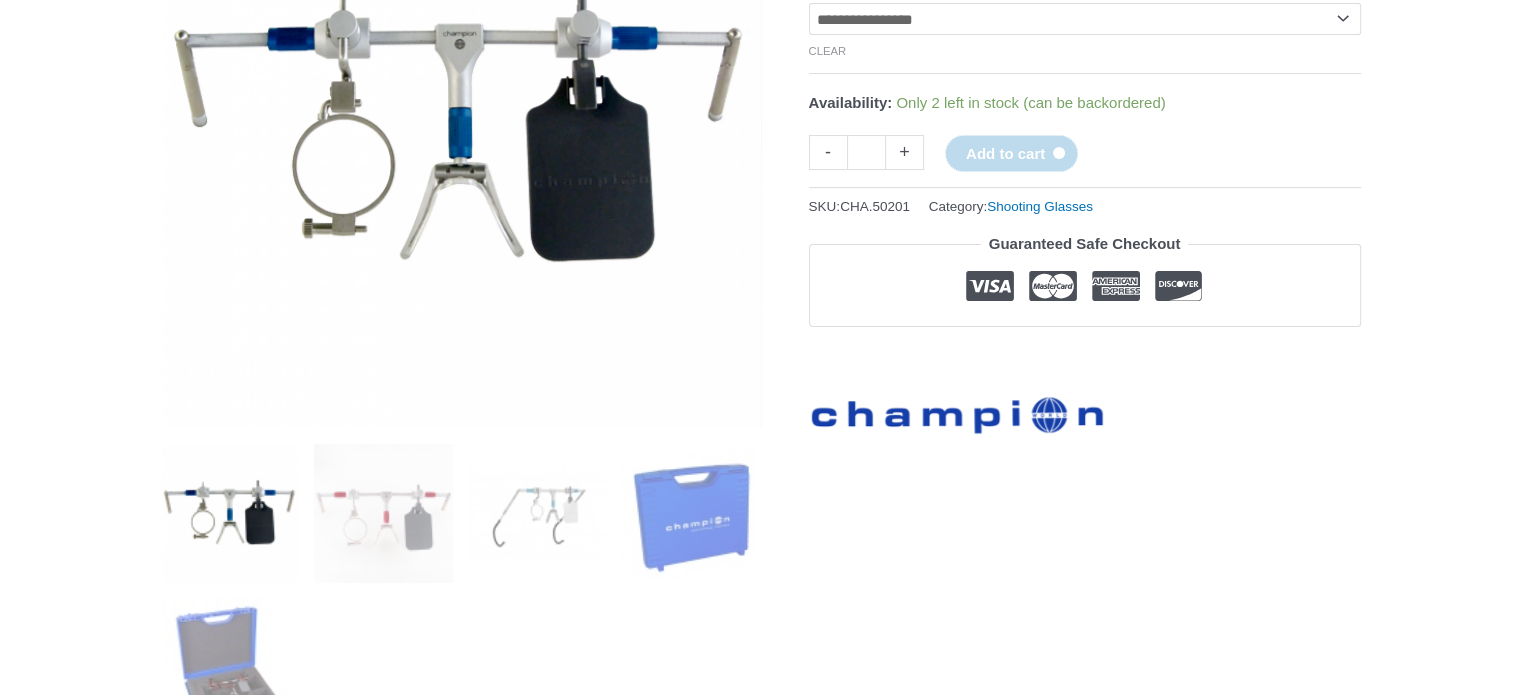 scroll, scrollTop: 500, scrollLeft: 0, axis: vertical 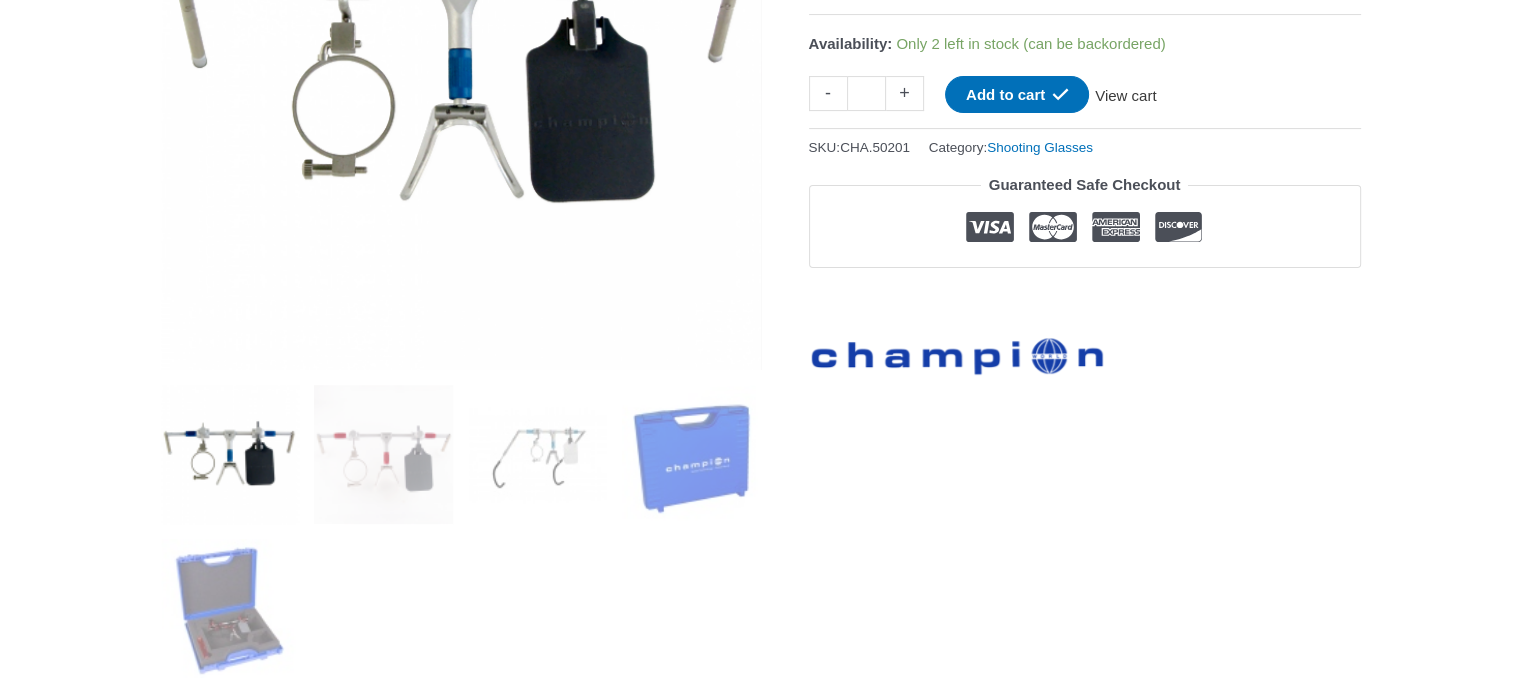 click on "View cart" 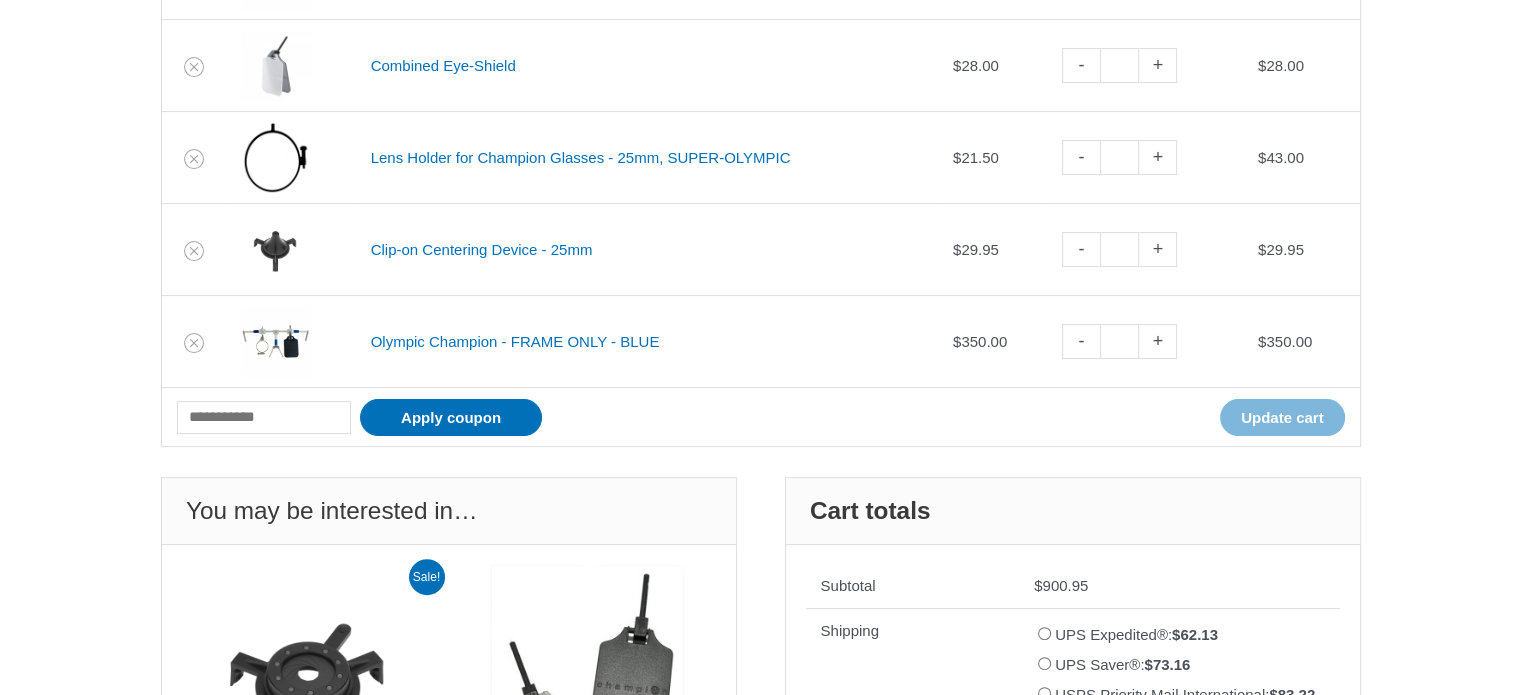 scroll, scrollTop: 300, scrollLeft: 0, axis: vertical 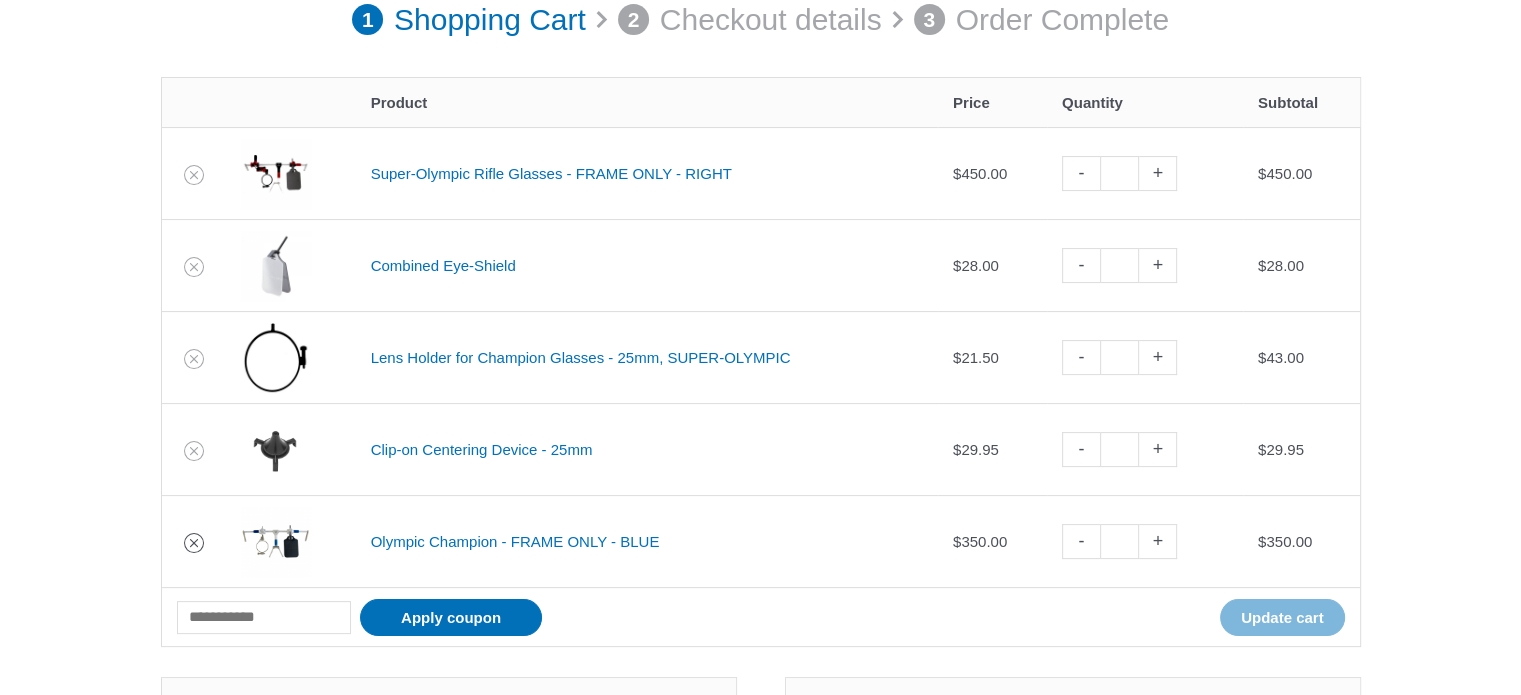 click 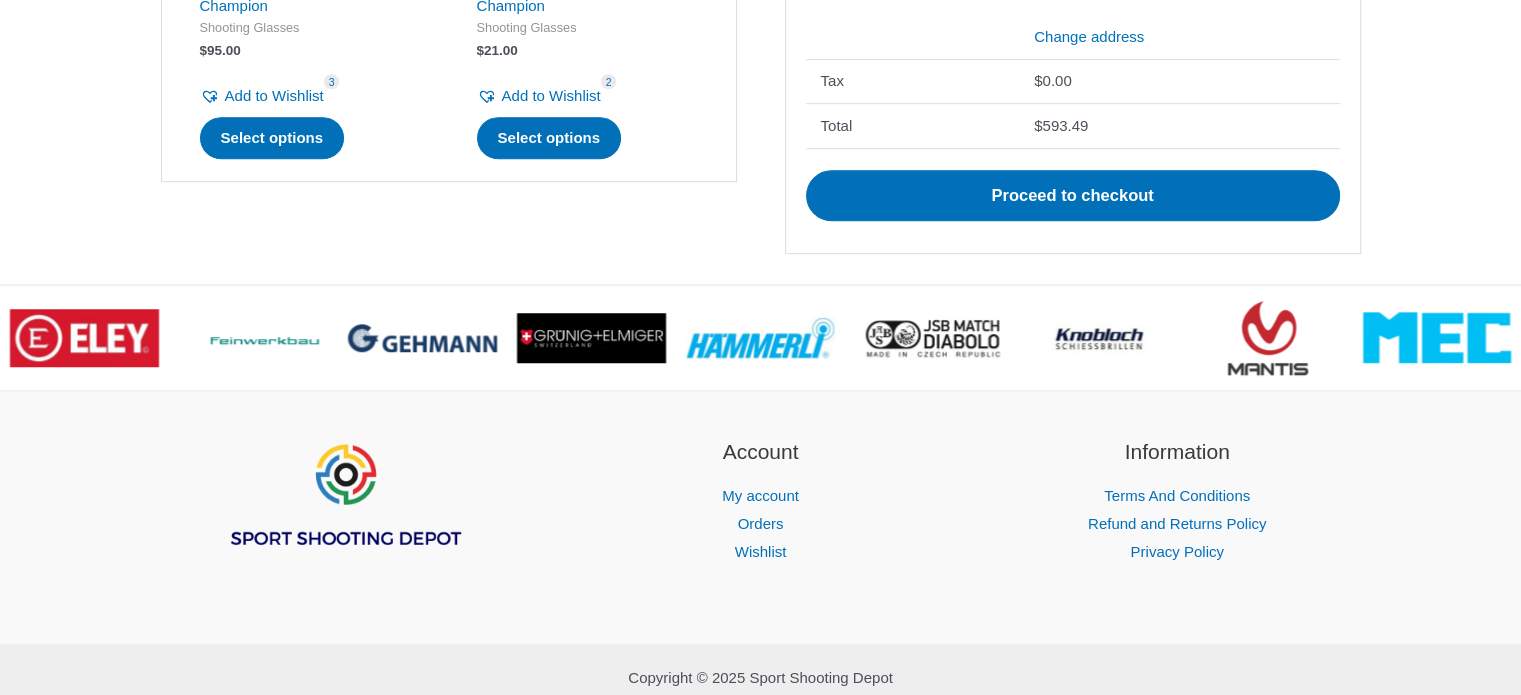 scroll, scrollTop: 1377, scrollLeft: 0, axis: vertical 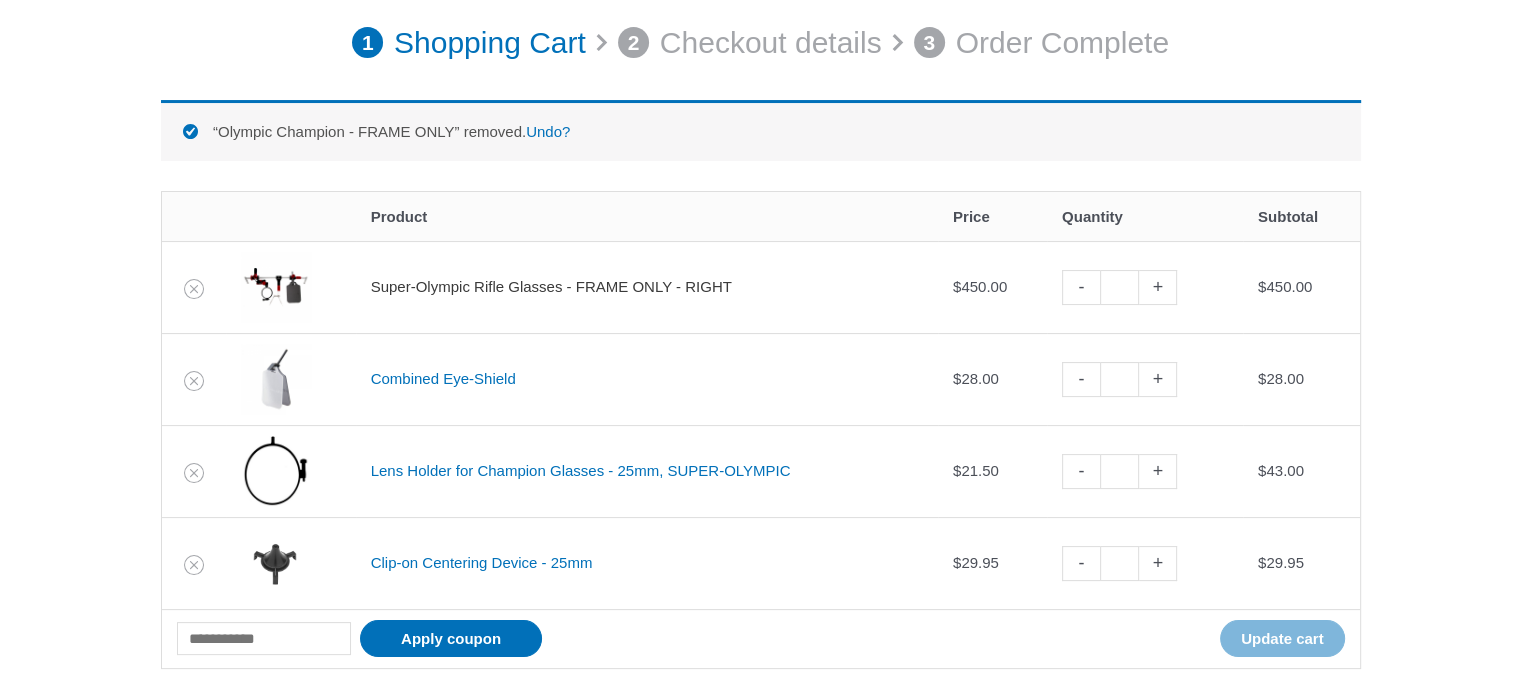 click on "Super-Olympic Rifle Glasses - FRAME ONLY - RIGHT" at bounding box center [551, 286] 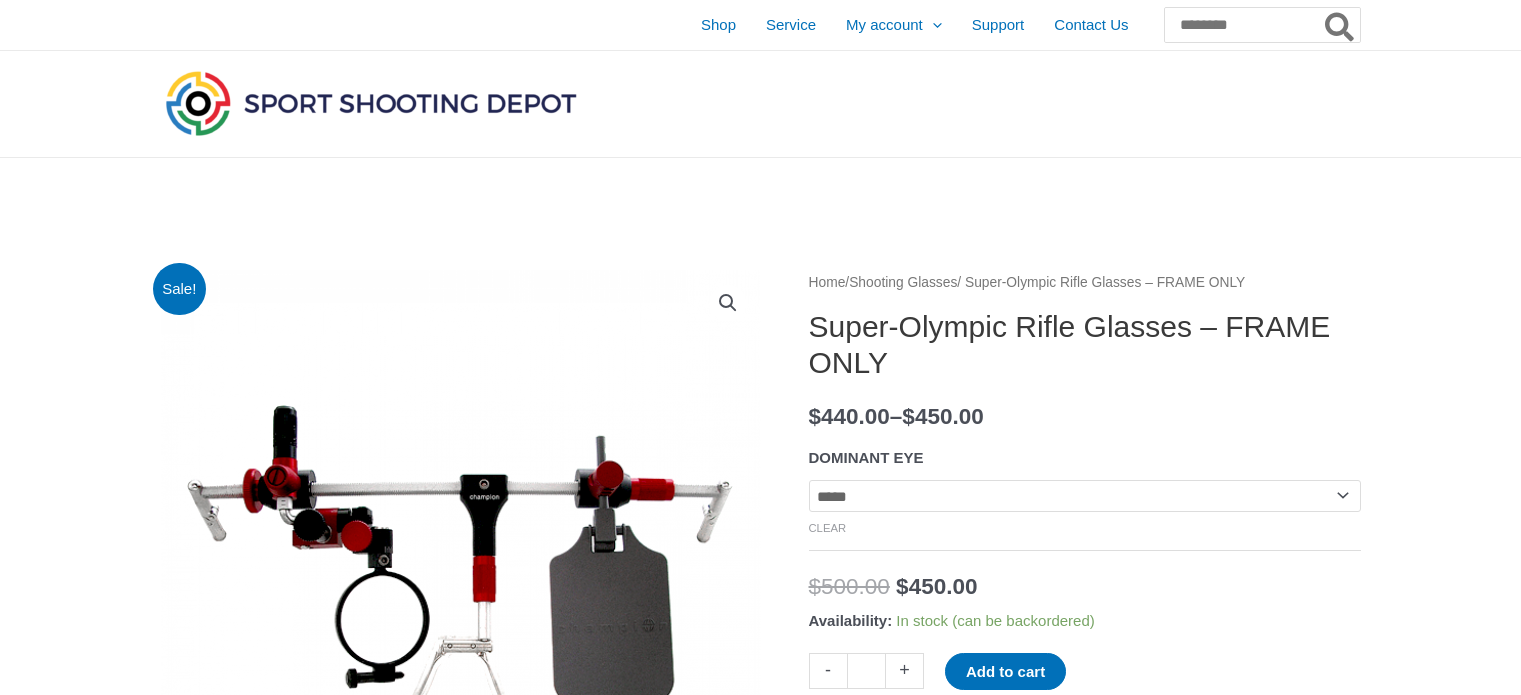 scroll, scrollTop: 0, scrollLeft: 0, axis: both 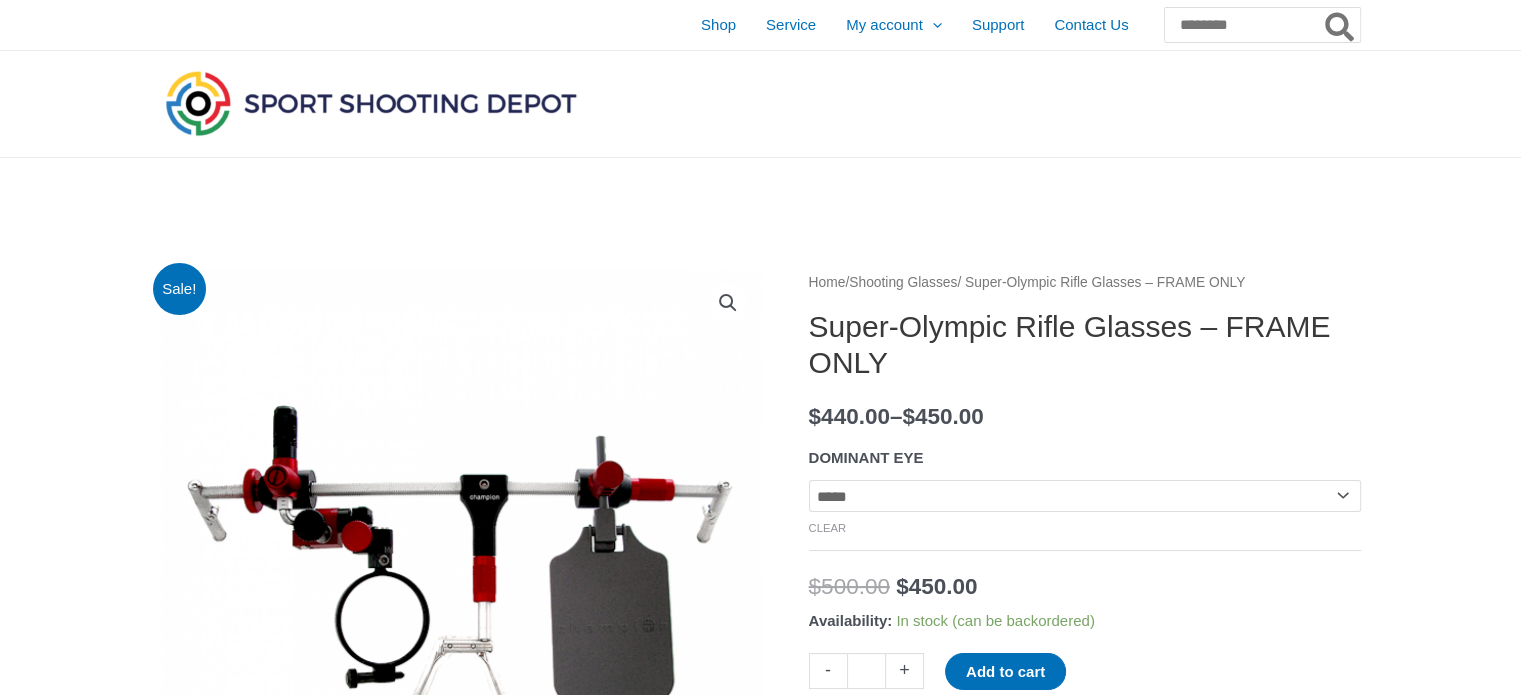 click on "Shooting Glasses" at bounding box center [903, 282] 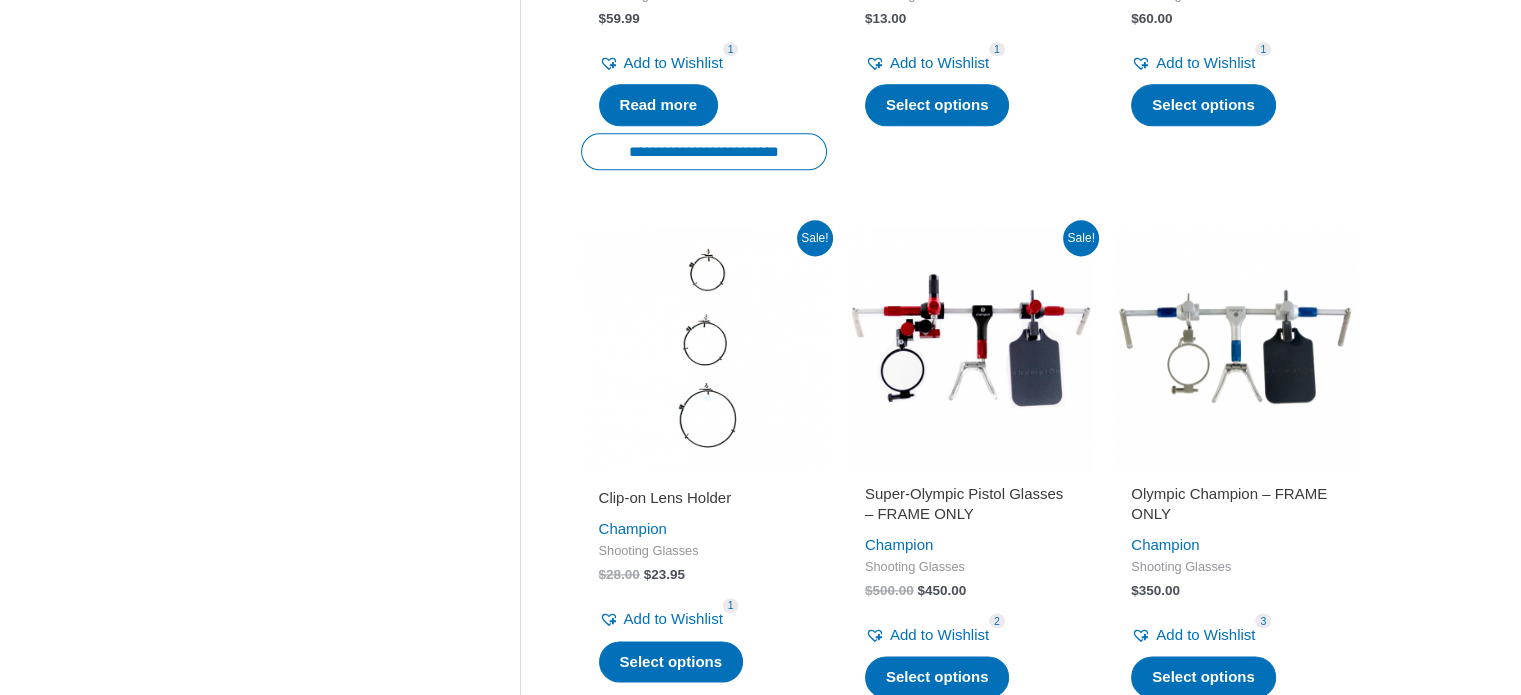 scroll, scrollTop: 2600, scrollLeft: 0, axis: vertical 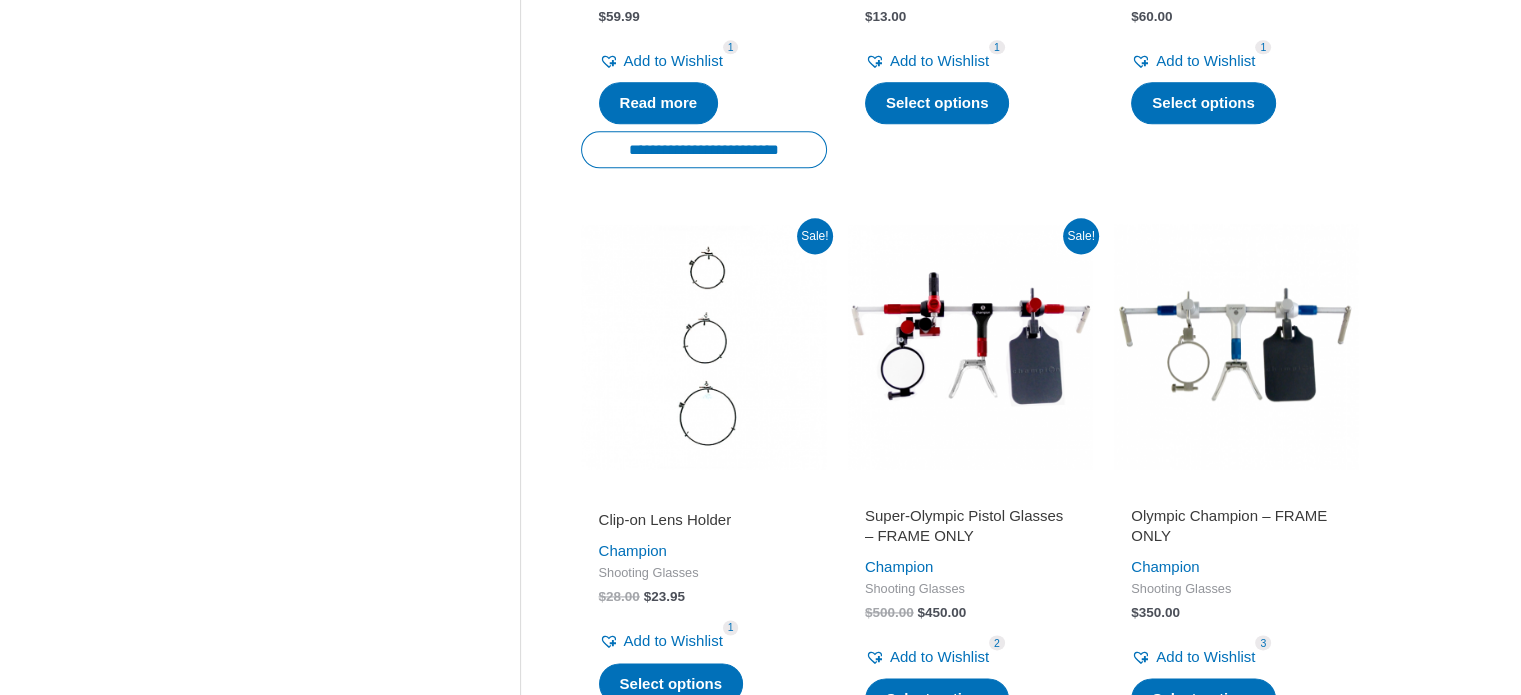 click at bounding box center (1236, 347) 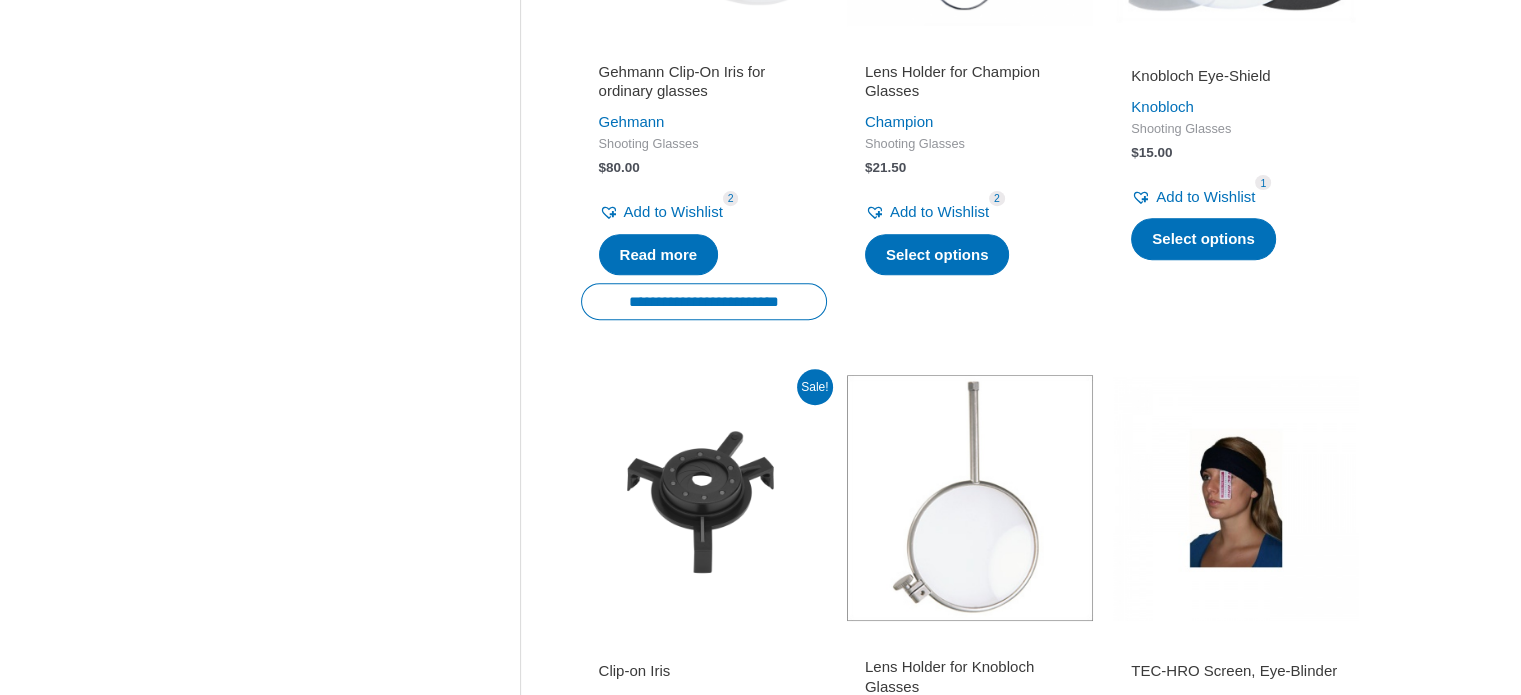 scroll, scrollTop: 500, scrollLeft: 0, axis: vertical 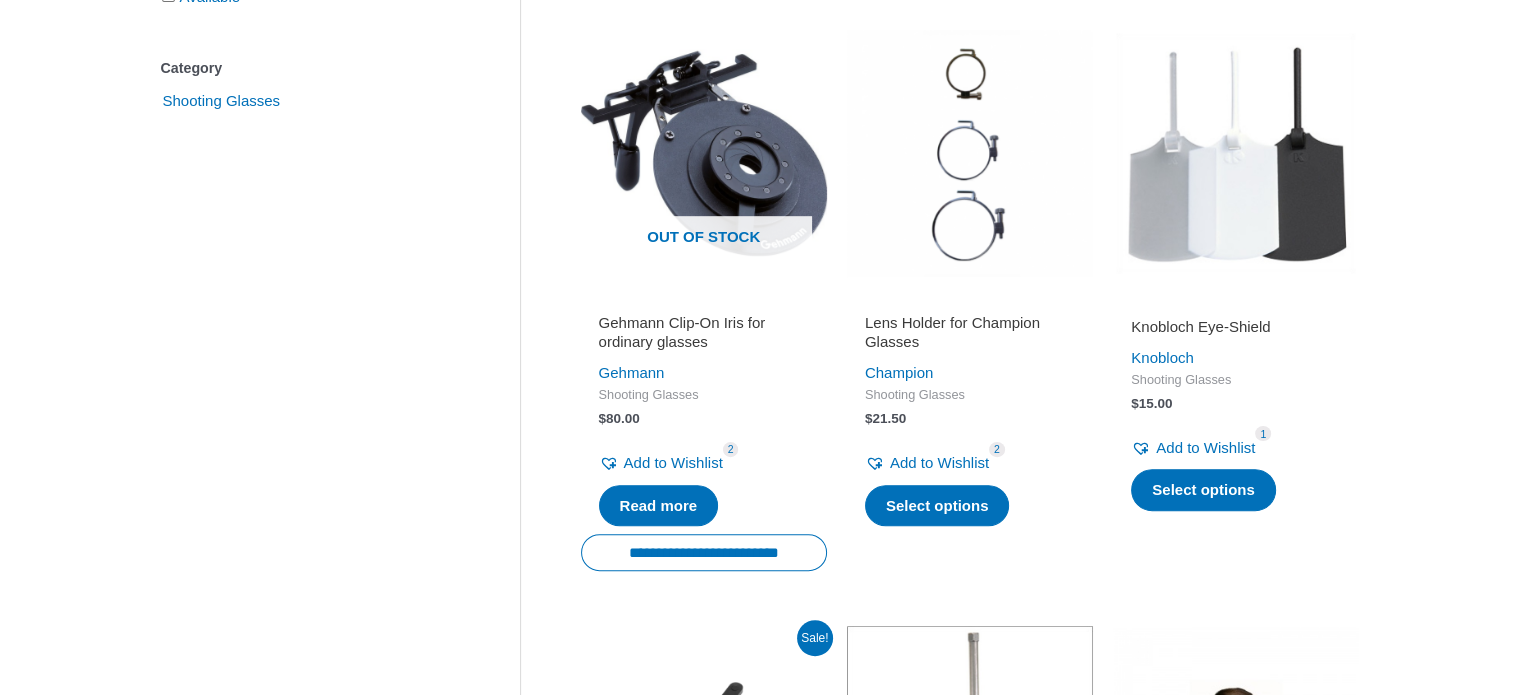 click on "Lens Holder for Champion Glasses" at bounding box center [970, 332] 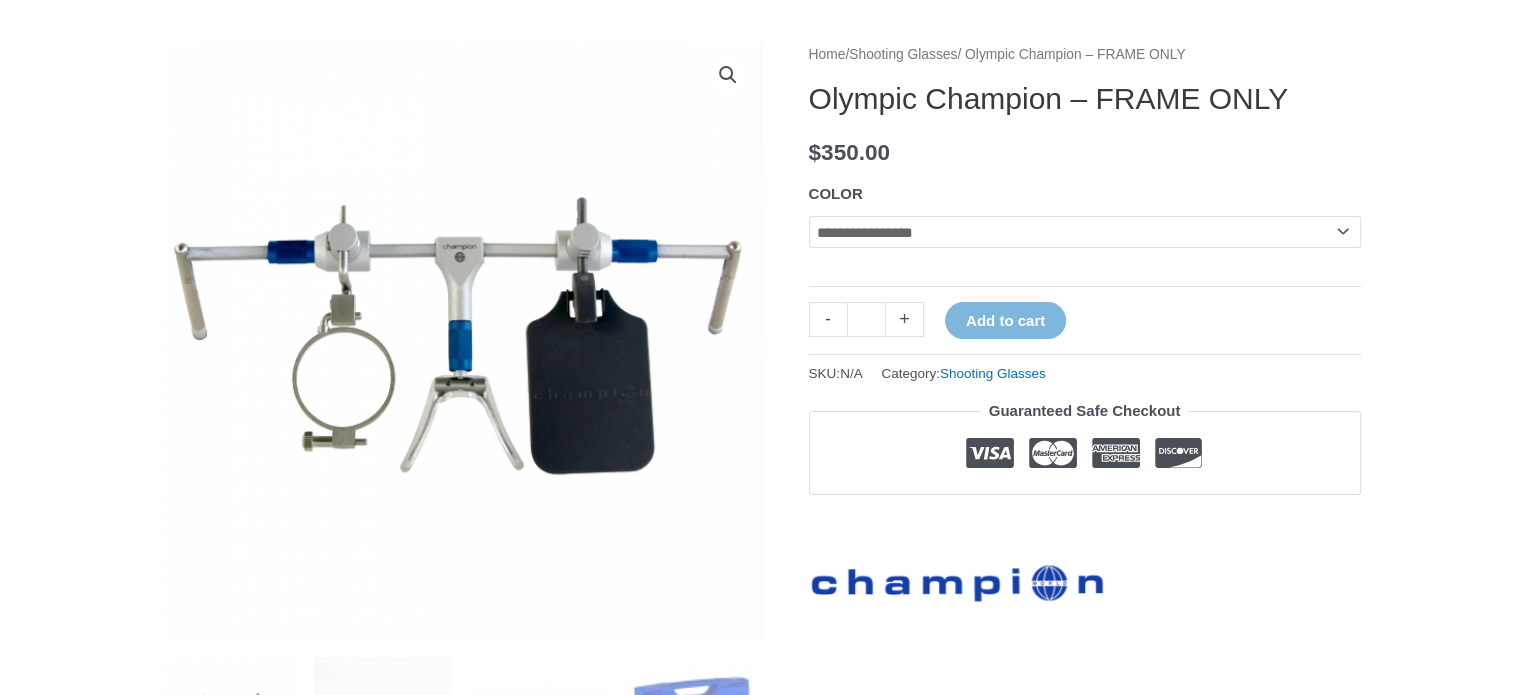 scroll, scrollTop: 300, scrollLeft: 0, axis: vertical 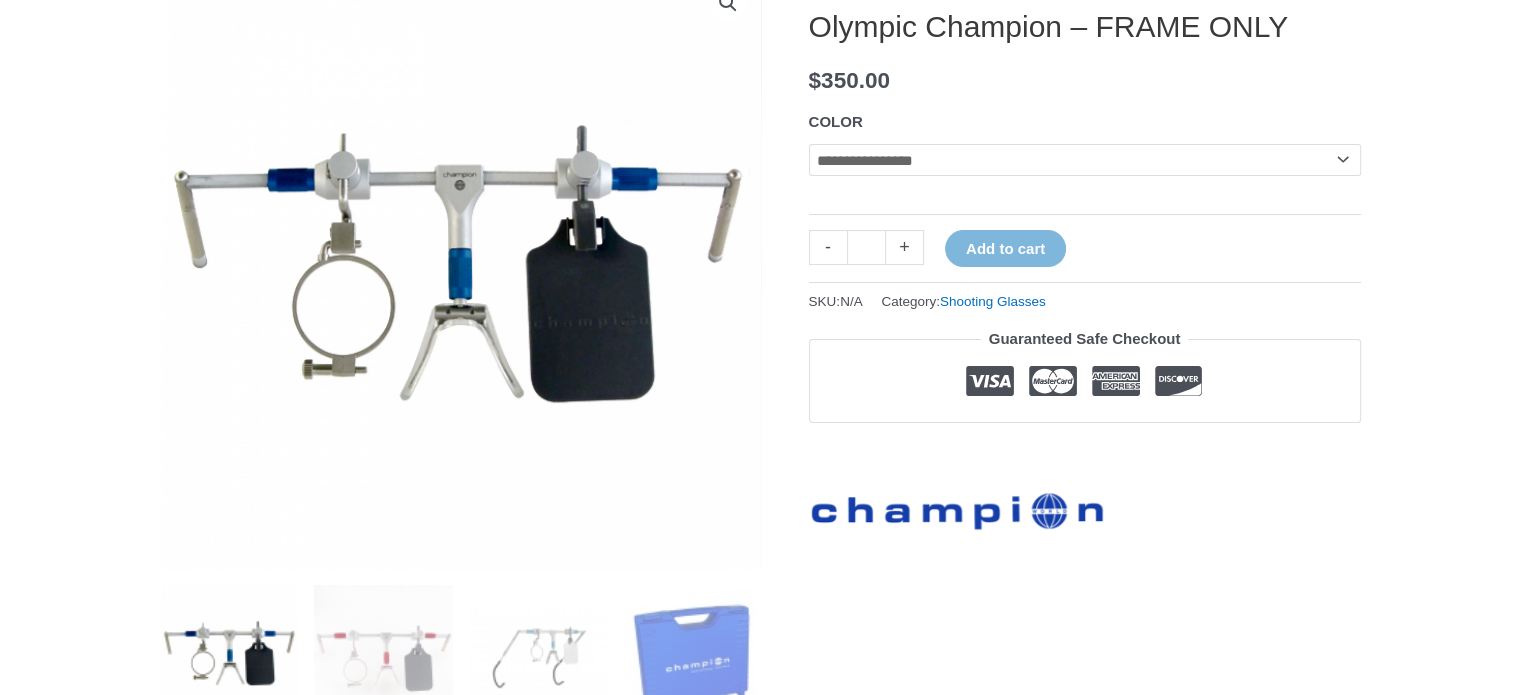 click on "**********" 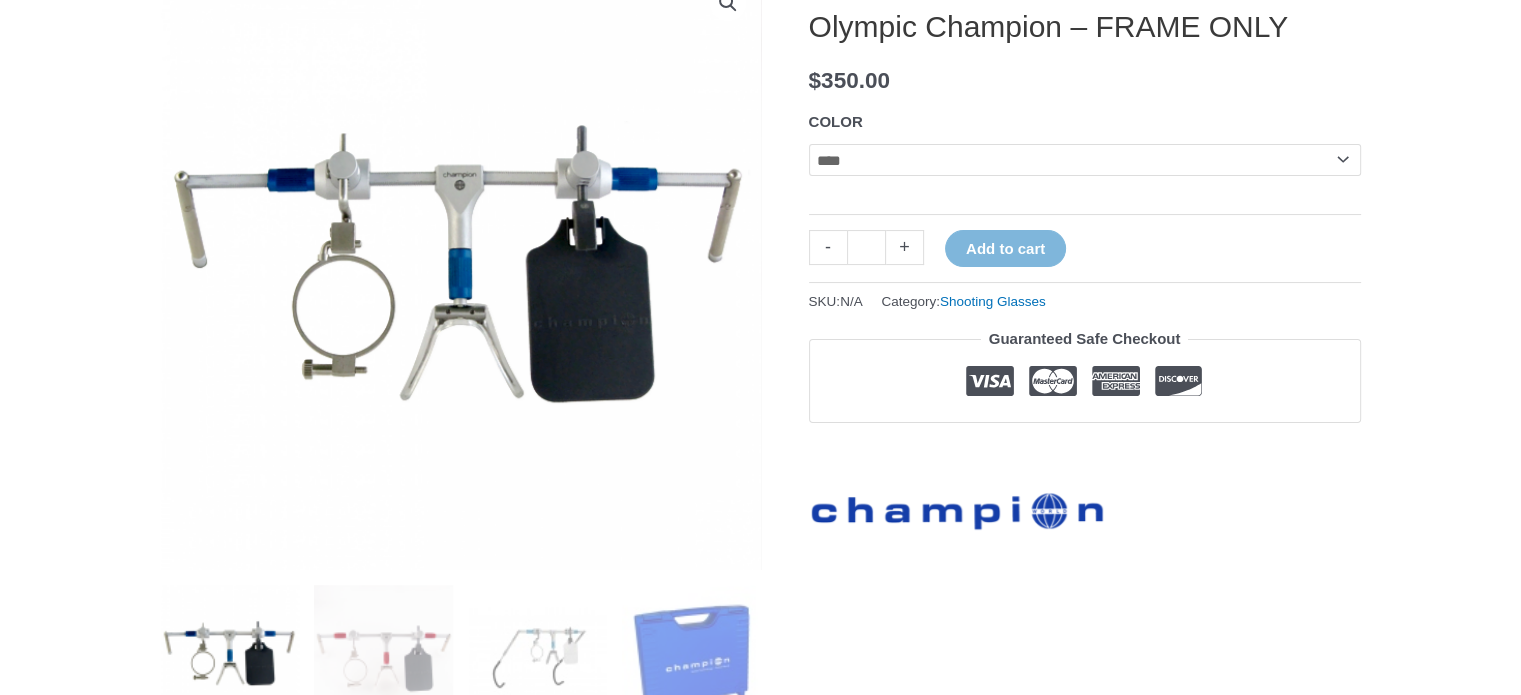 click on "**********" 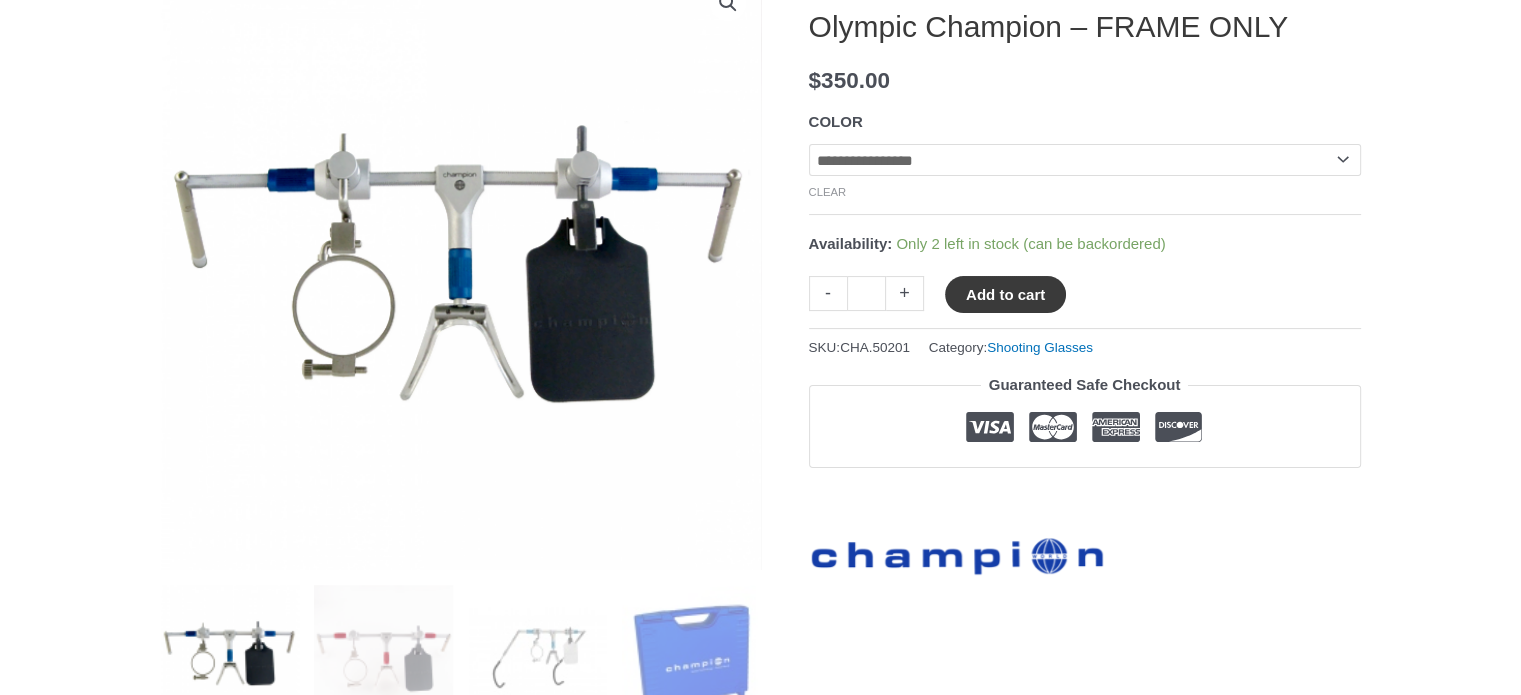 click on "Add to cart" 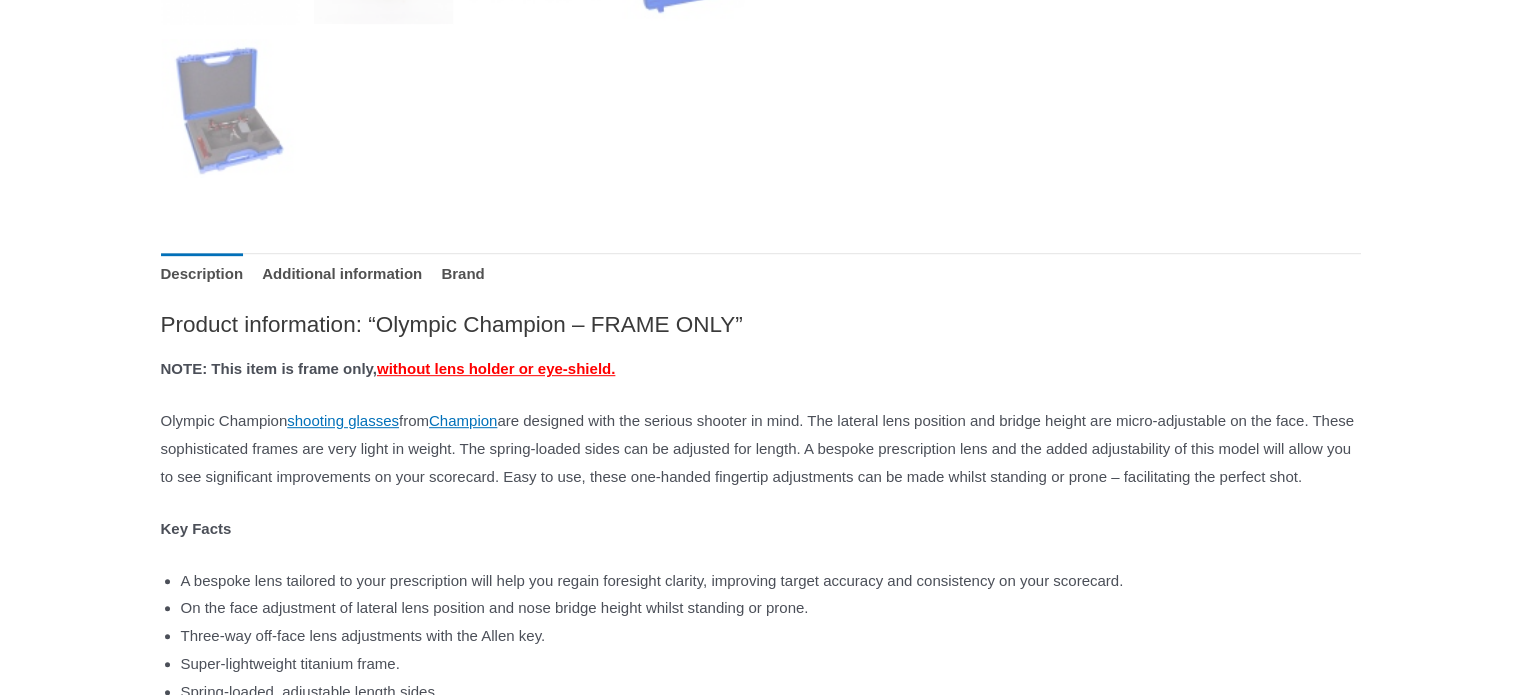 scroll, scrollTop: 600, scrollLeft: 0, axis: vertical 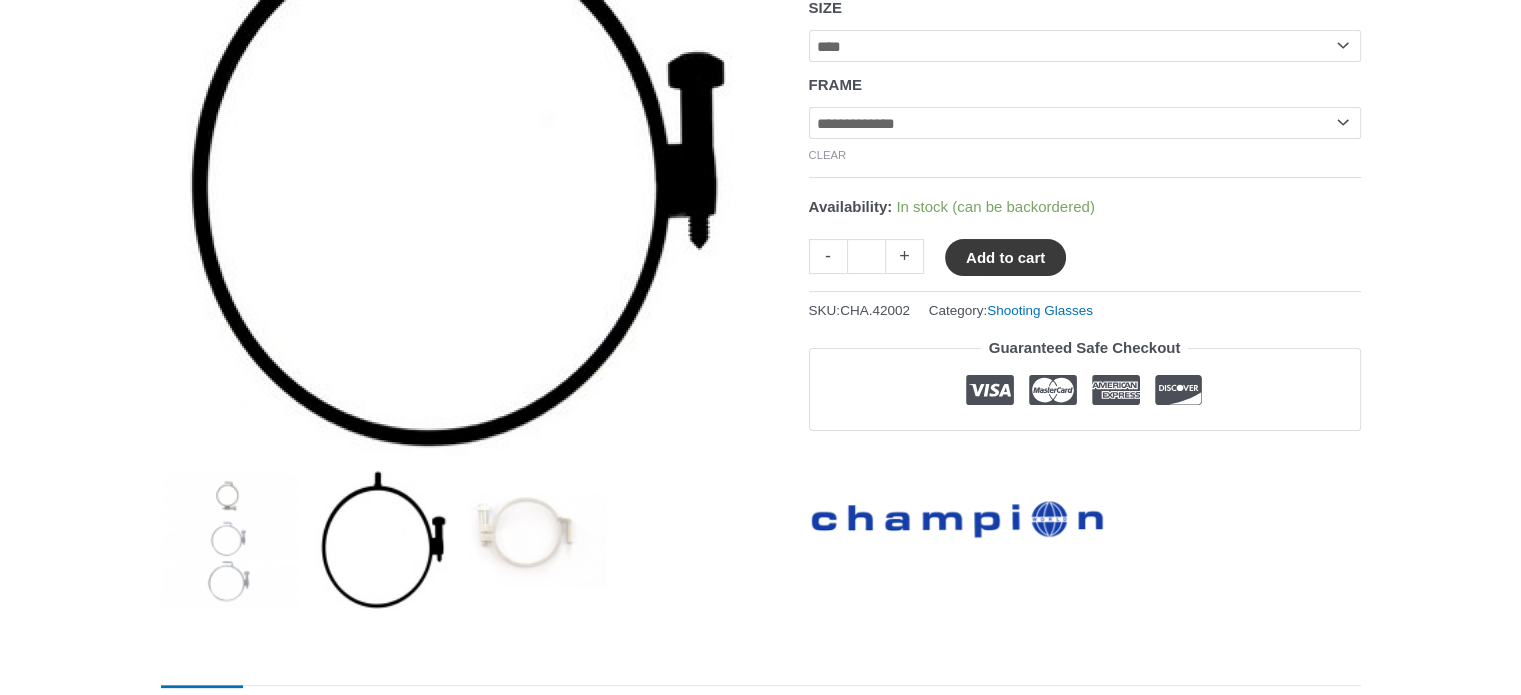 click on "Add to cart" 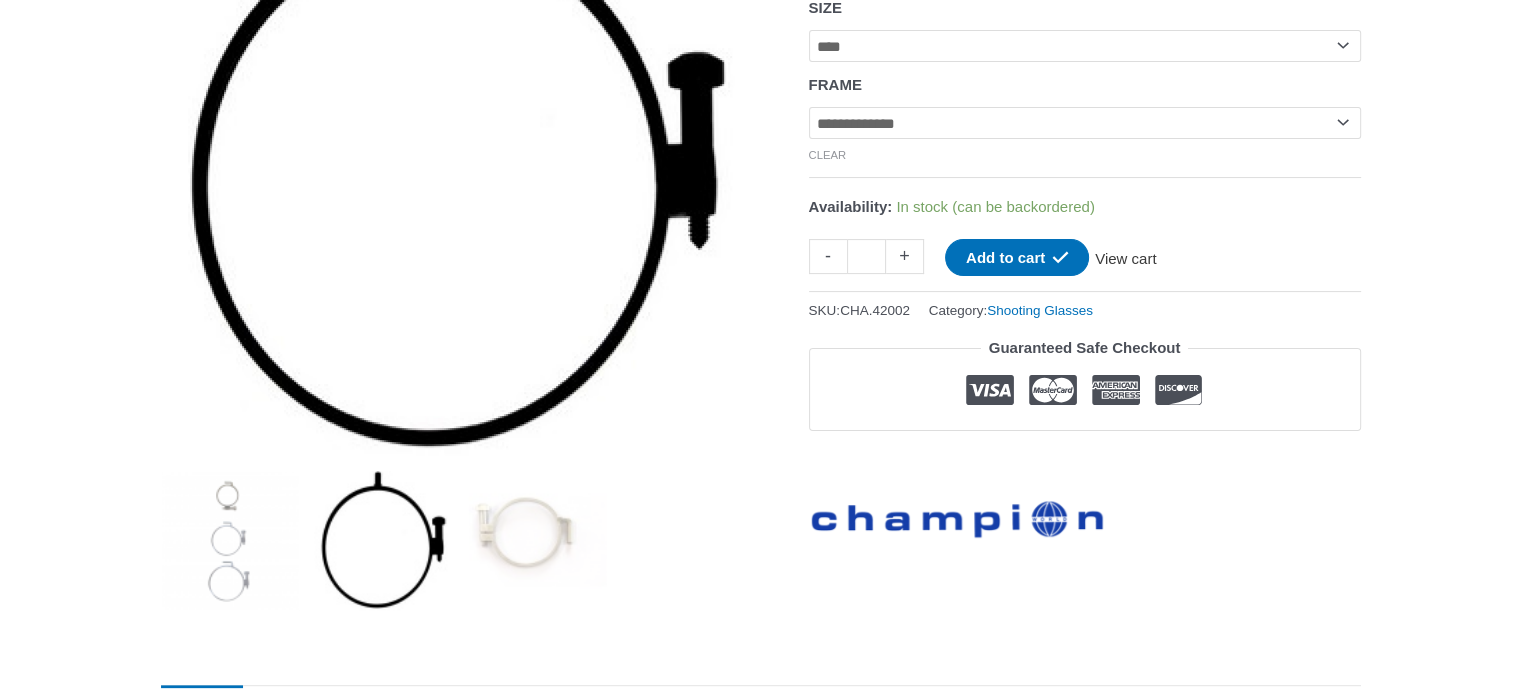 click on "View cart" 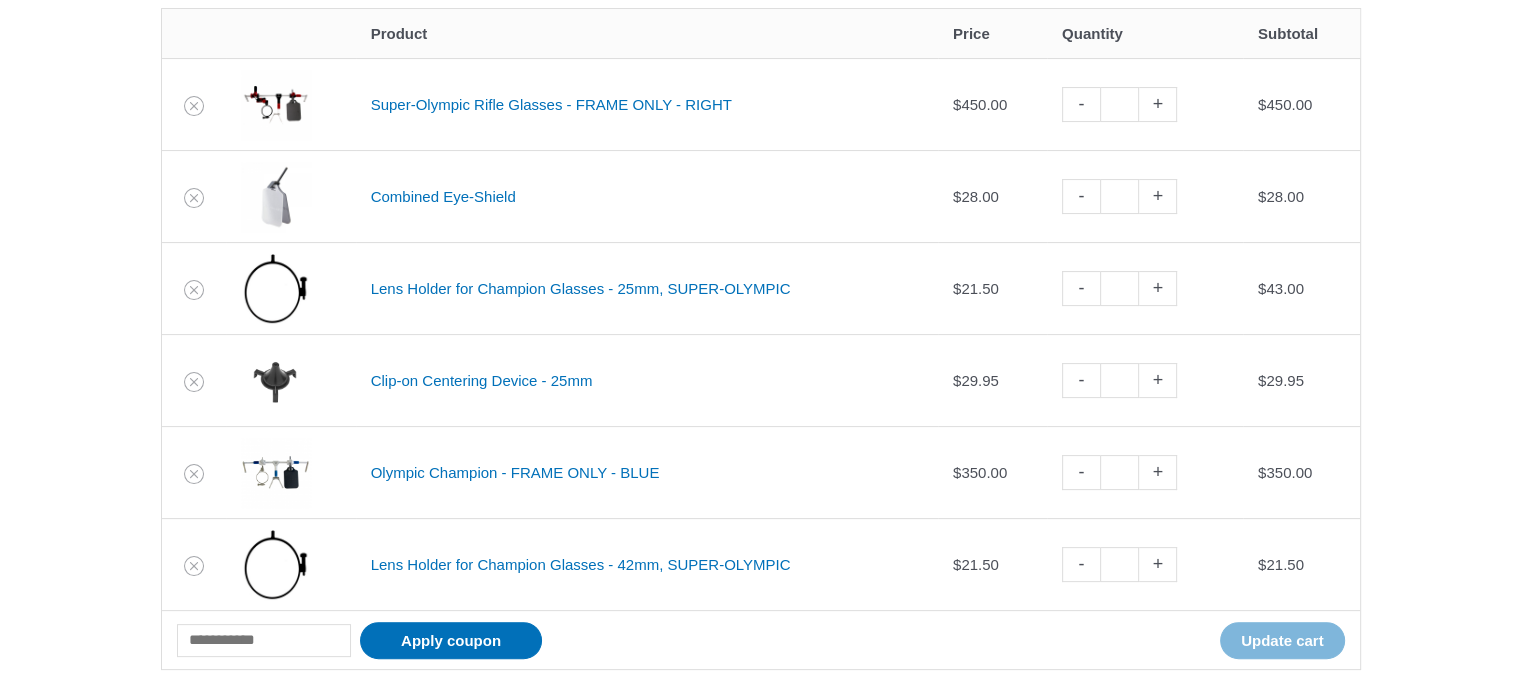 scroll, scrollTop: 400, scrollLeft: 0, axis: vertical 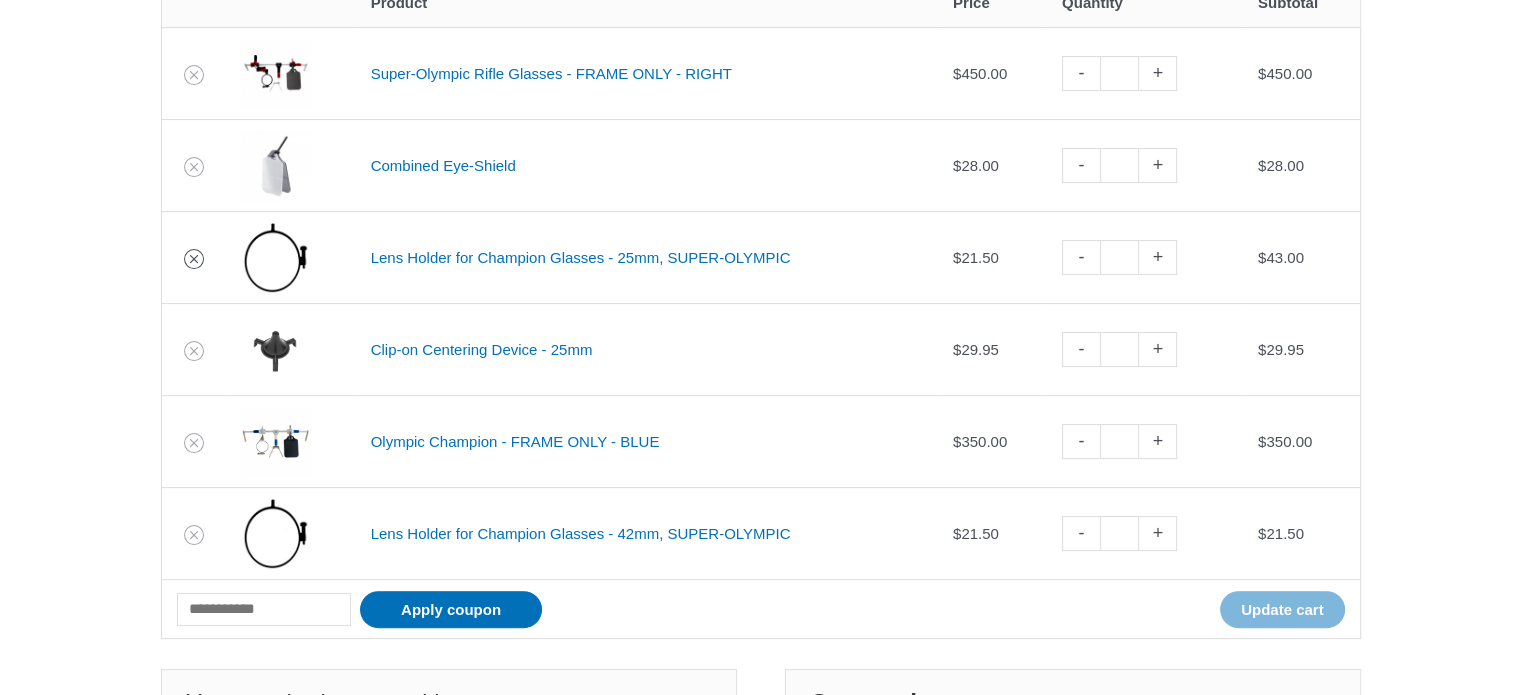 click 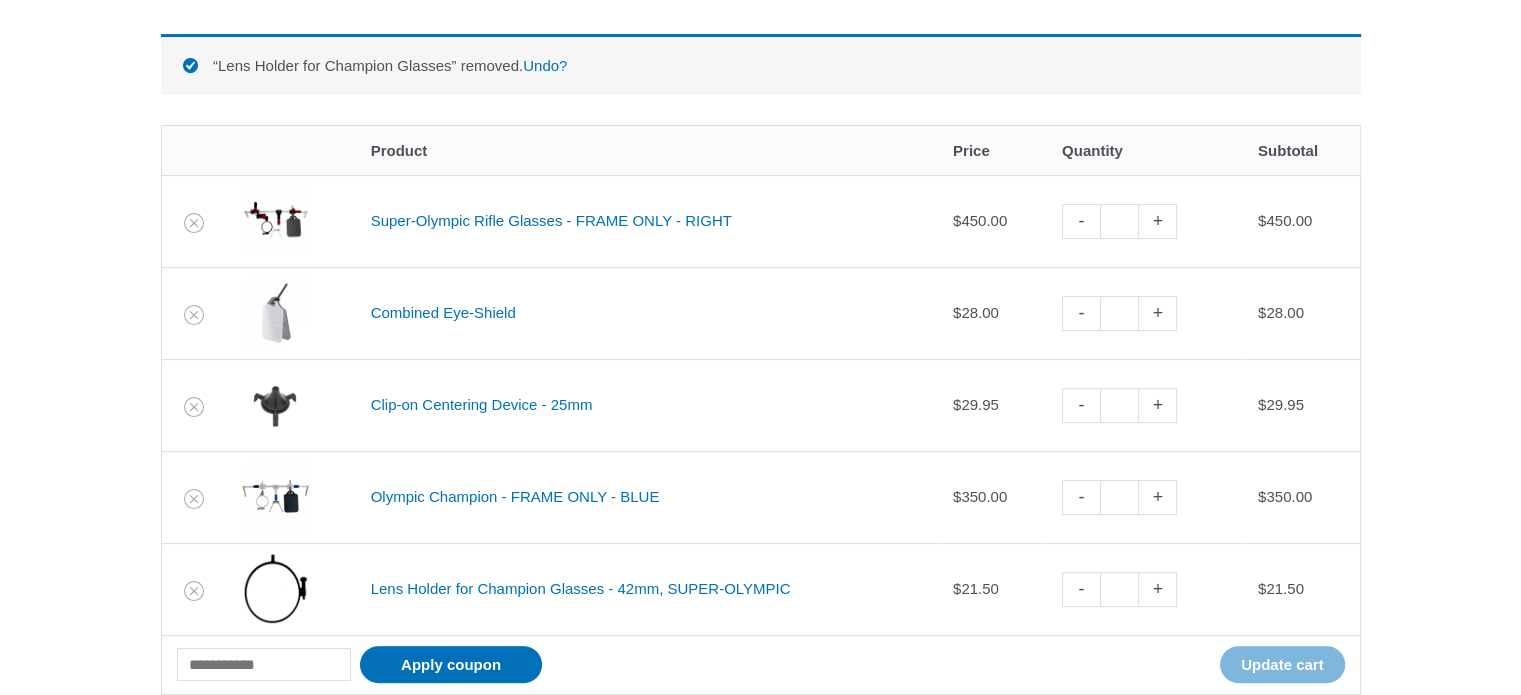 scroll, scrollTop: 377, scrollLeft: 0, axis: vertical 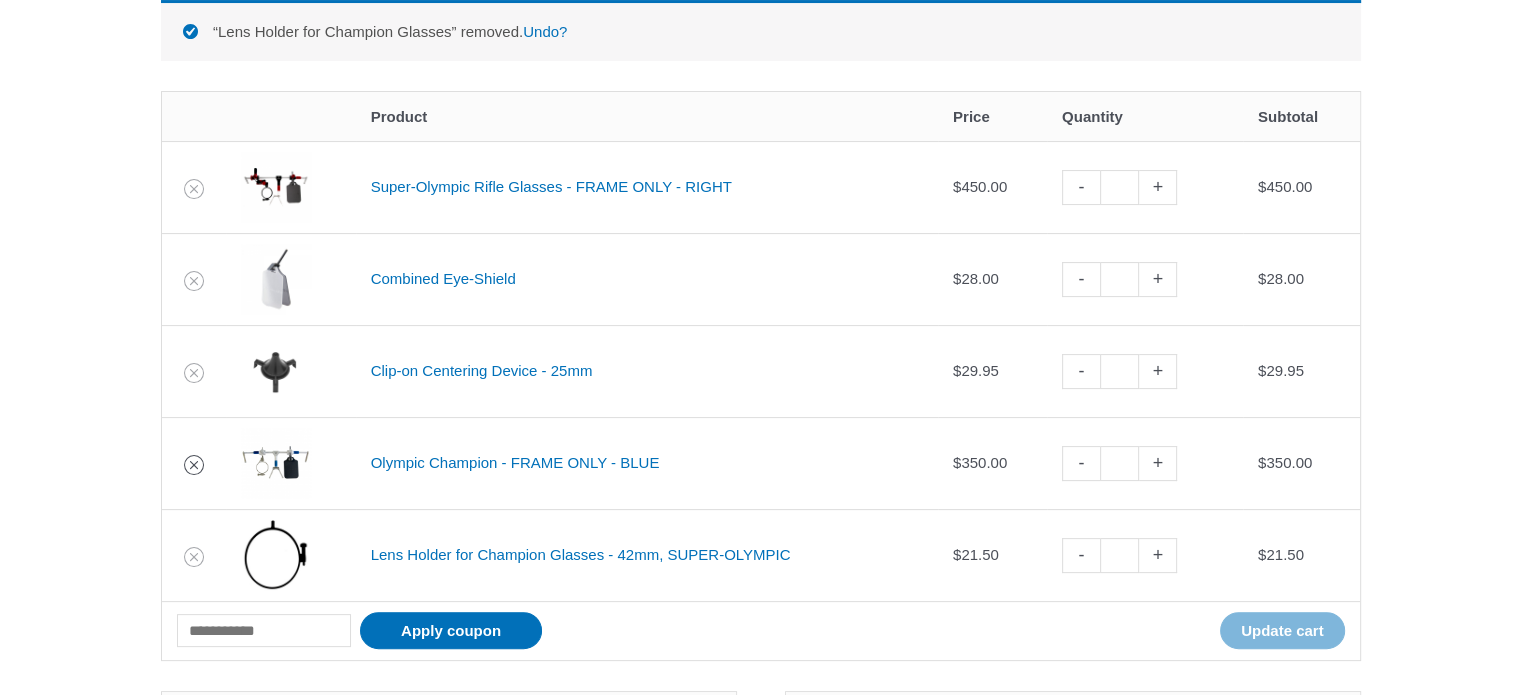 click 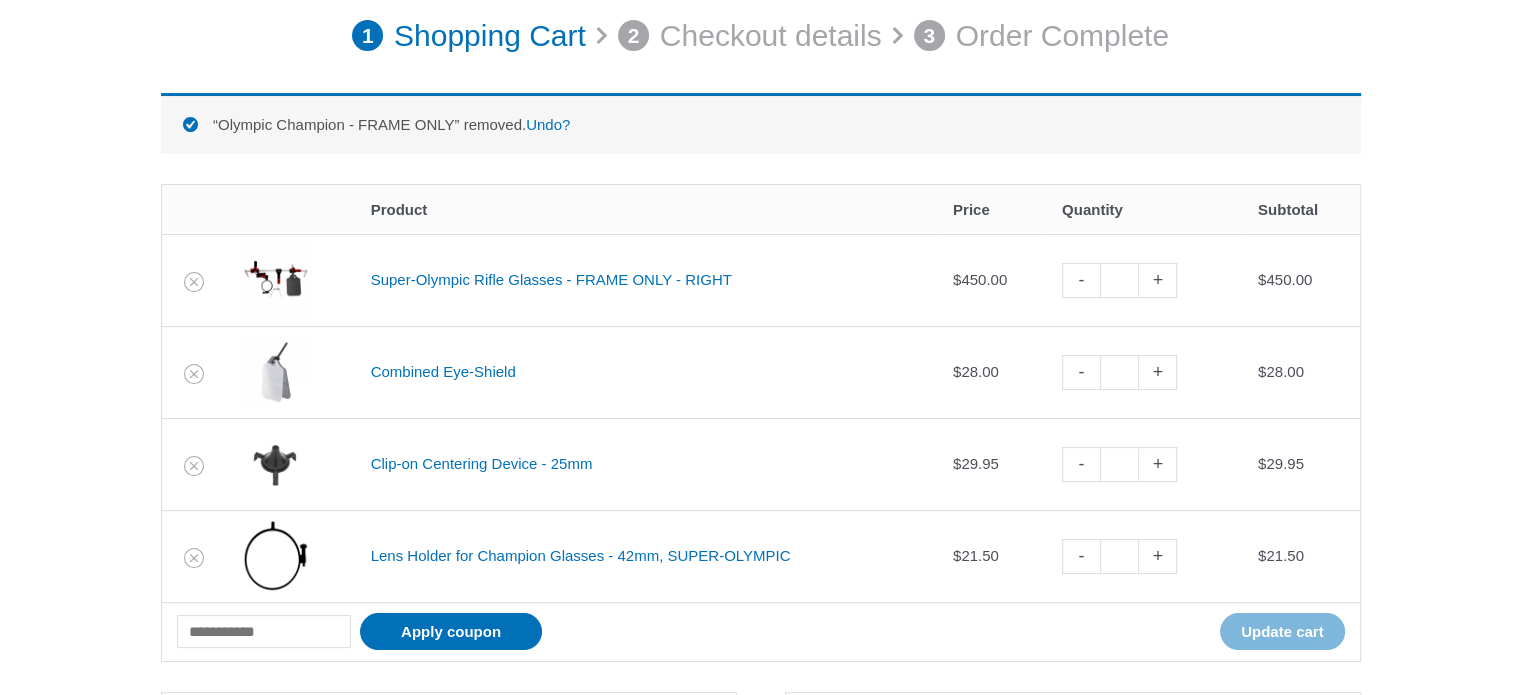 scroll, scrollTop: 277, scrollLeft: 0, axis: vertical 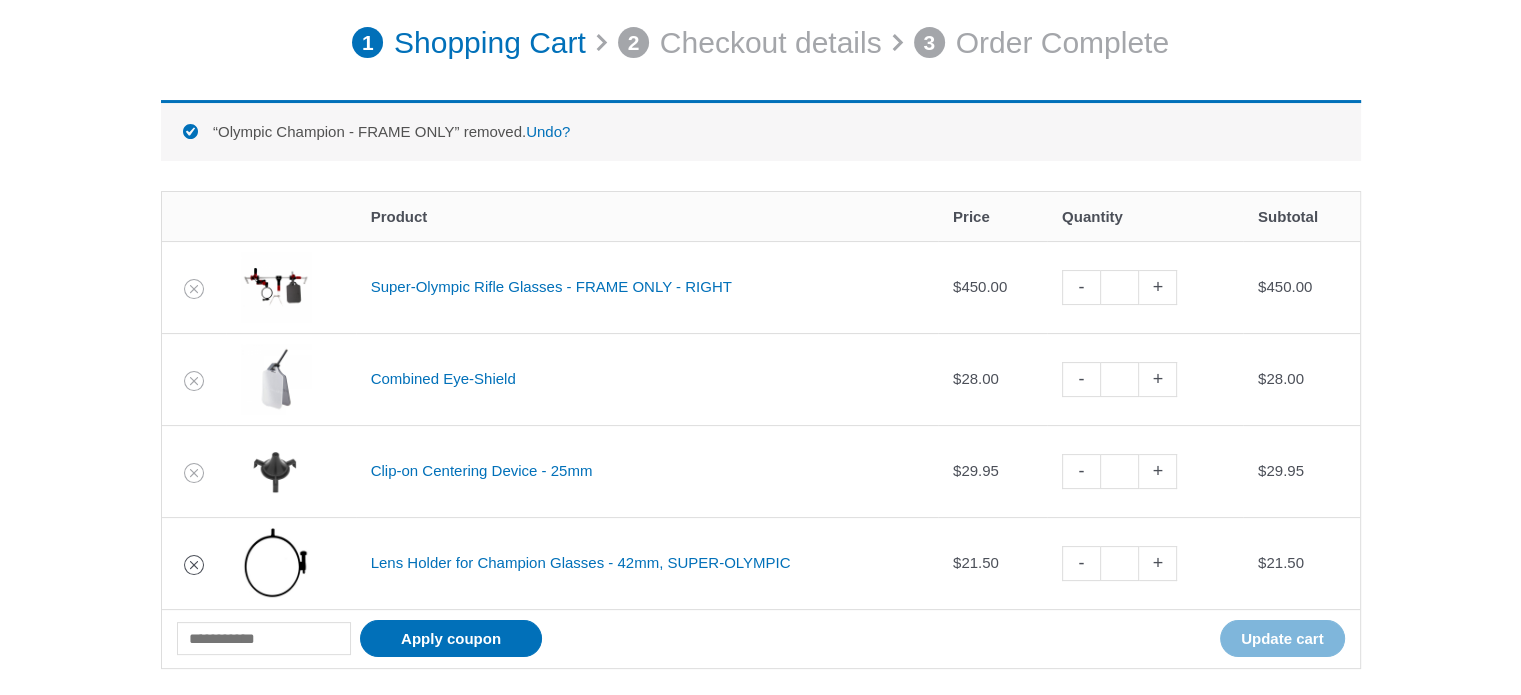 click 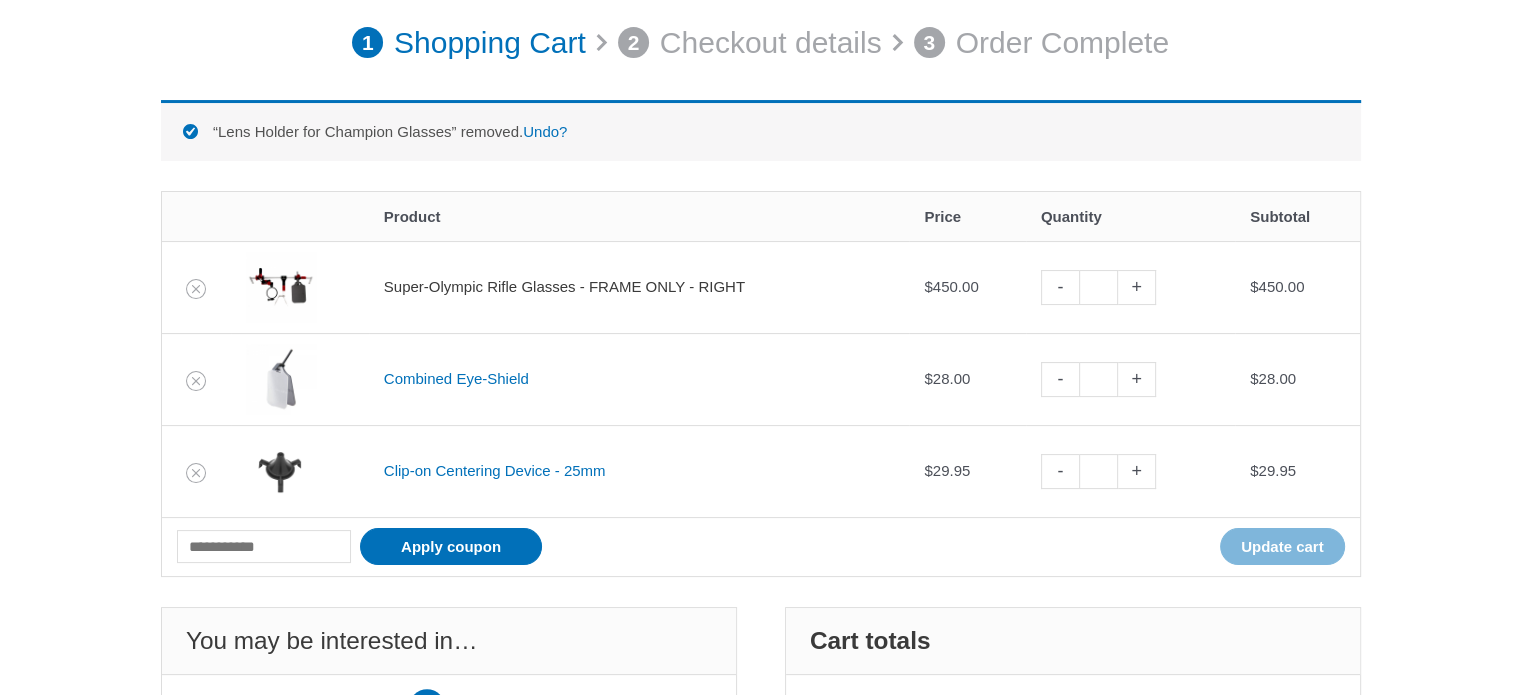 click on "Super-Olympic Rifle Glasses - FRAME ONLY - RIGHT" at bounding box center (564, 286) 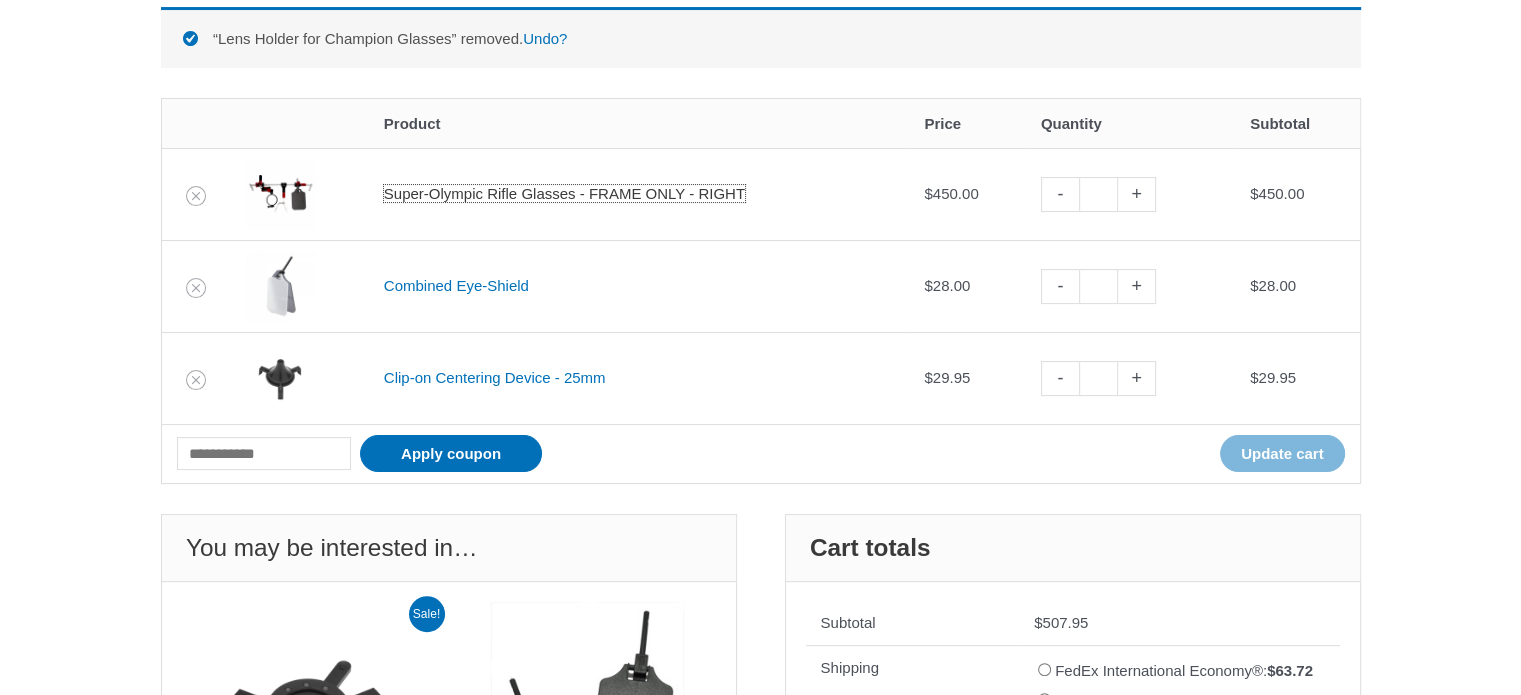 scroll, scrollTop: 577, scrollLeft: 0, axis: vertical 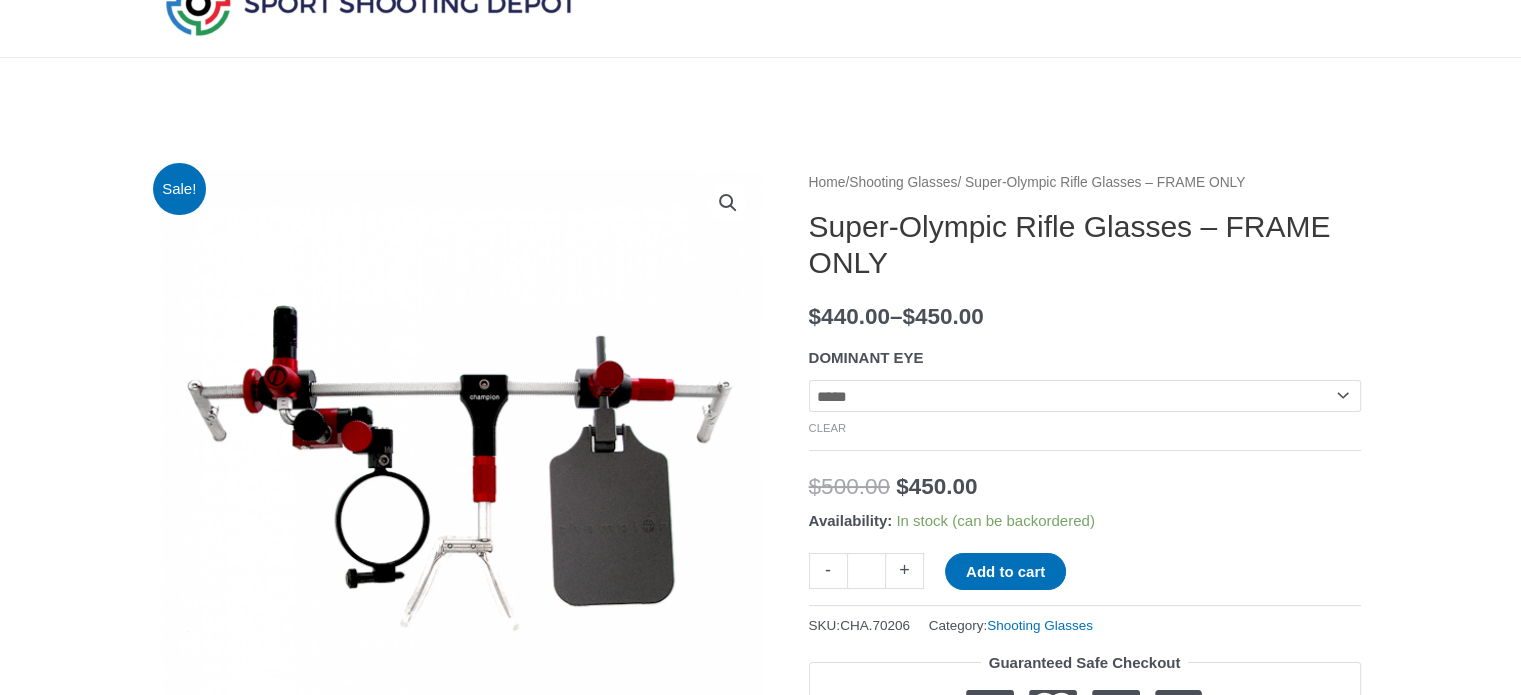 click on "Shooting Glasses" at bounding box center (903, 182) 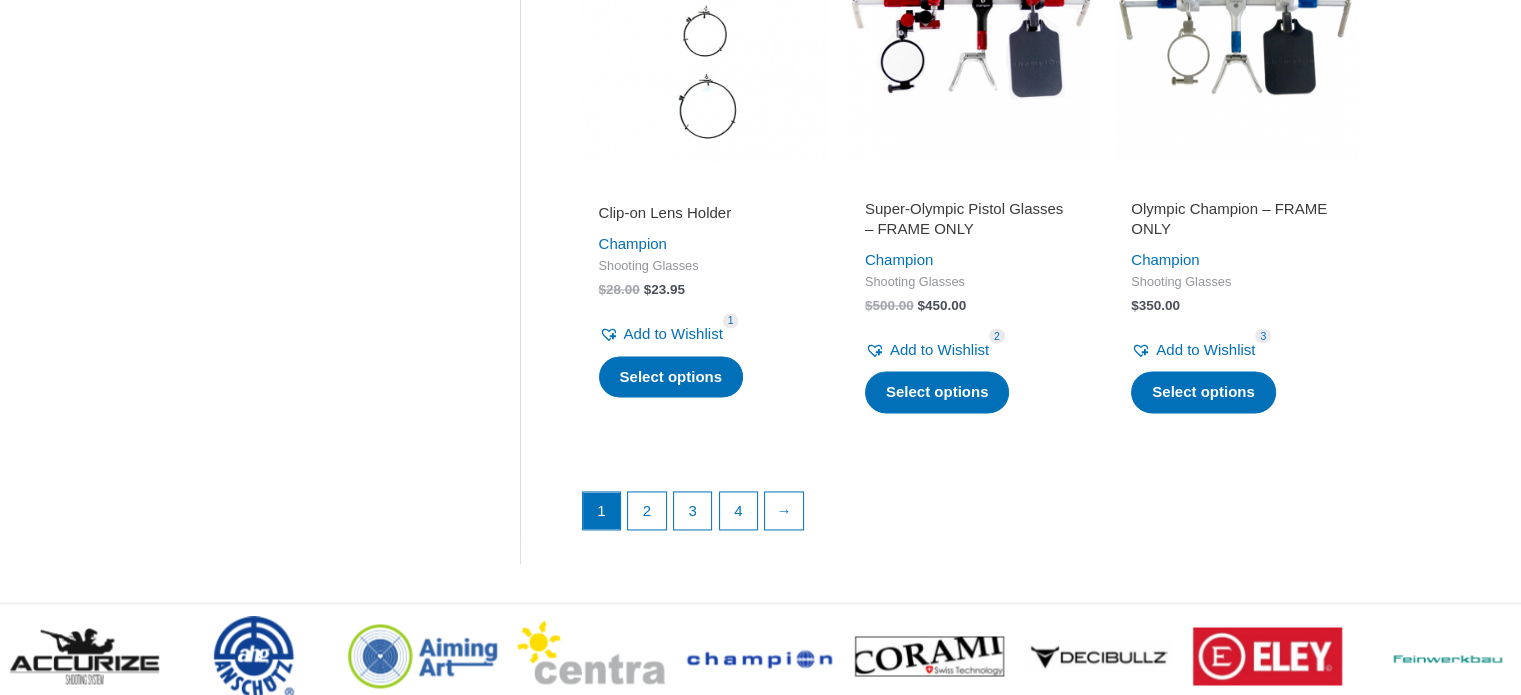scroll, scrollTop: 3000, scrollLeft: 0, axis: vertical 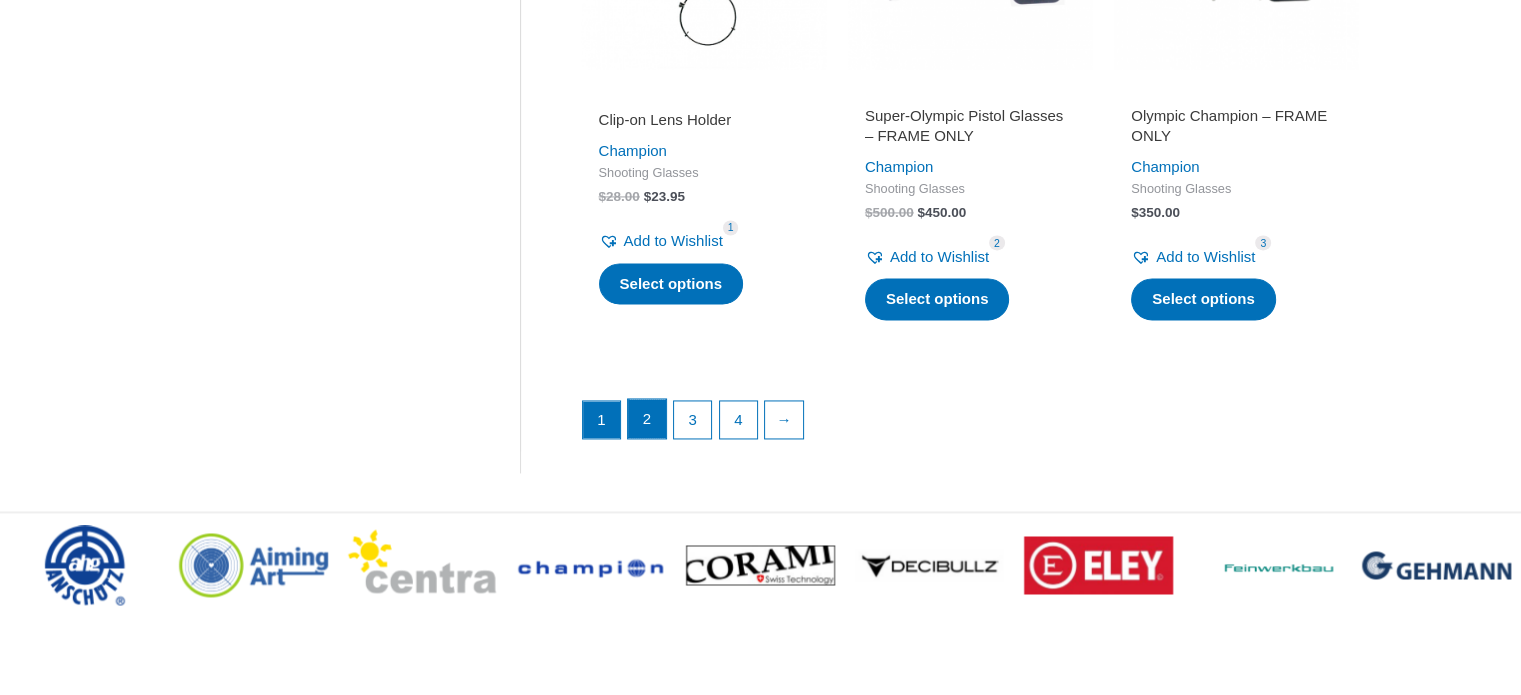 click on "2" at bounding box center [647, 419] 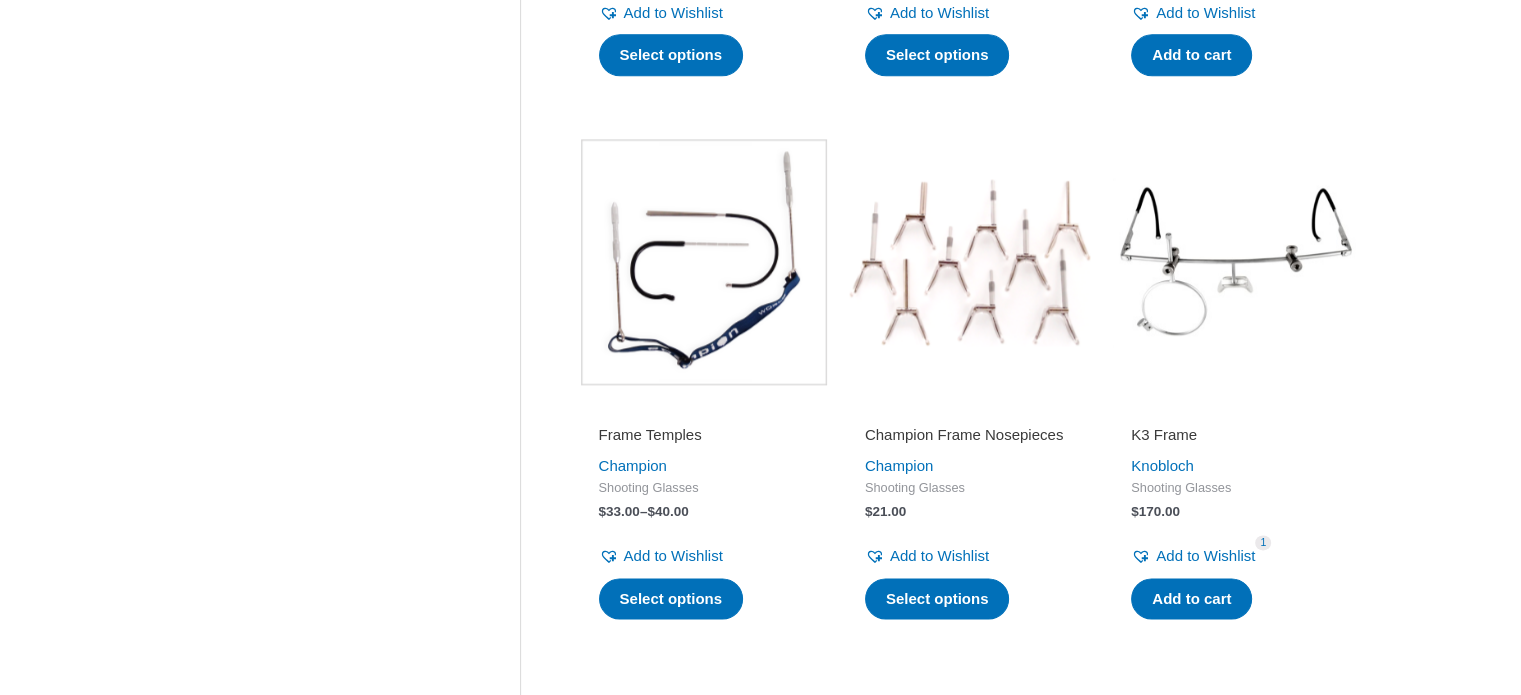 scroll, scrollTop: 3000, scrollLeft: 0, axis: vertical 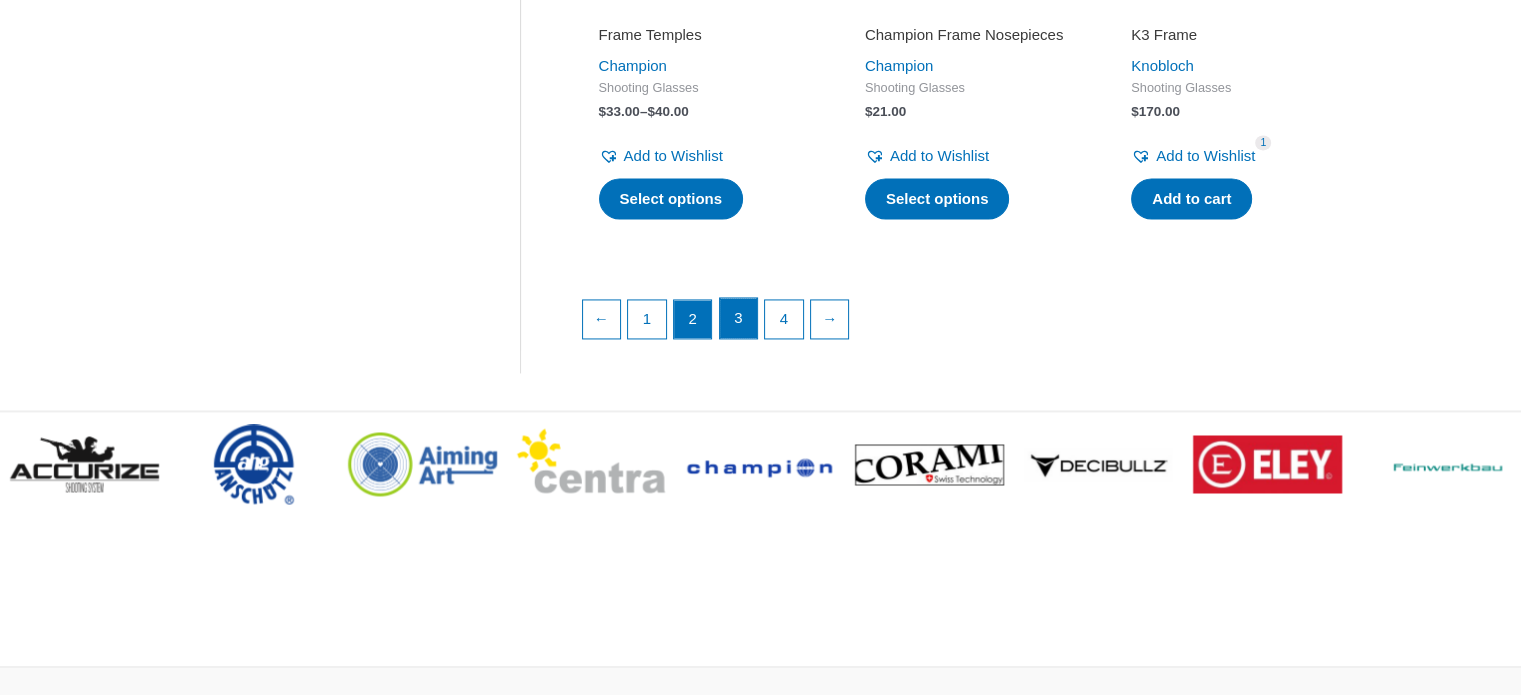 click on "3" at bounding box center [739, 318] 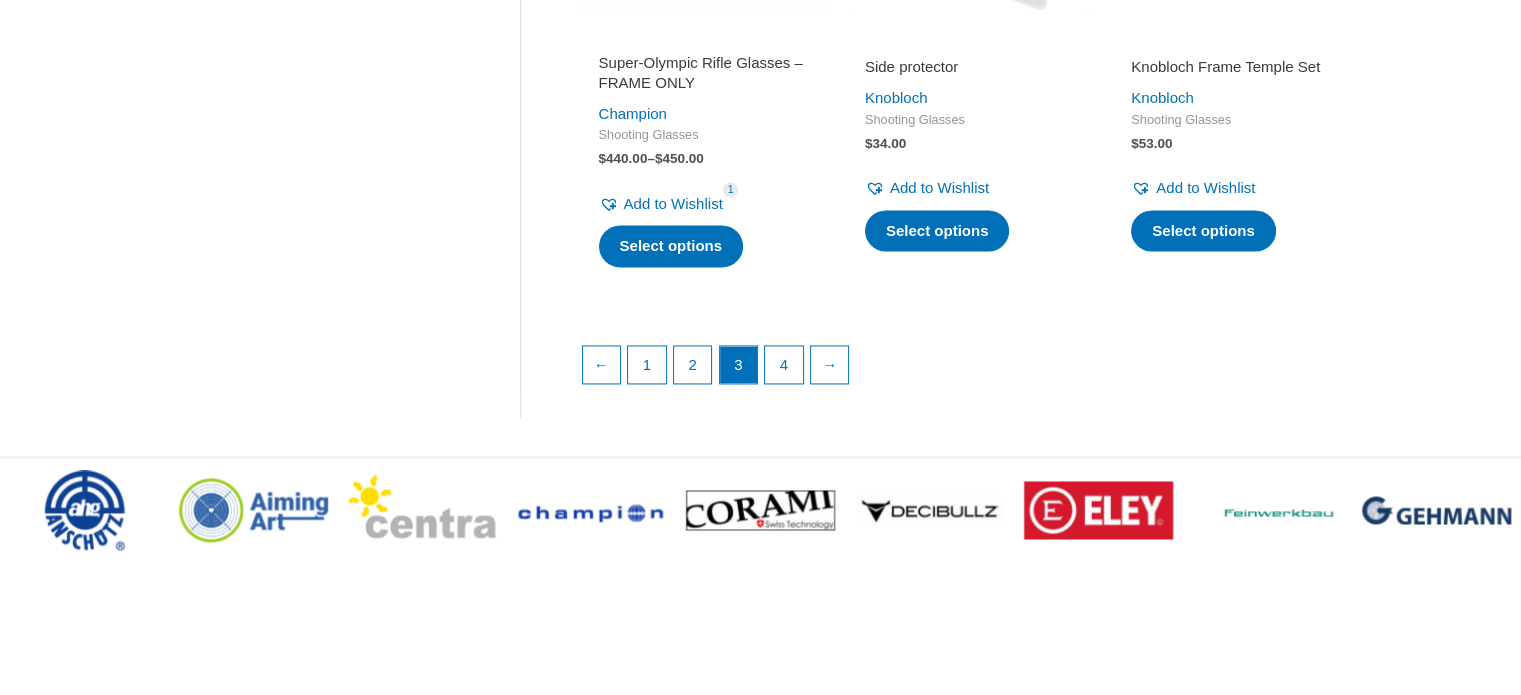 scroll, scrollTop: 3000, scrollLeft: 0, axis: vertical 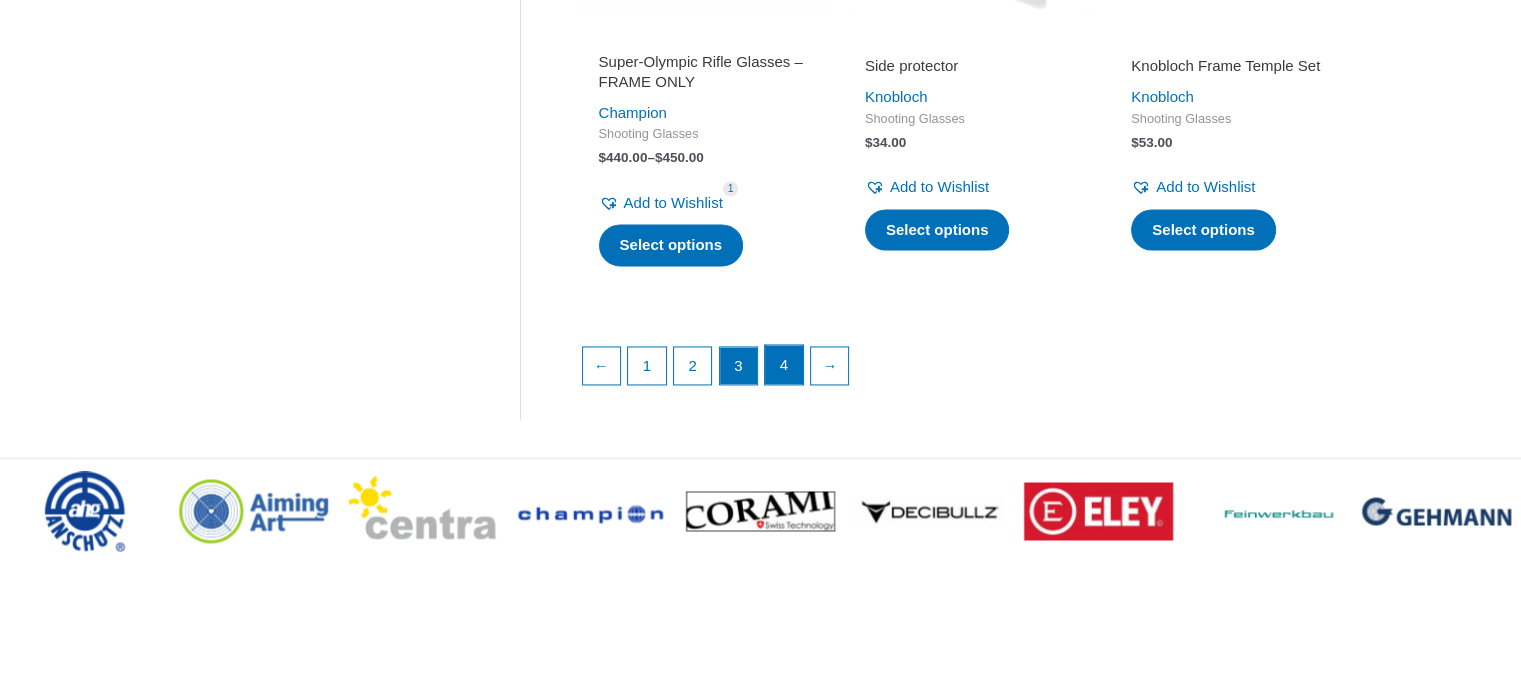 click on "4" at bounding box center [784, 365] 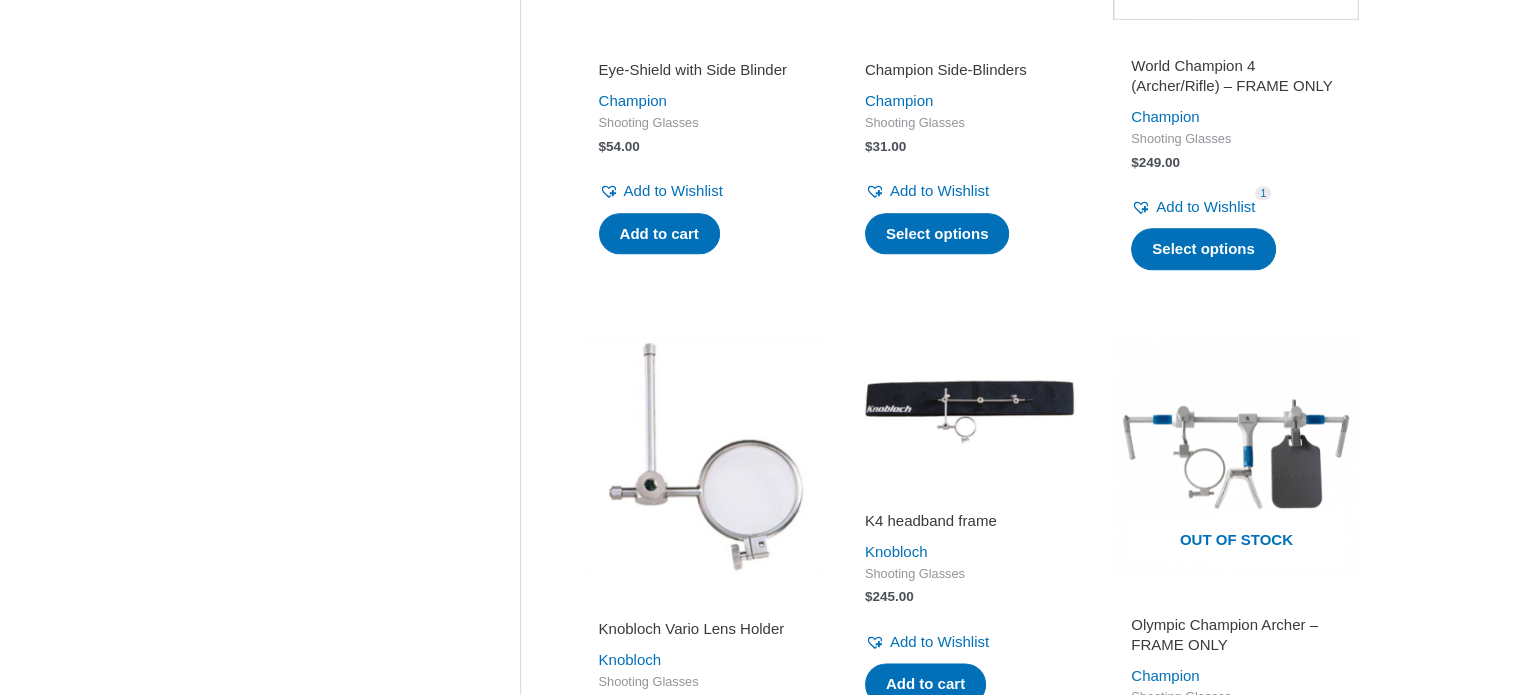 scroll, scrollTop: 2800, scrollLeft: 0, axis: vertical 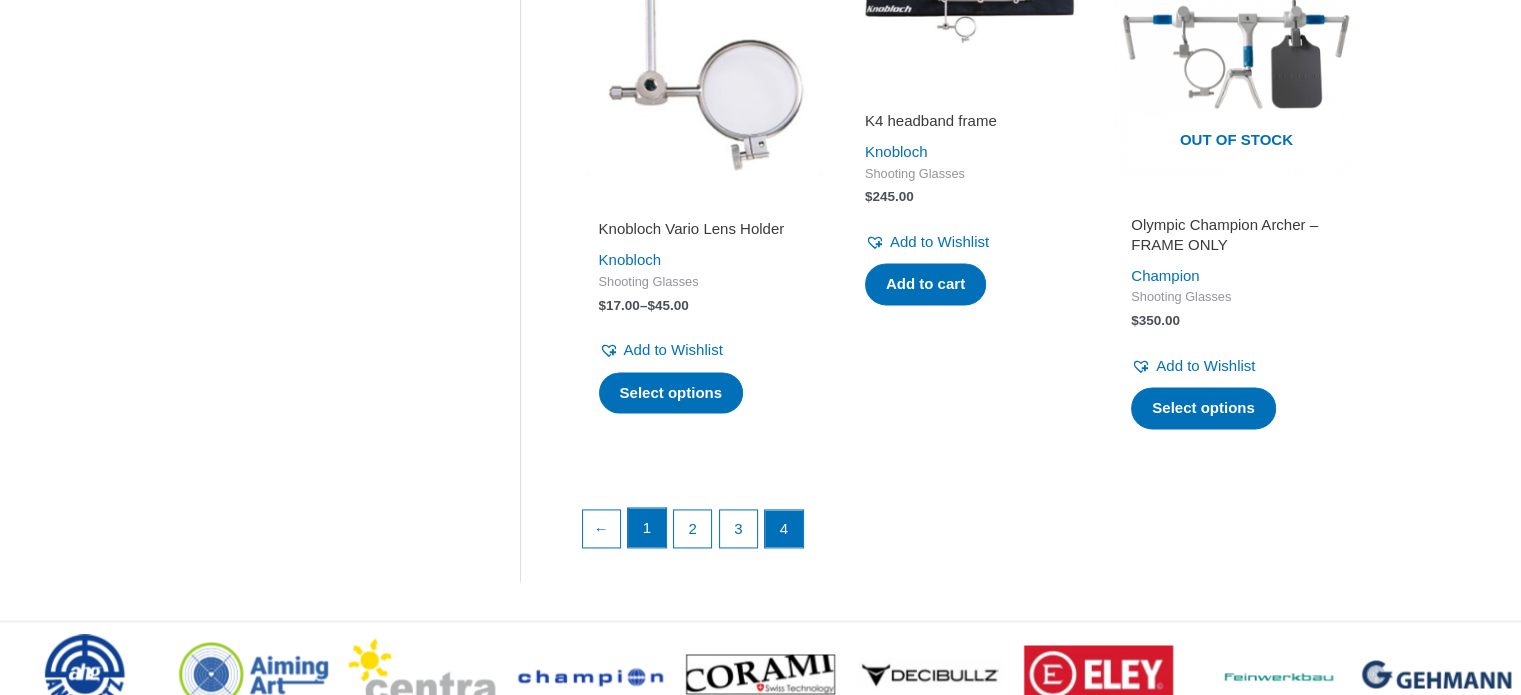 click on "1" at bounding box center [647, 528] 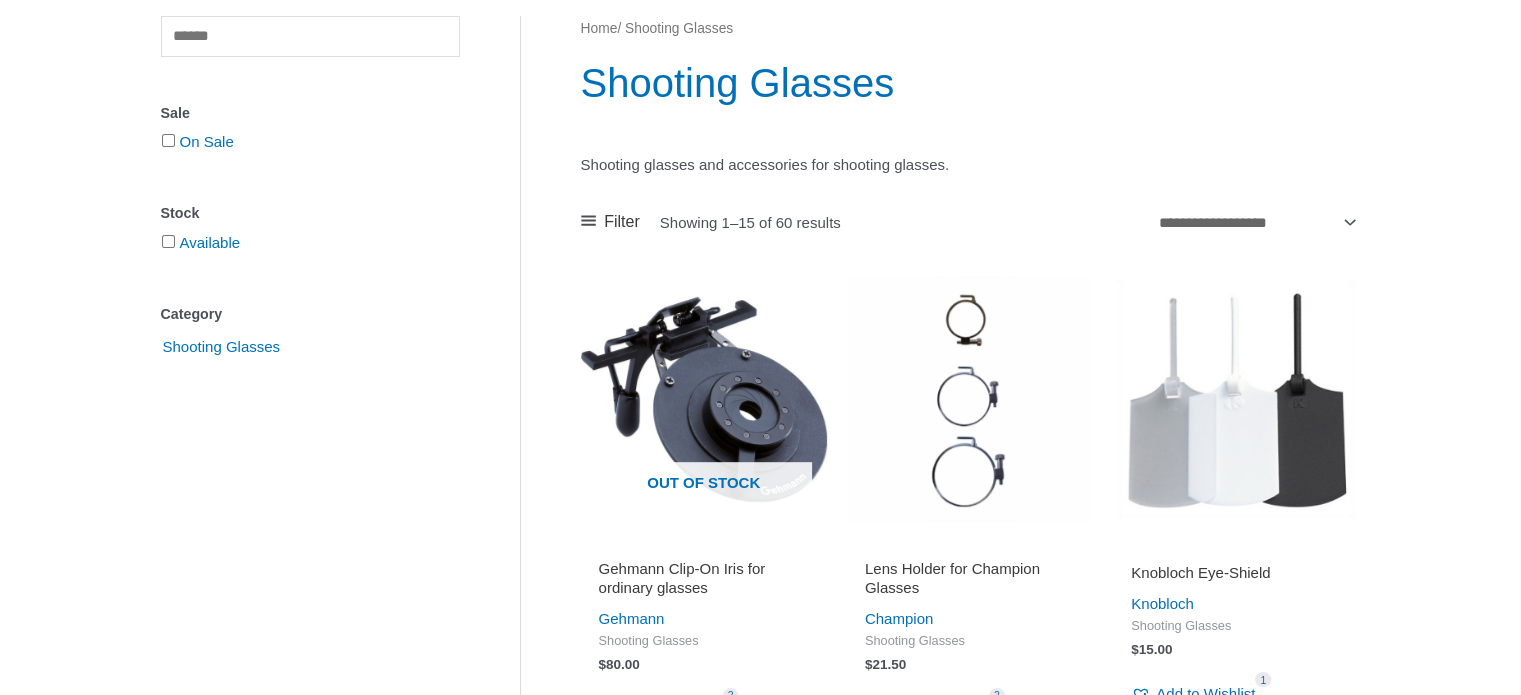 scroll, scrollTop: 300, scrollLeft: 0, axis: vertical 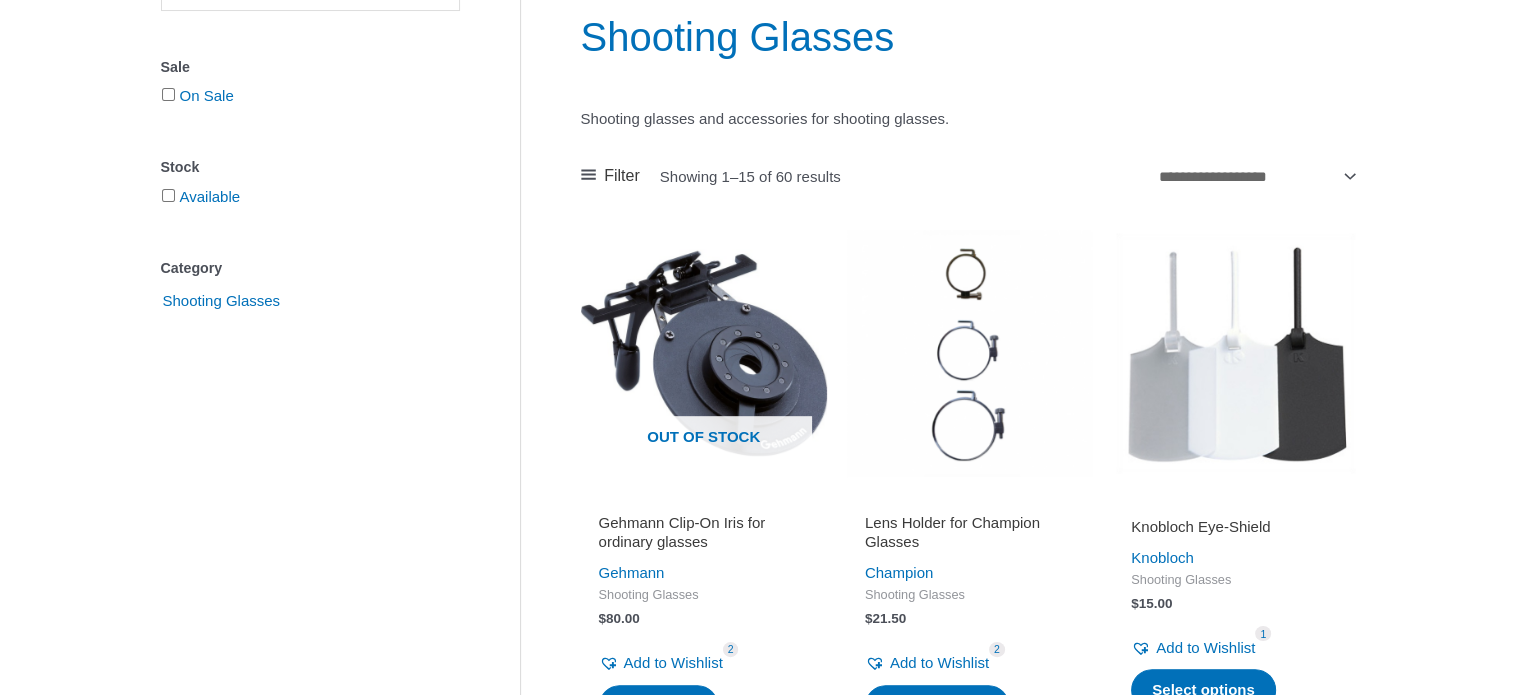 click at bounding box center (970, 353) 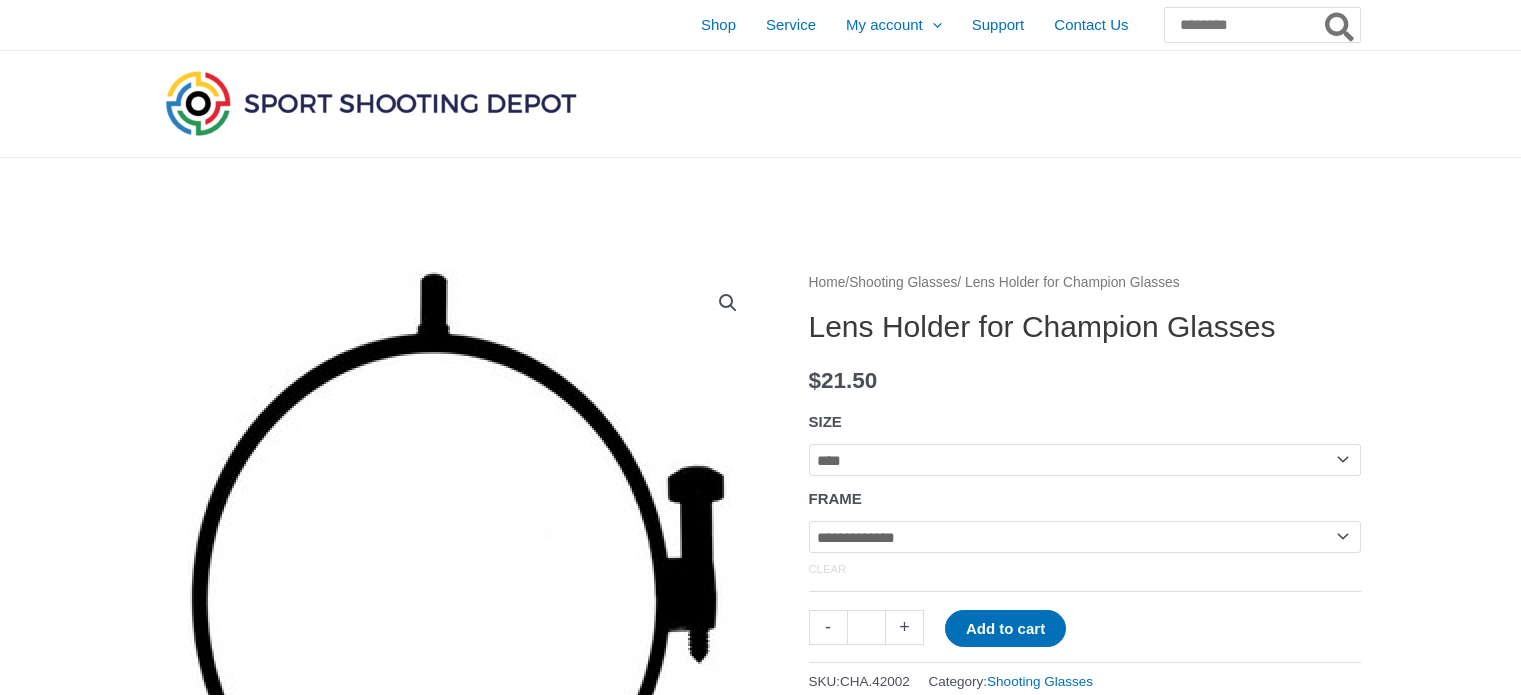 scroll, scrollTop: 0, scrollLeft: 0, axis: both 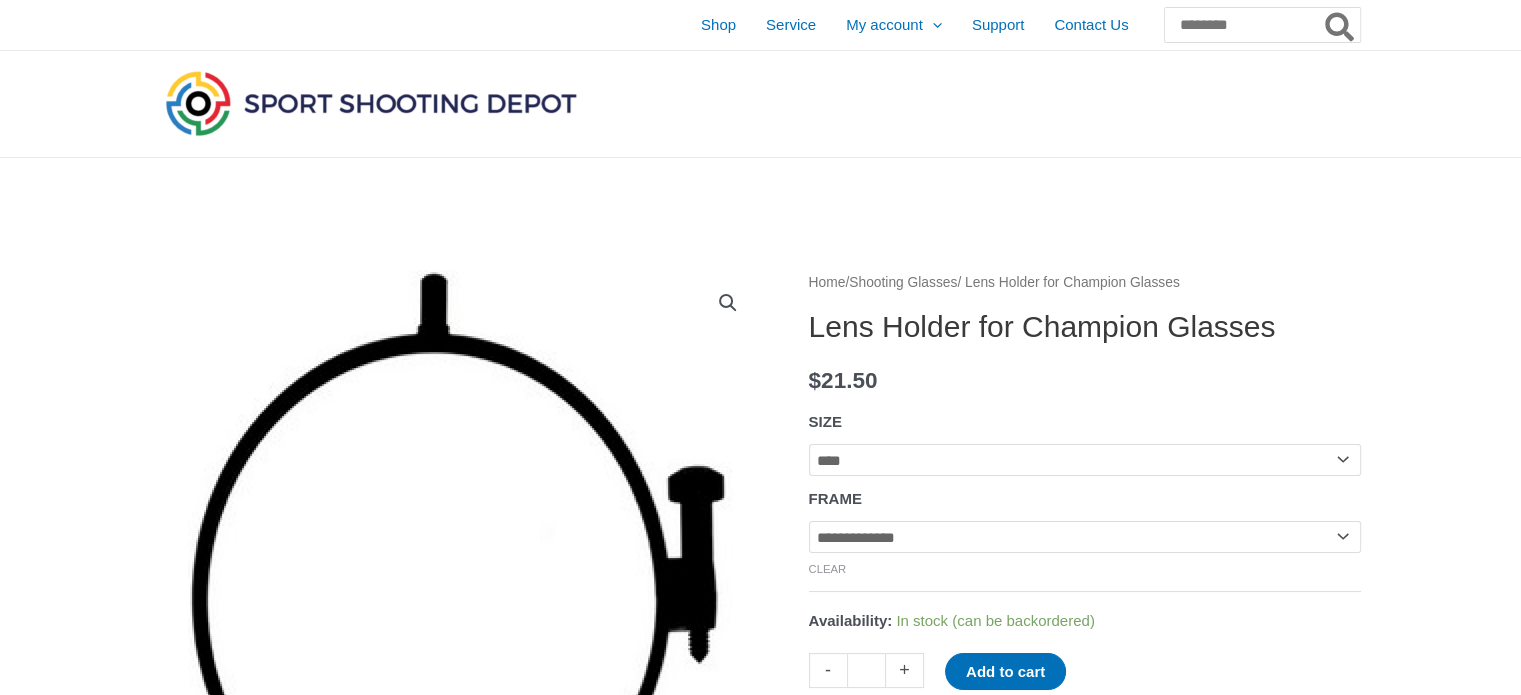 click on "**********" 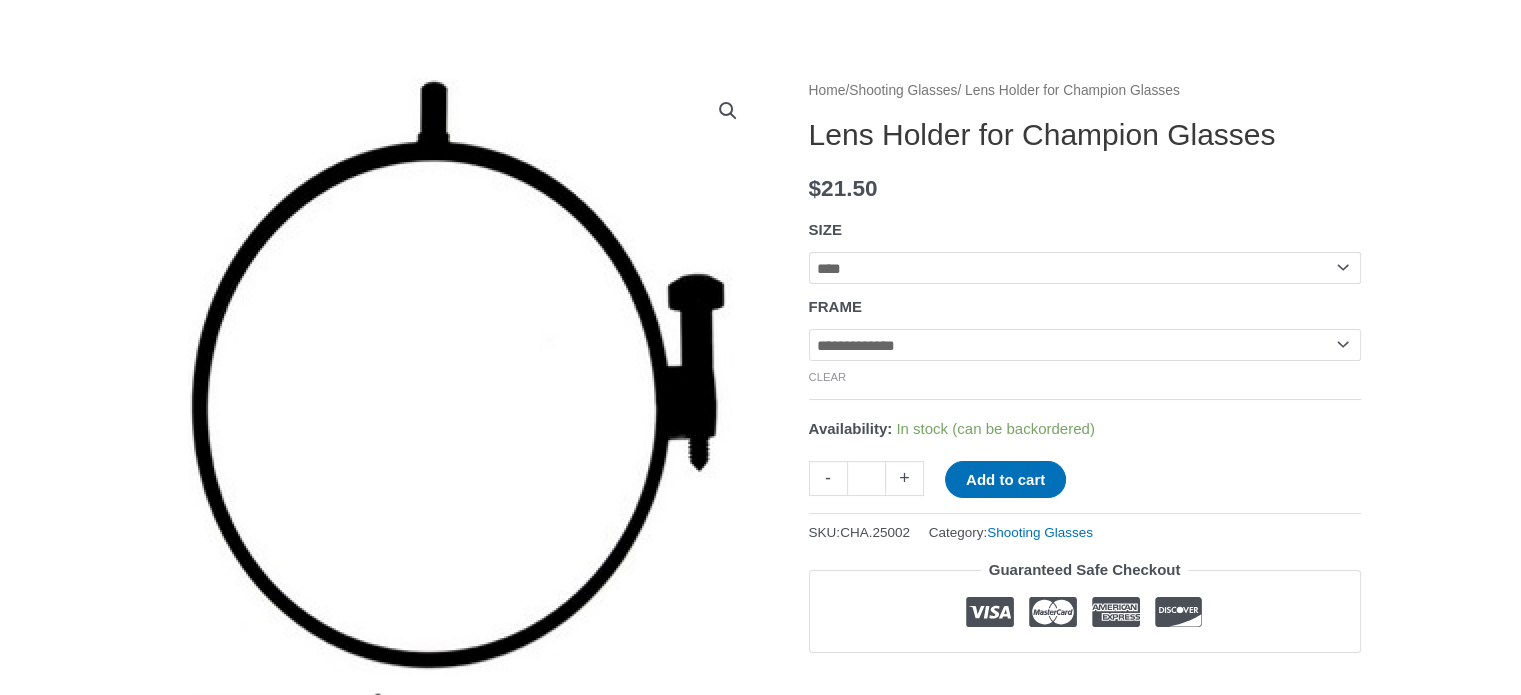 scroll, scrollTop: 200, scrollLeft: 0, axis: vertical 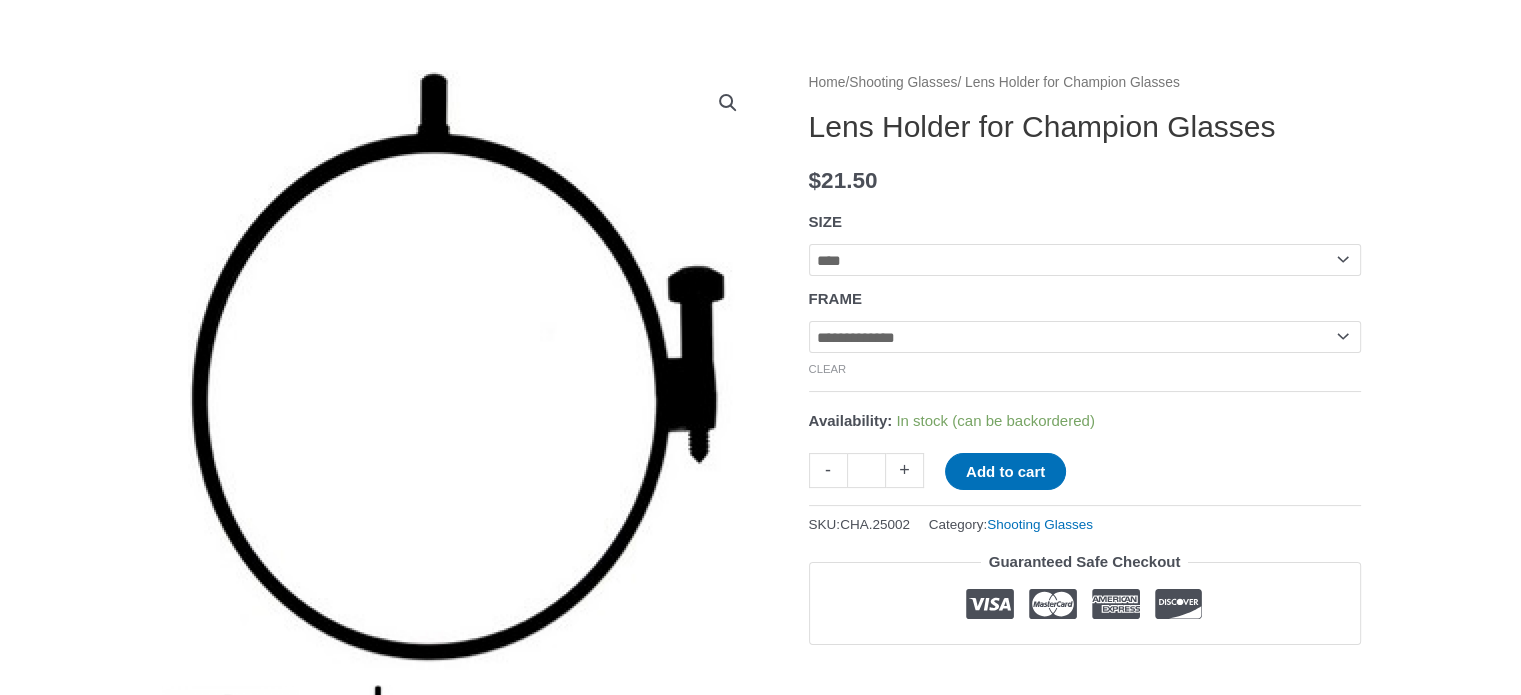 click on "+" 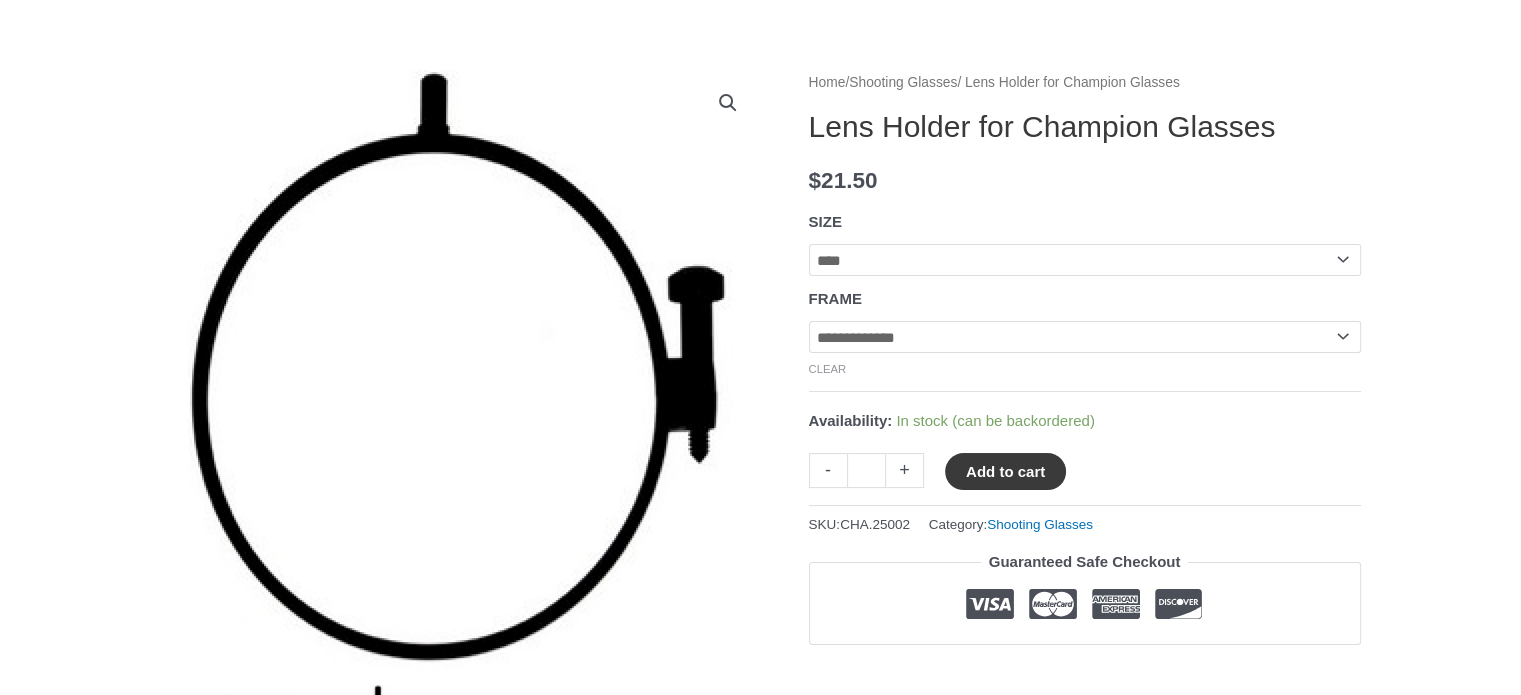 click on "Add to cart" 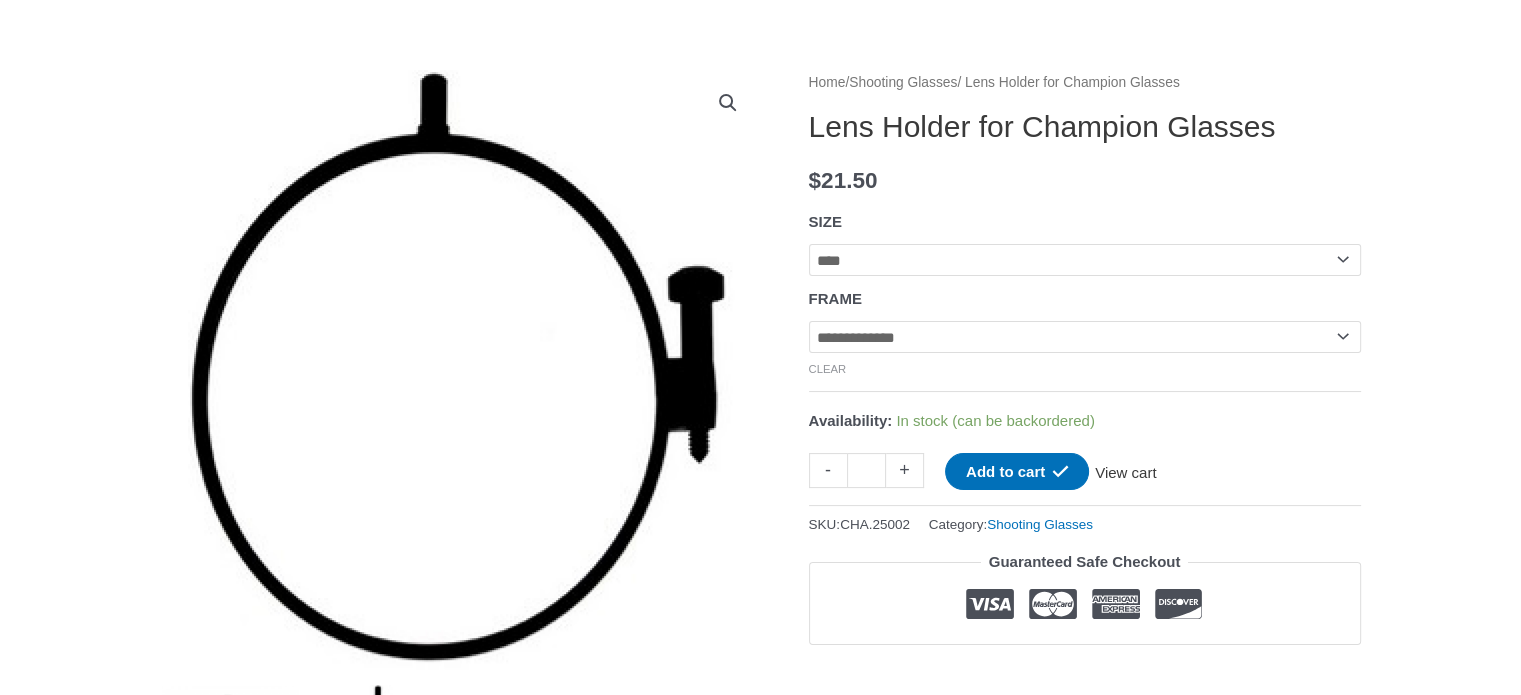 click on "View cart" 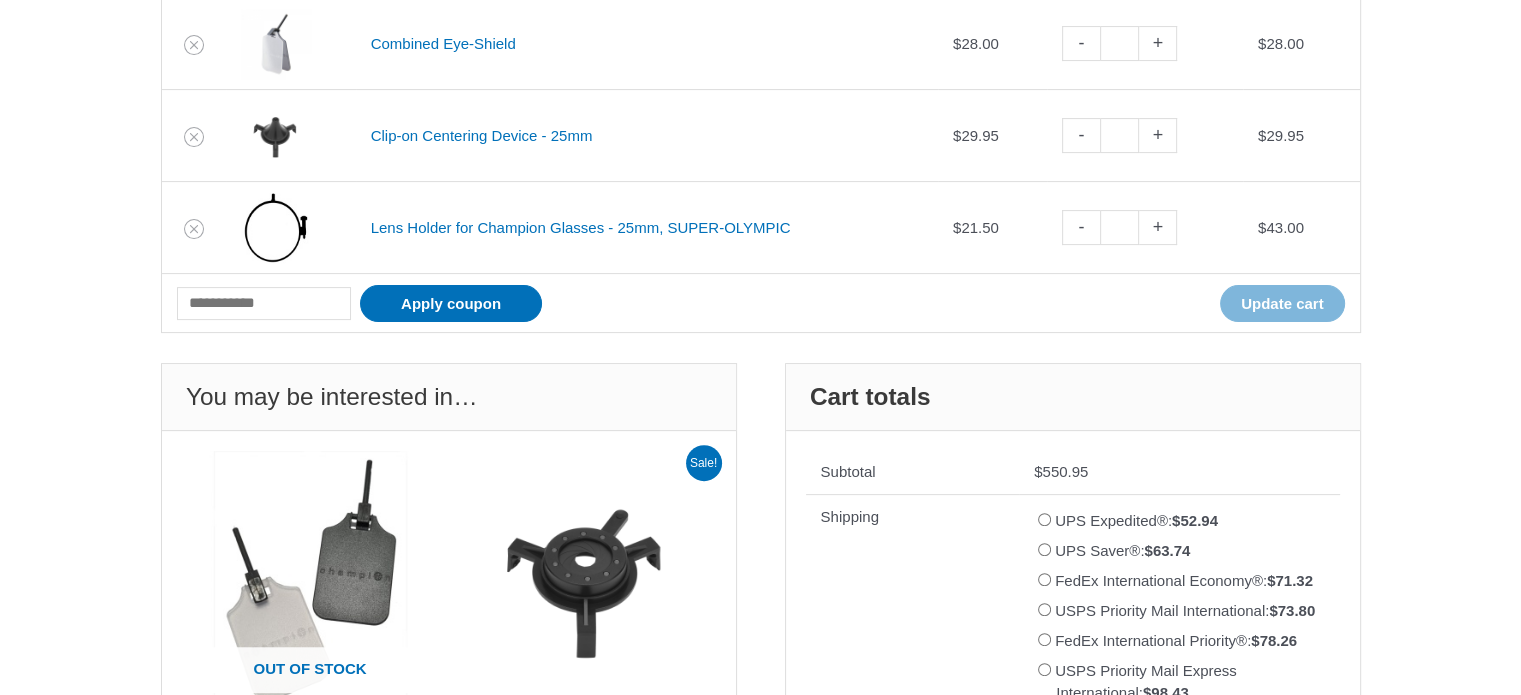 scroll, scrollTop: 500, scrollLeft: 0, axis: vertical 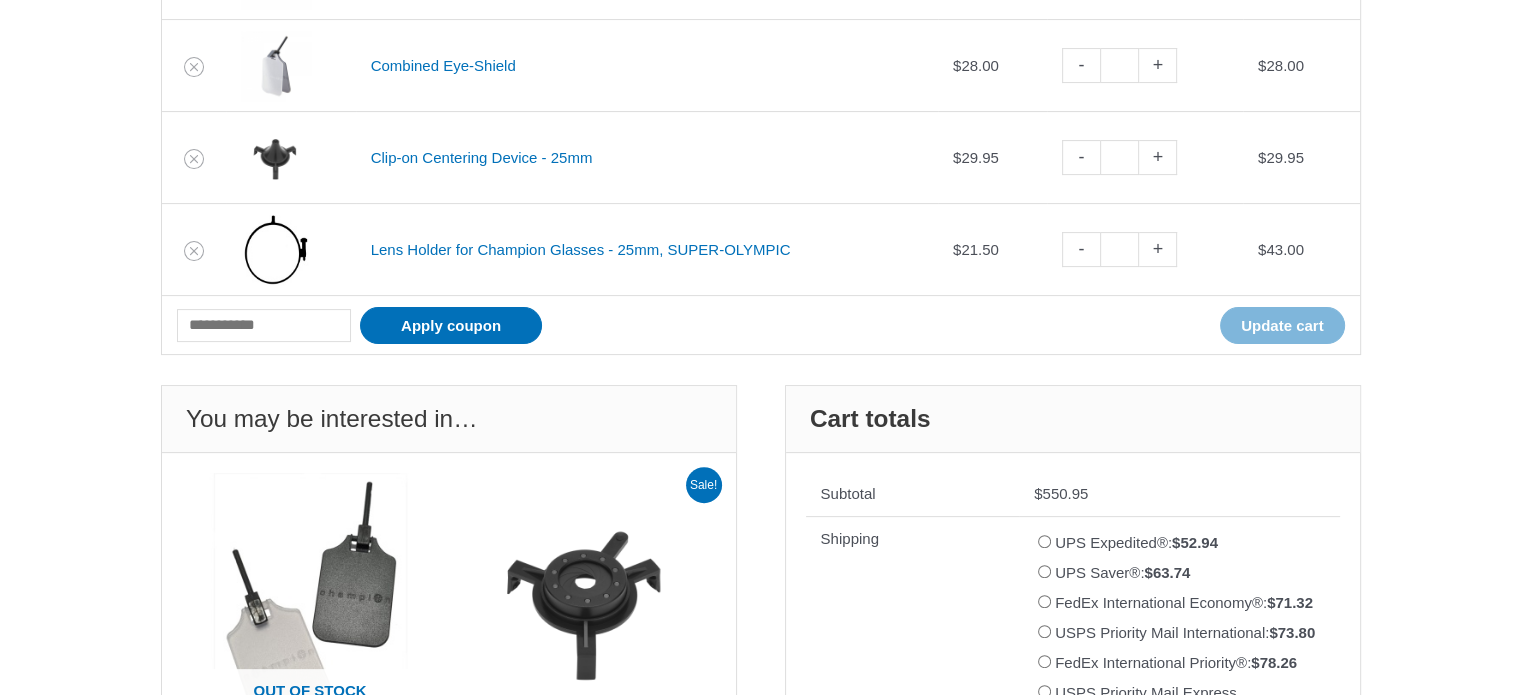 click on "-" at bounding box center [1081, 249] 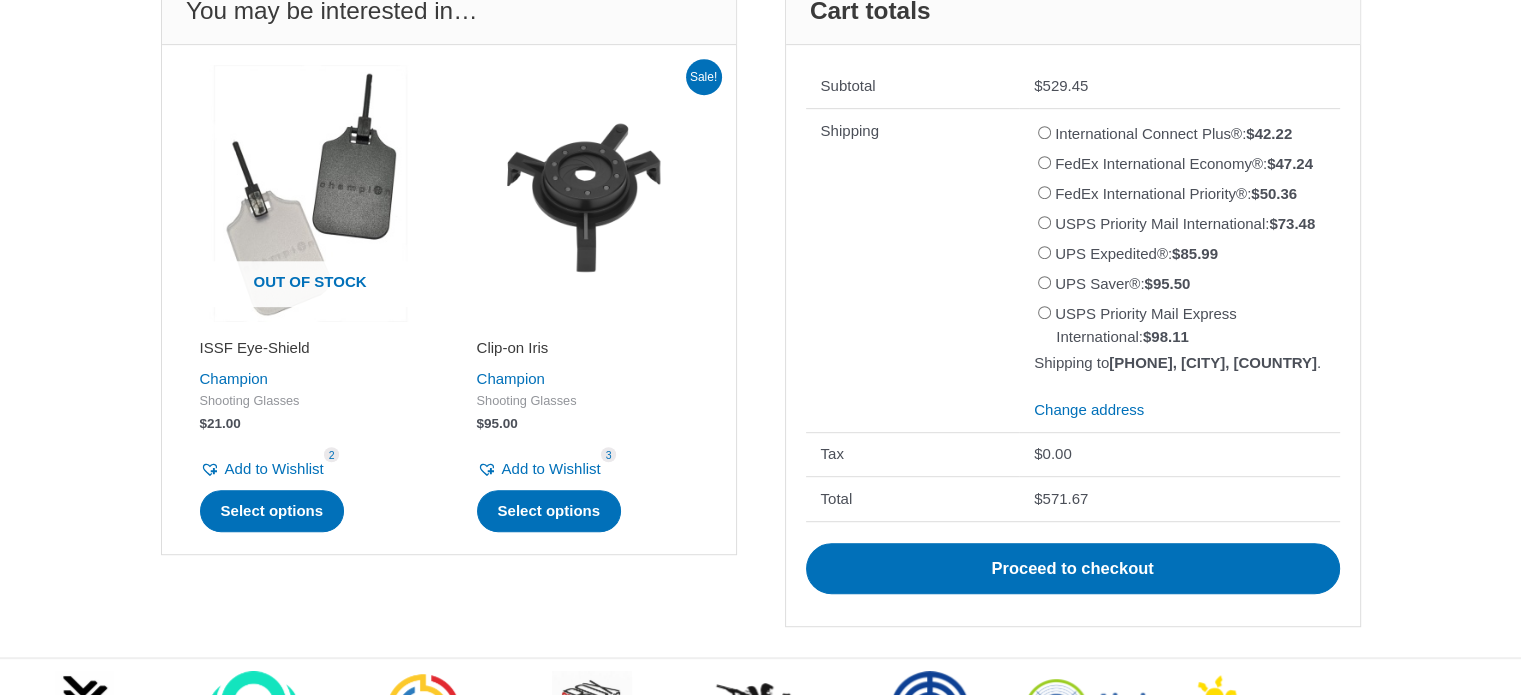 scroll, scrollTop: 977, scrollLeft: 0, axis: vertical 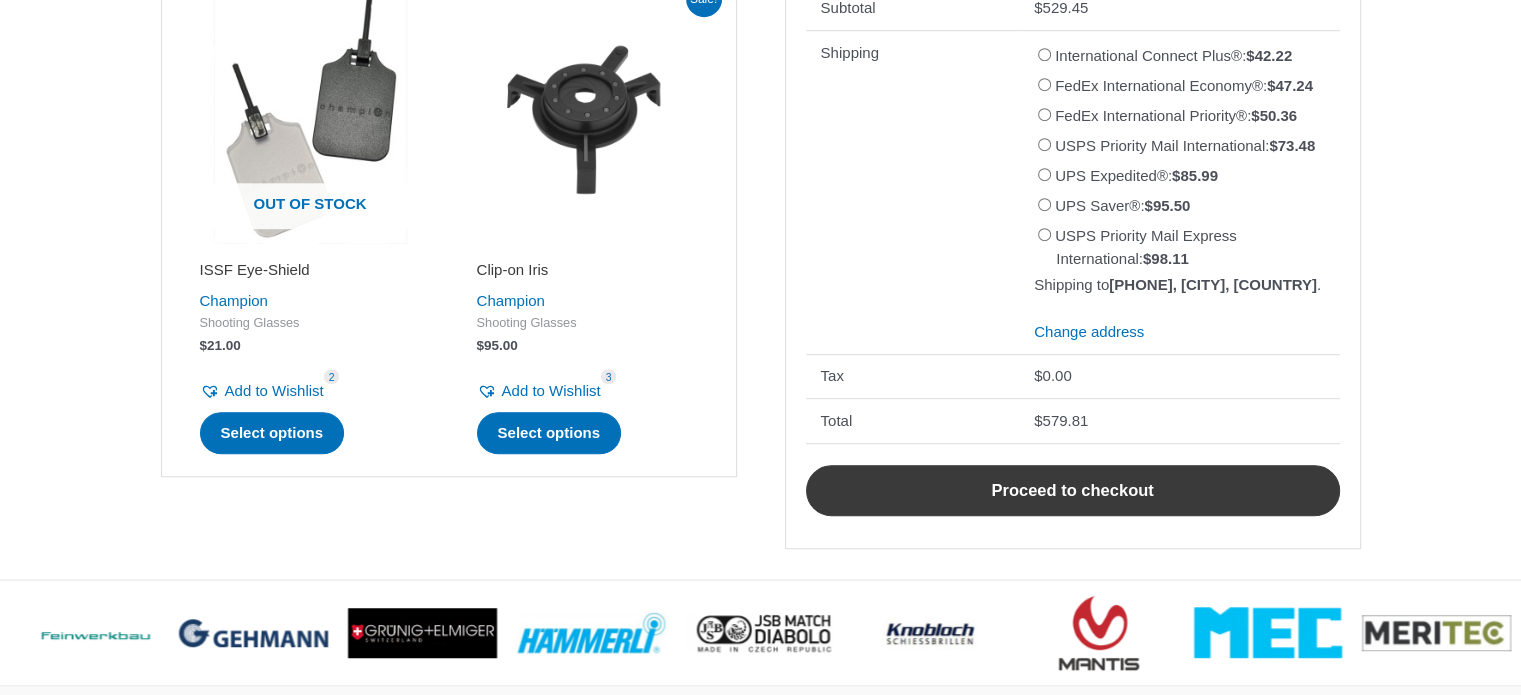 click on "Proceed to checkout" at bounding box center [1073, 491] 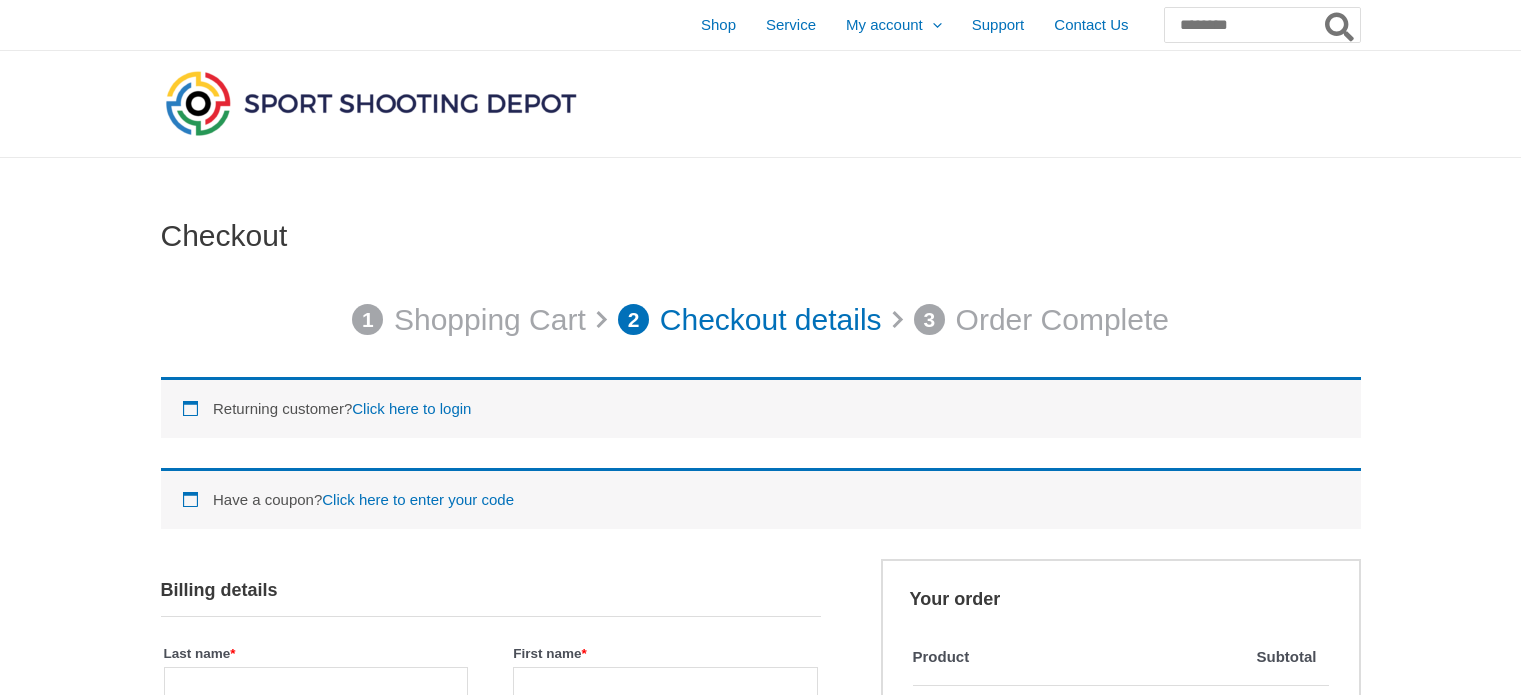 scroll, scrollTop: 0, scrollLeft: 0, axis: both 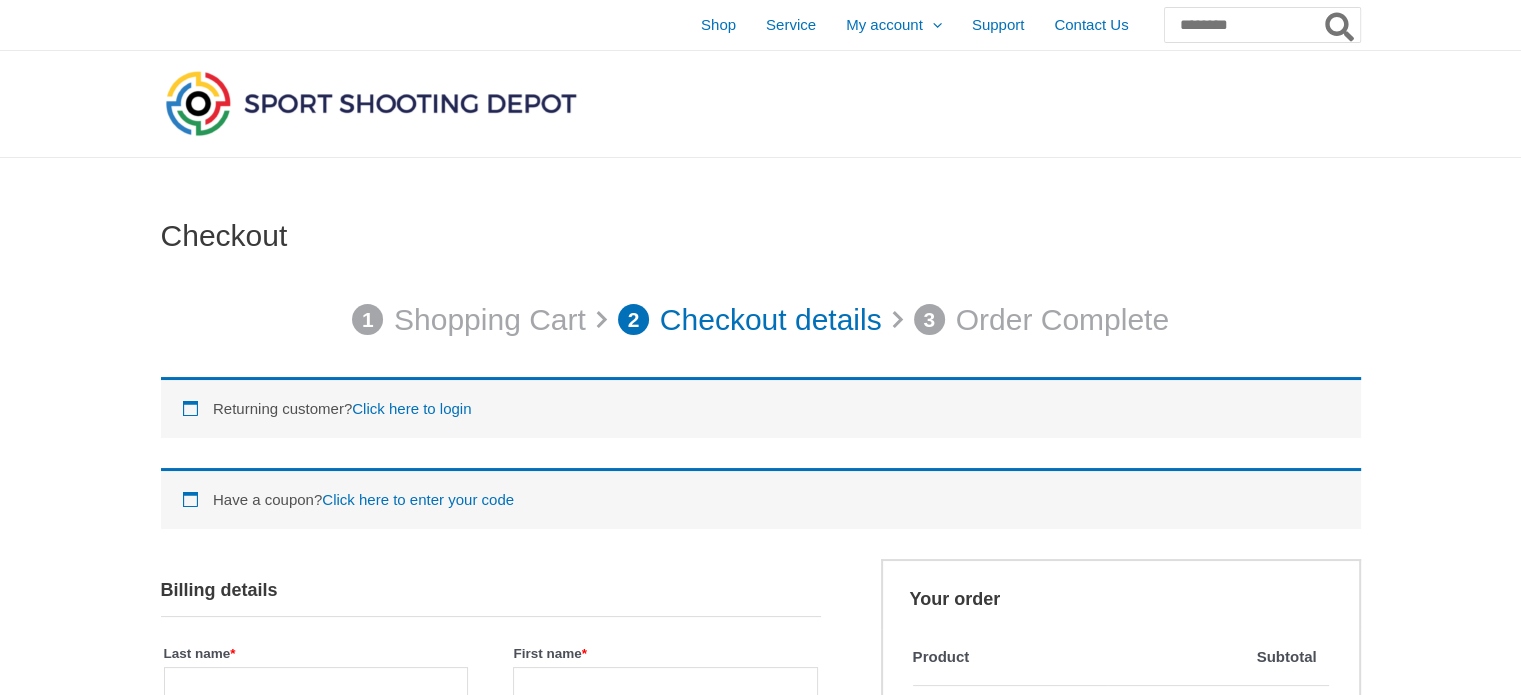 select on "****" 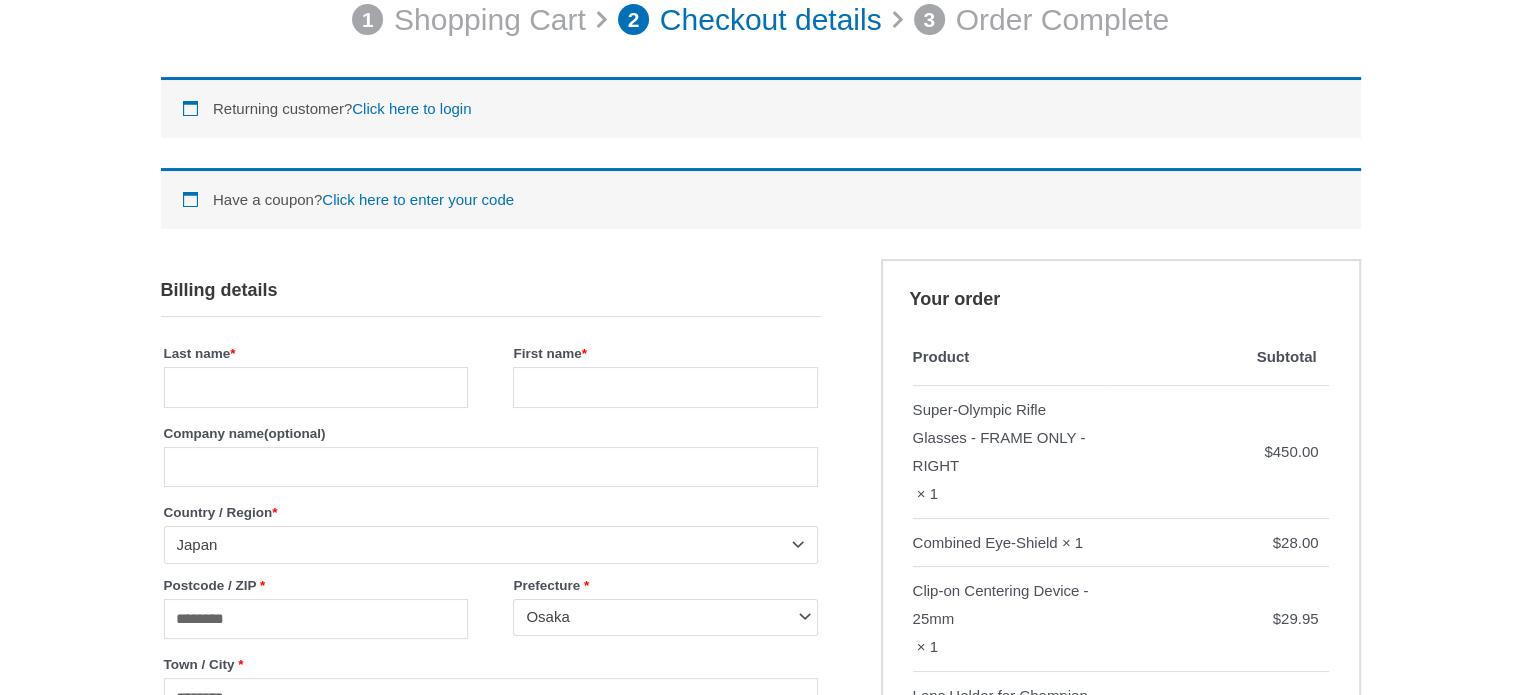 scroll, scrollTop: 0, scrollLeft: 0, axis: both 